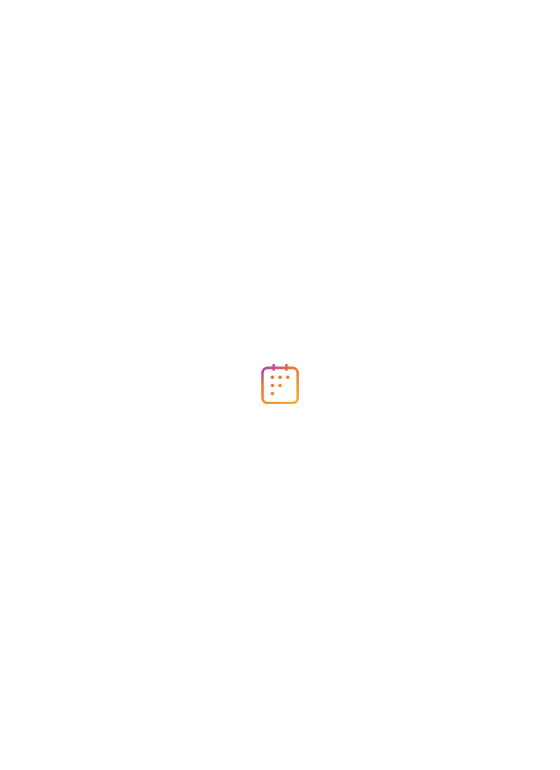 scroll, scrollTop: 0, scrollLeft: 0, axis: both 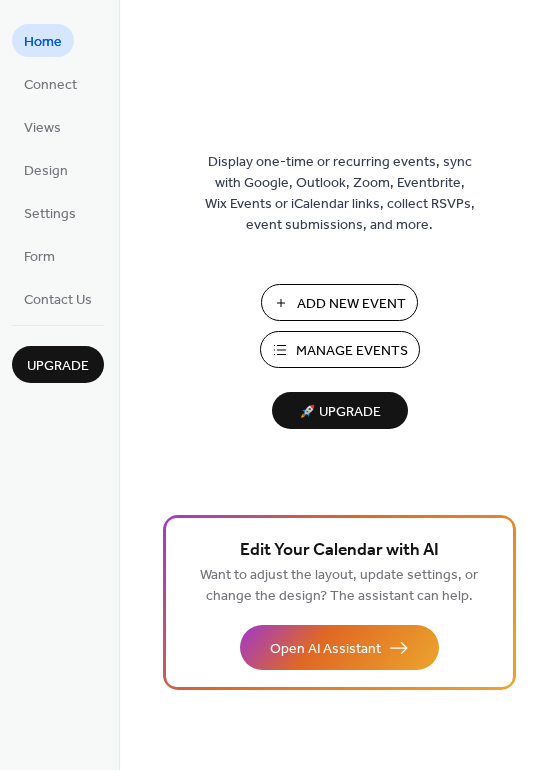 click on "Manage Events" at bounding box center [352, 351] 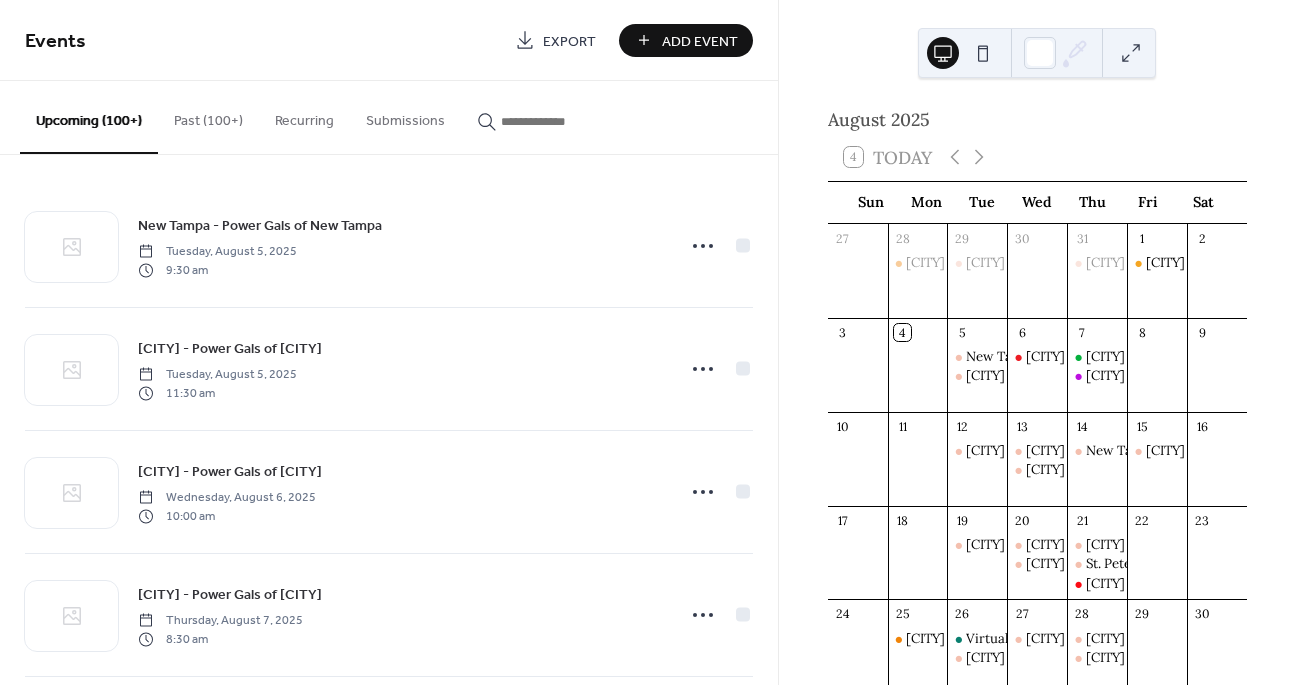 scroll, scrollTop: 0, scrollLeft: 0, axis: both 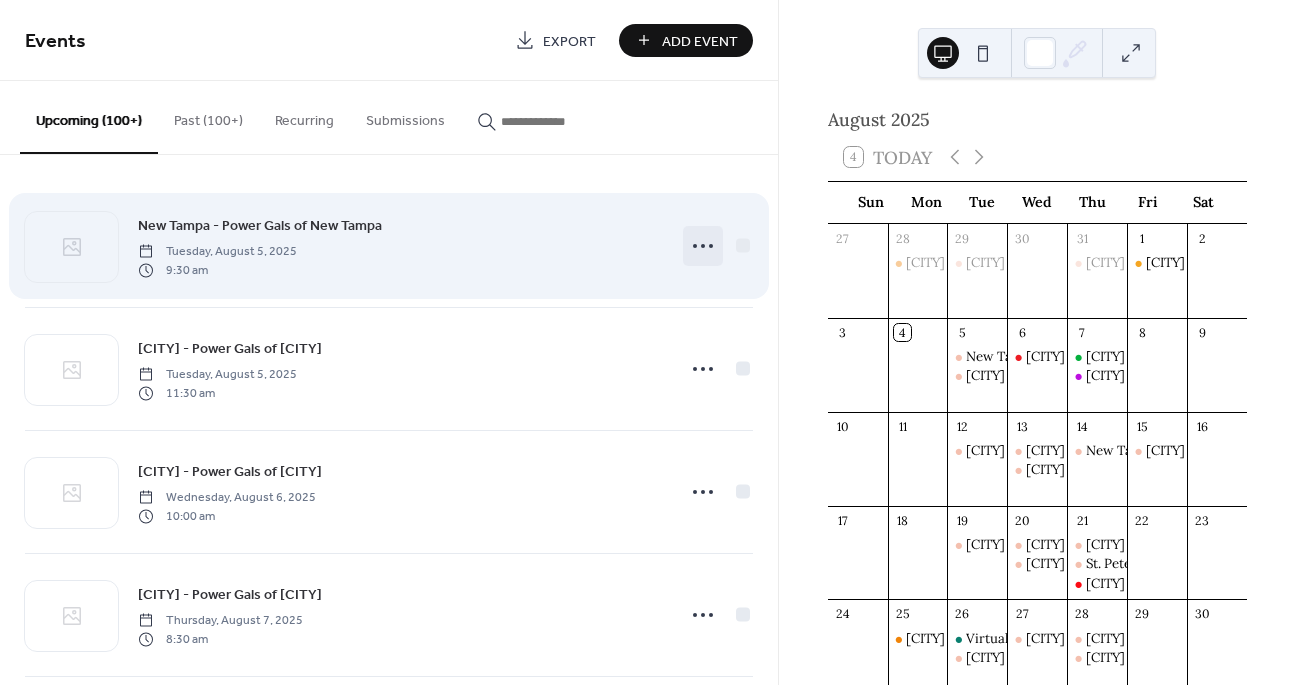click 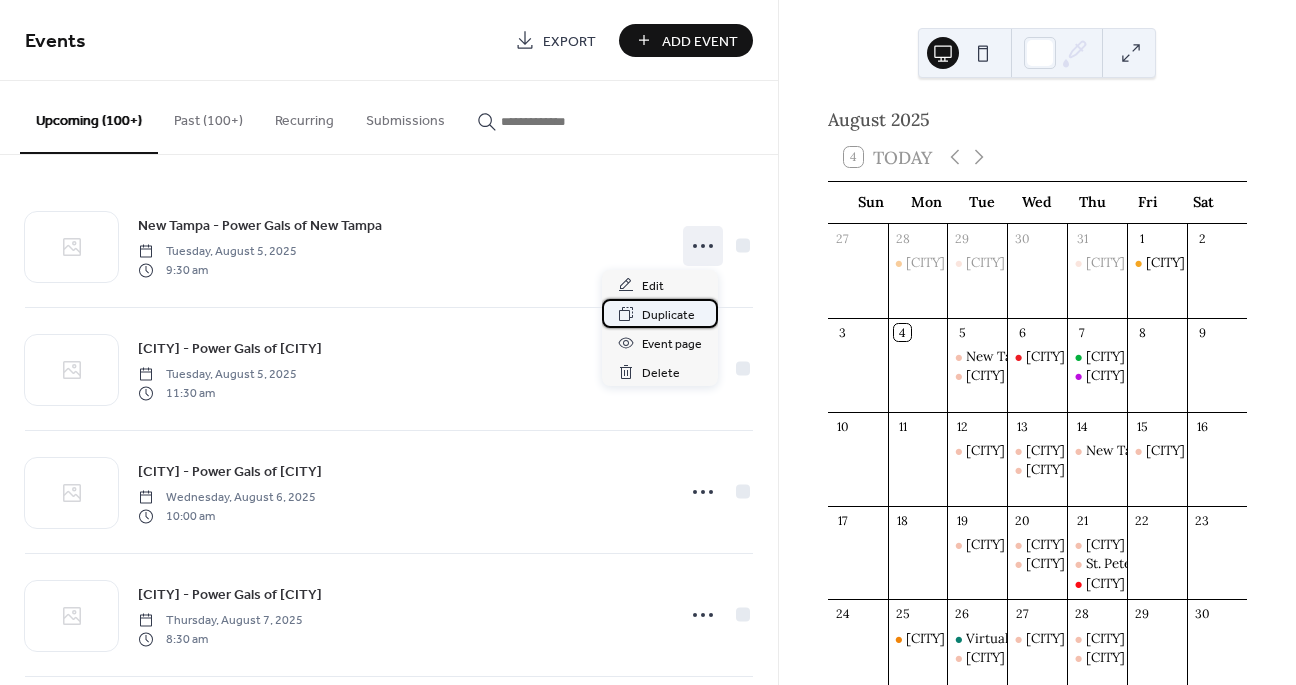 click on "Duplicate" at bounding box center (668, 315) 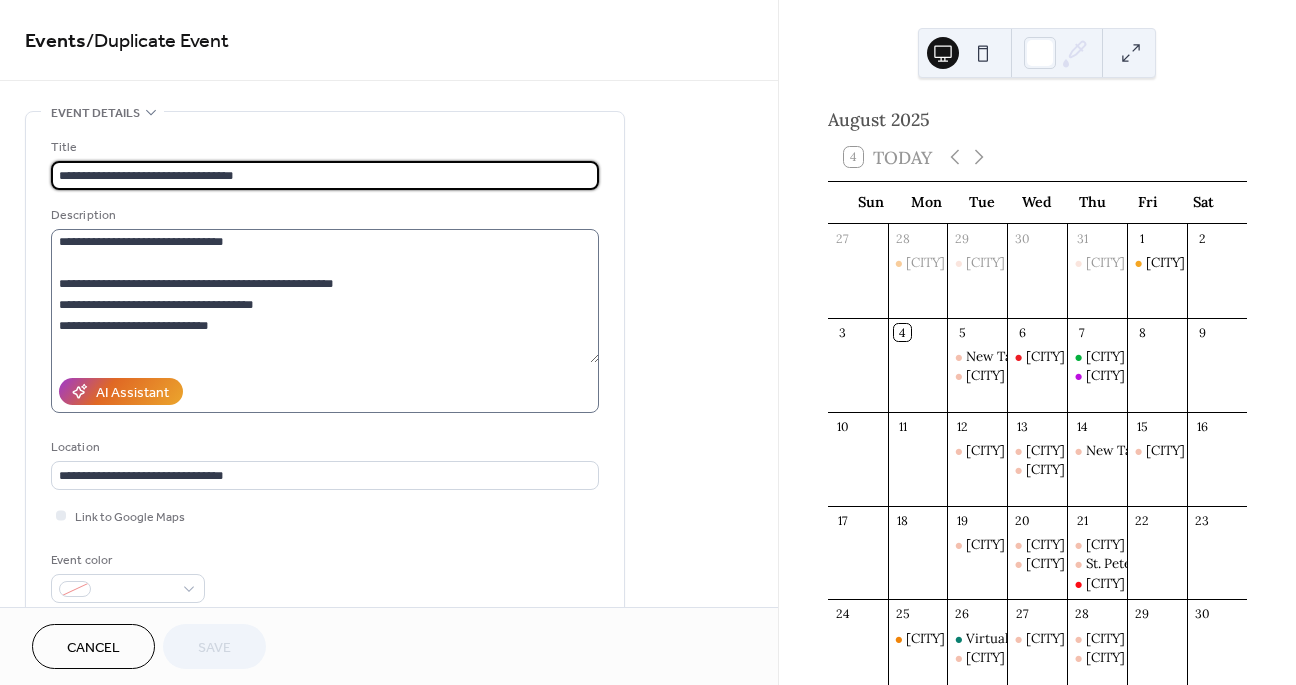 scroll, scrollTop: 231, scrollLeft: 0, axis: vertical 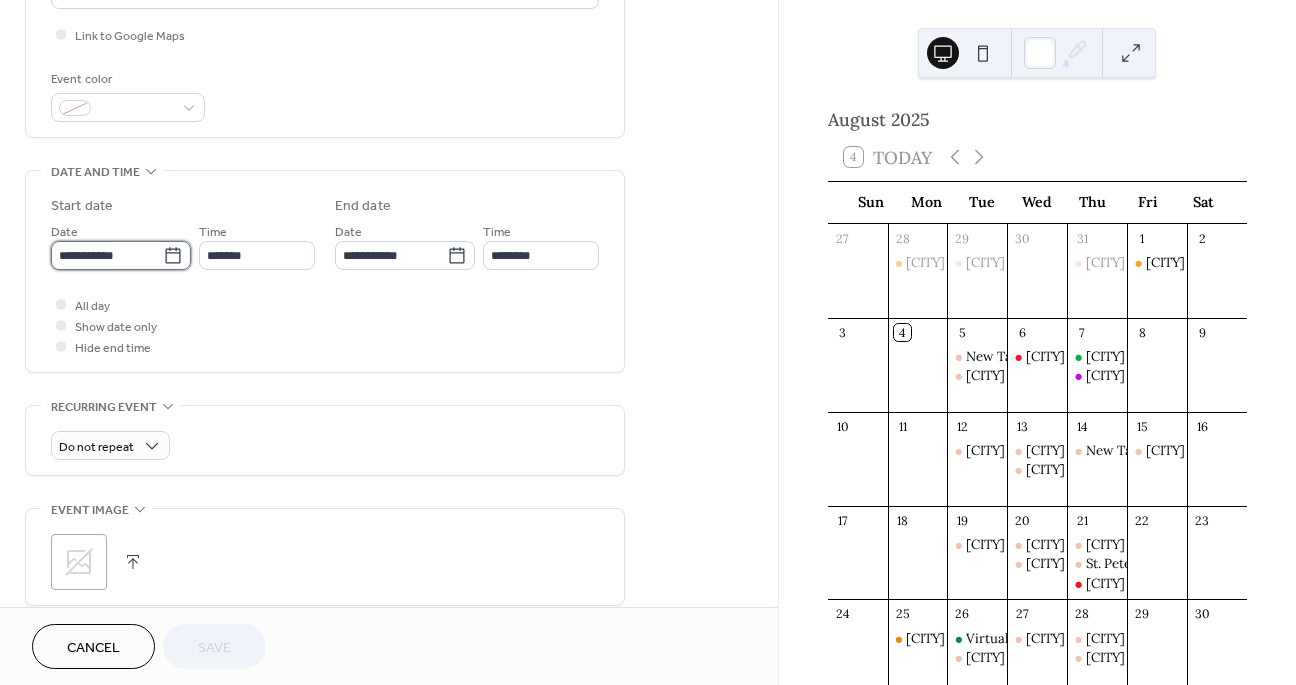click on "**********" at bounding box center (107, 255) 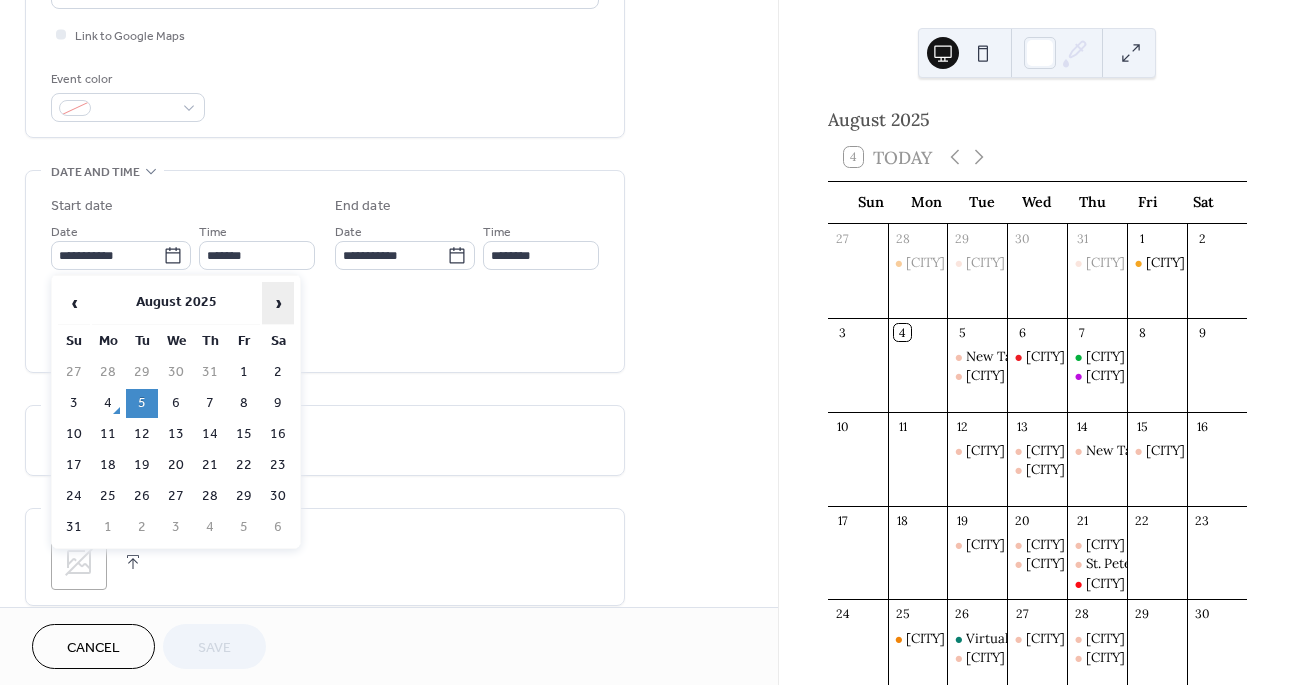 click on "›" at bounding box center (278, 303) 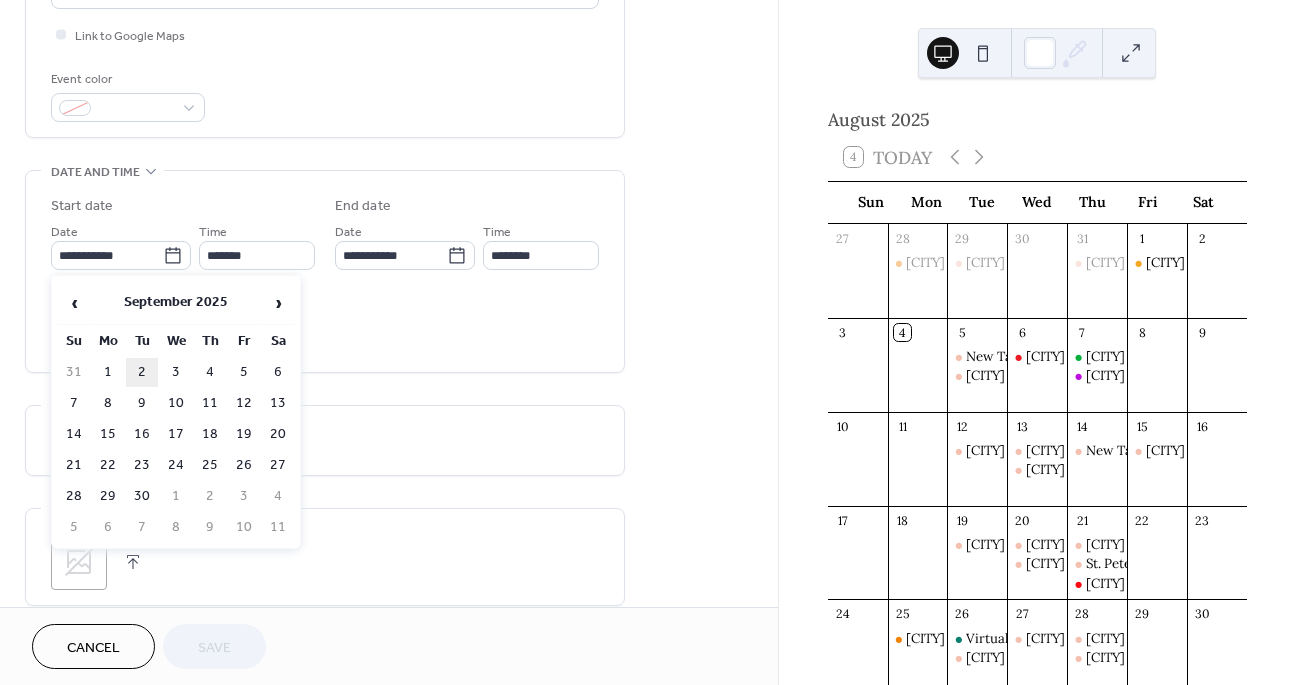 click on "2" at bounding box center (142, 372) 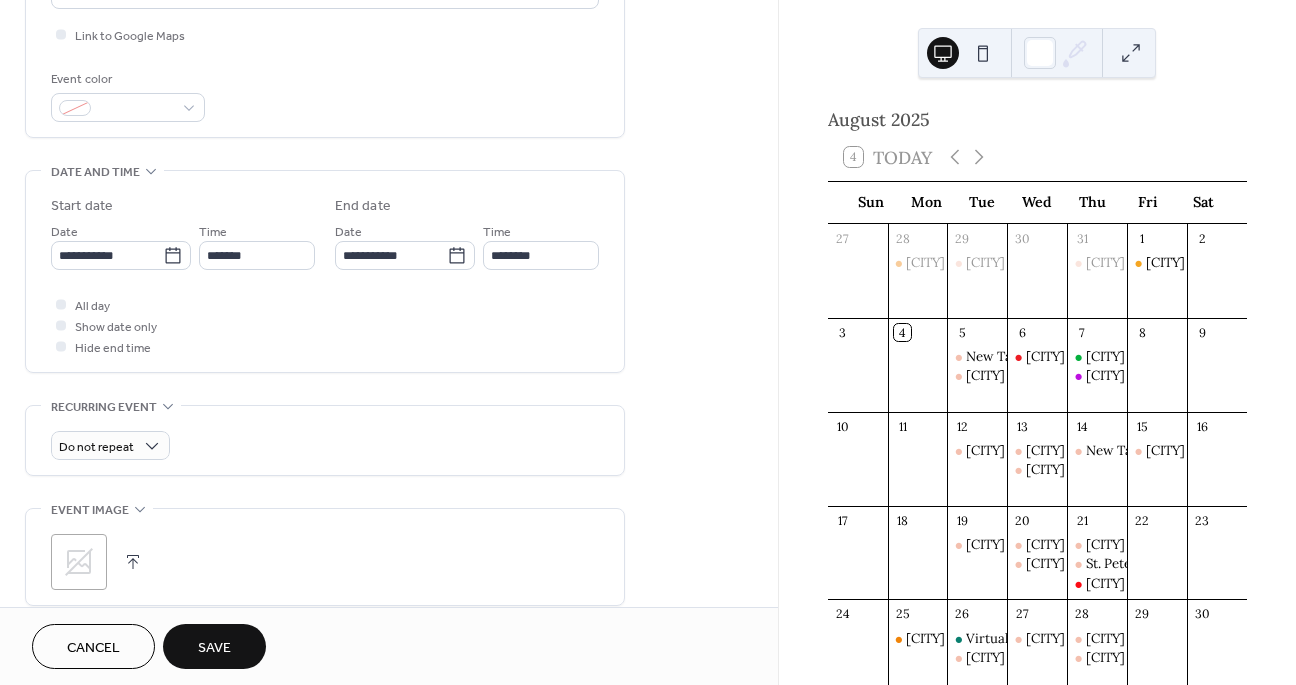 click on "Cancel" at bounding box center [93, 648] 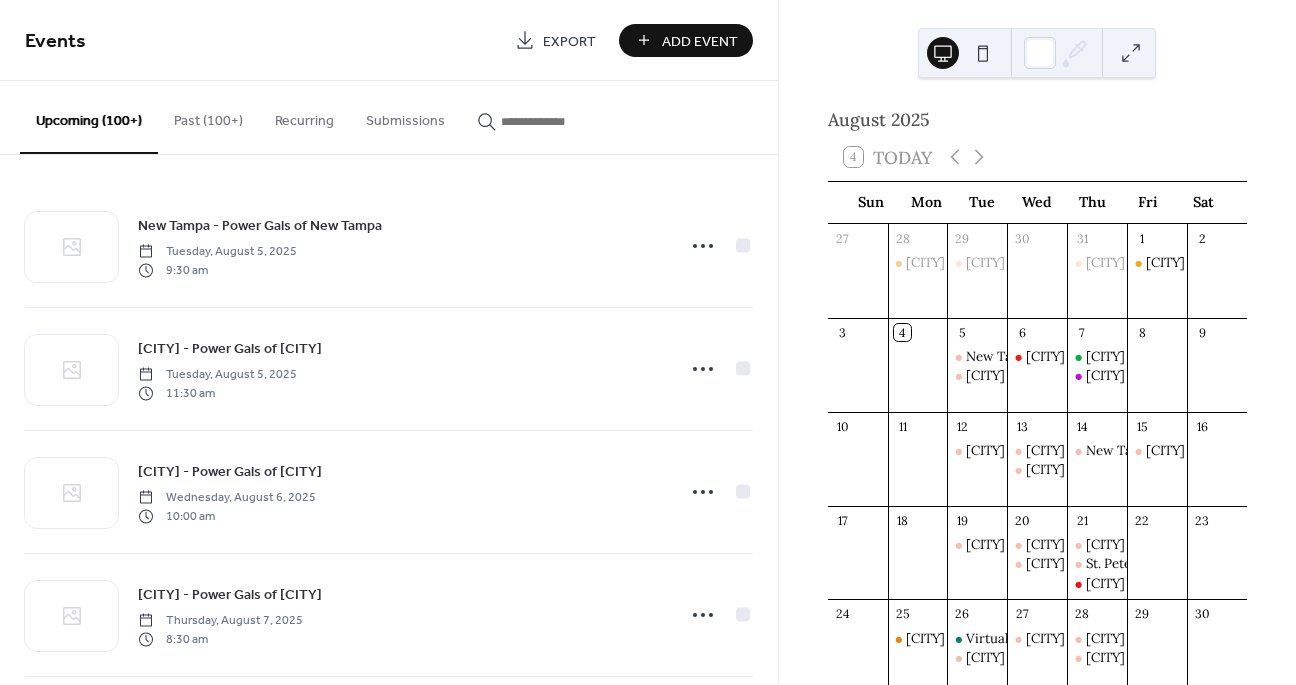 click on "Add Event" at bounding box center (700, 41) 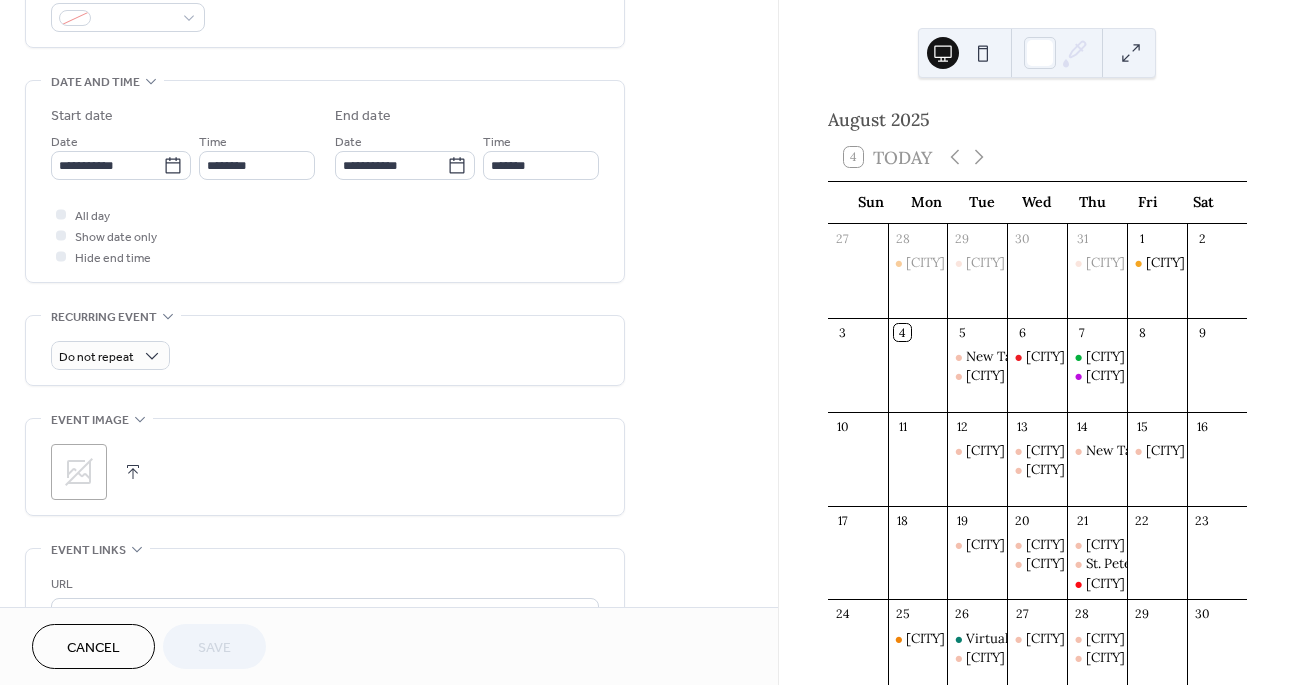 scroll, scrollTop: 879, scrollLeft: 0, axis: vertical 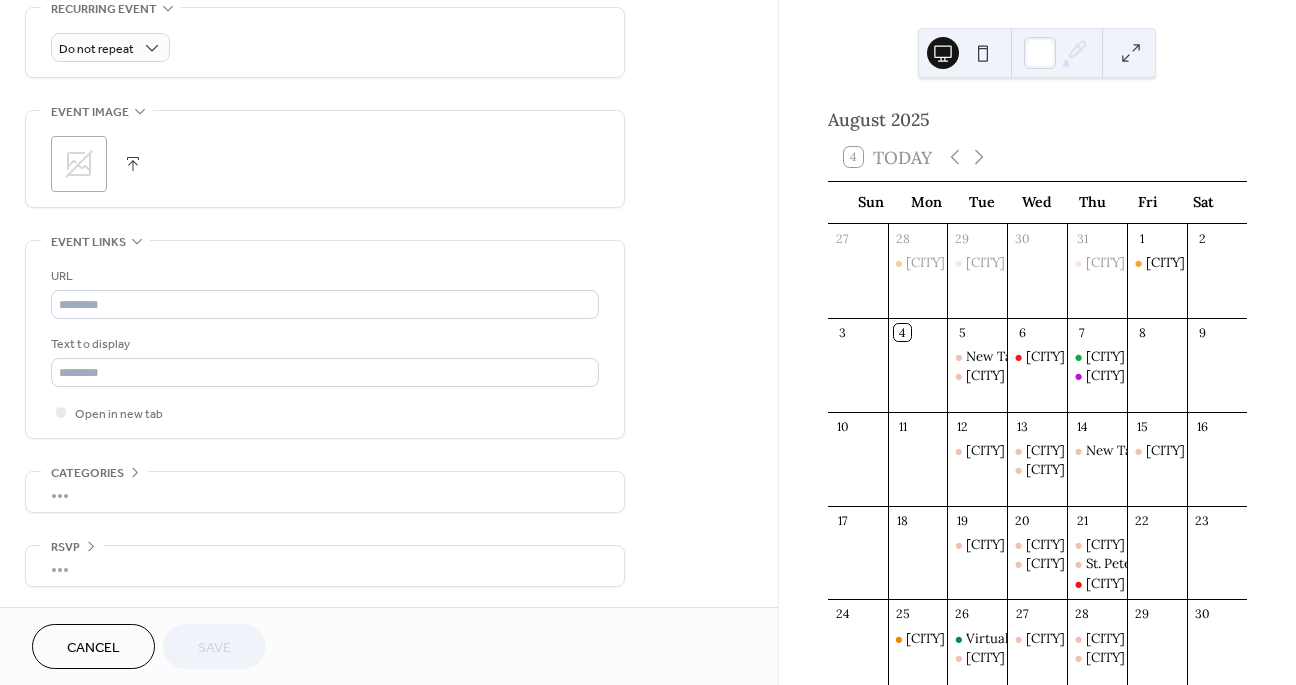 click on "Cancel" at bounding box center (93, 648) 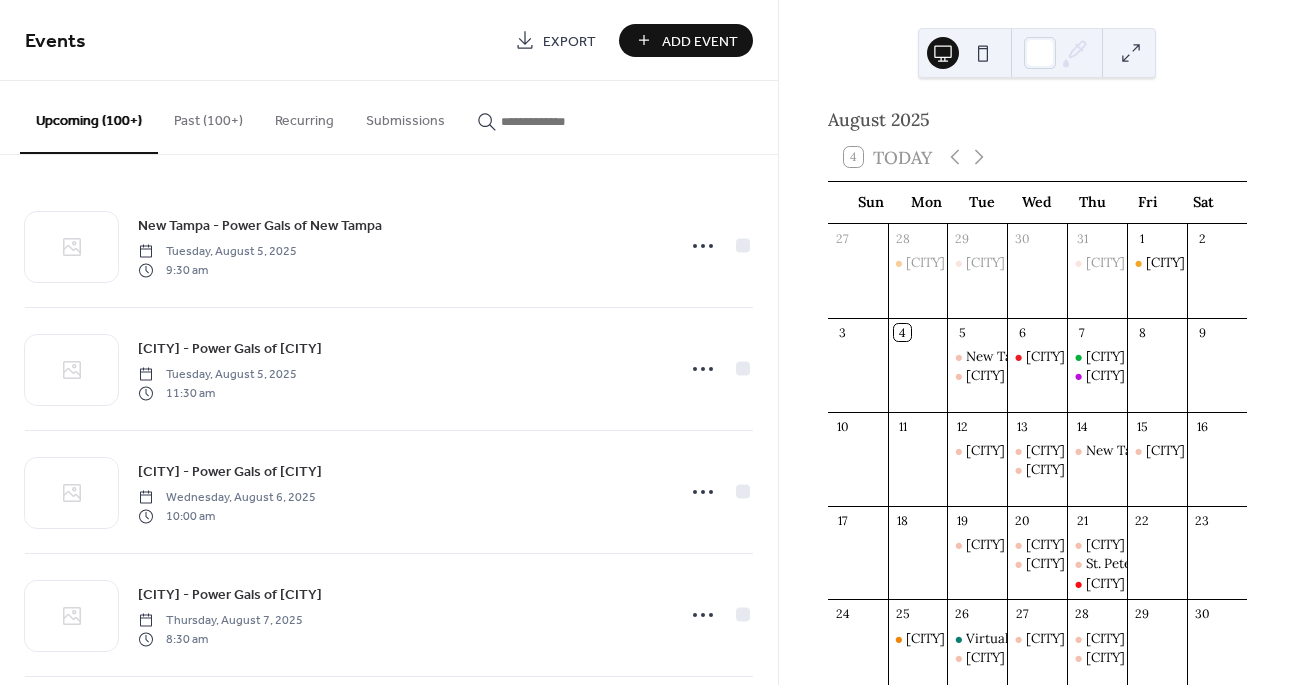 click at bounding box center [561, 121] 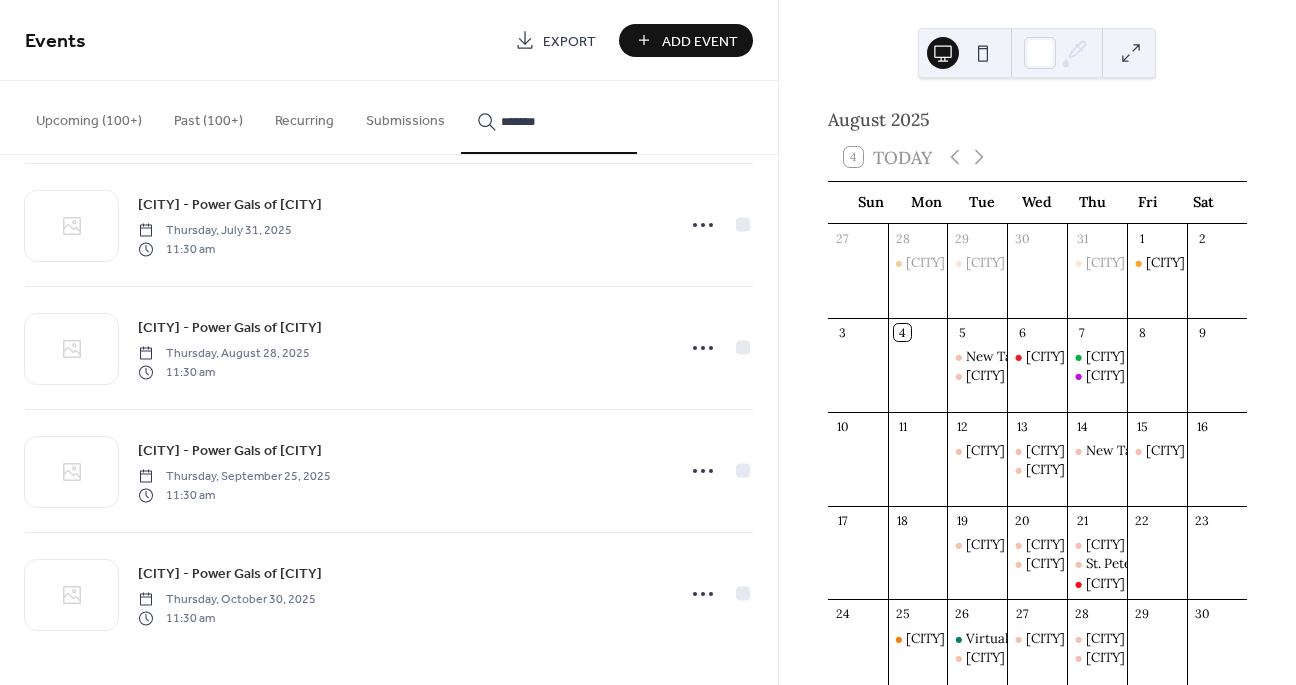scroll, scrollTop: 1342, scrollLeft: 0, axis: vertical 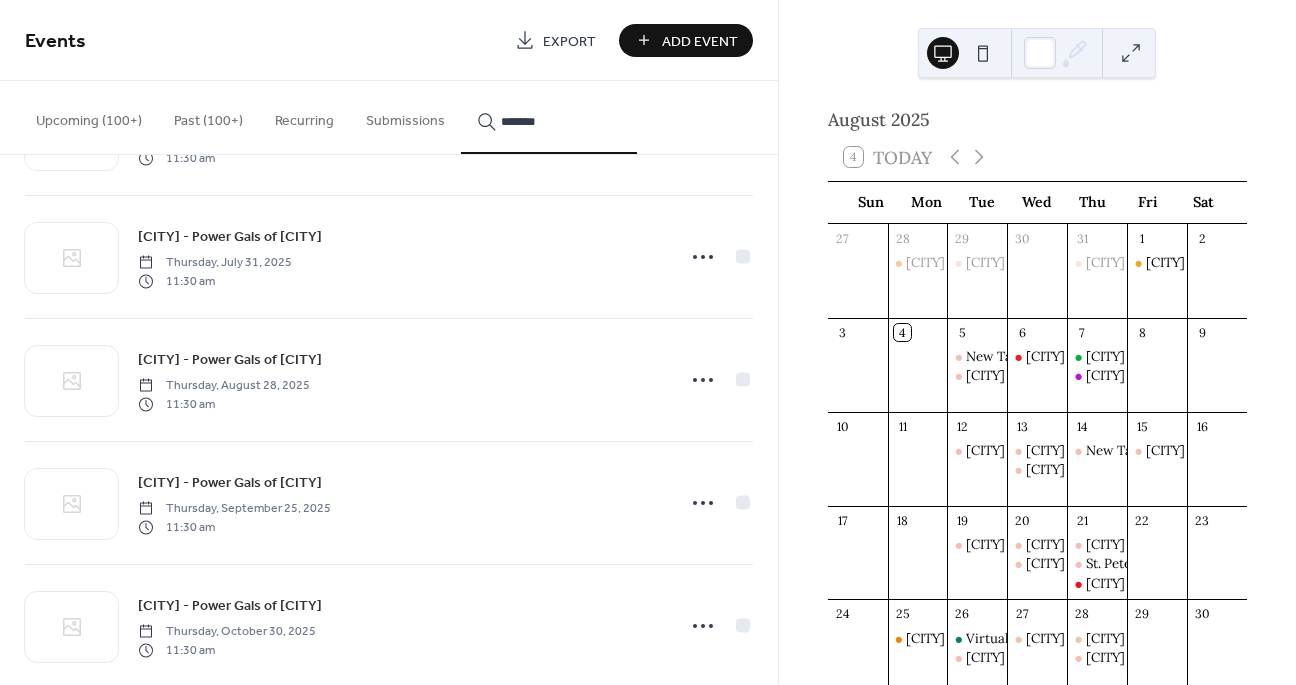 type on "*******" 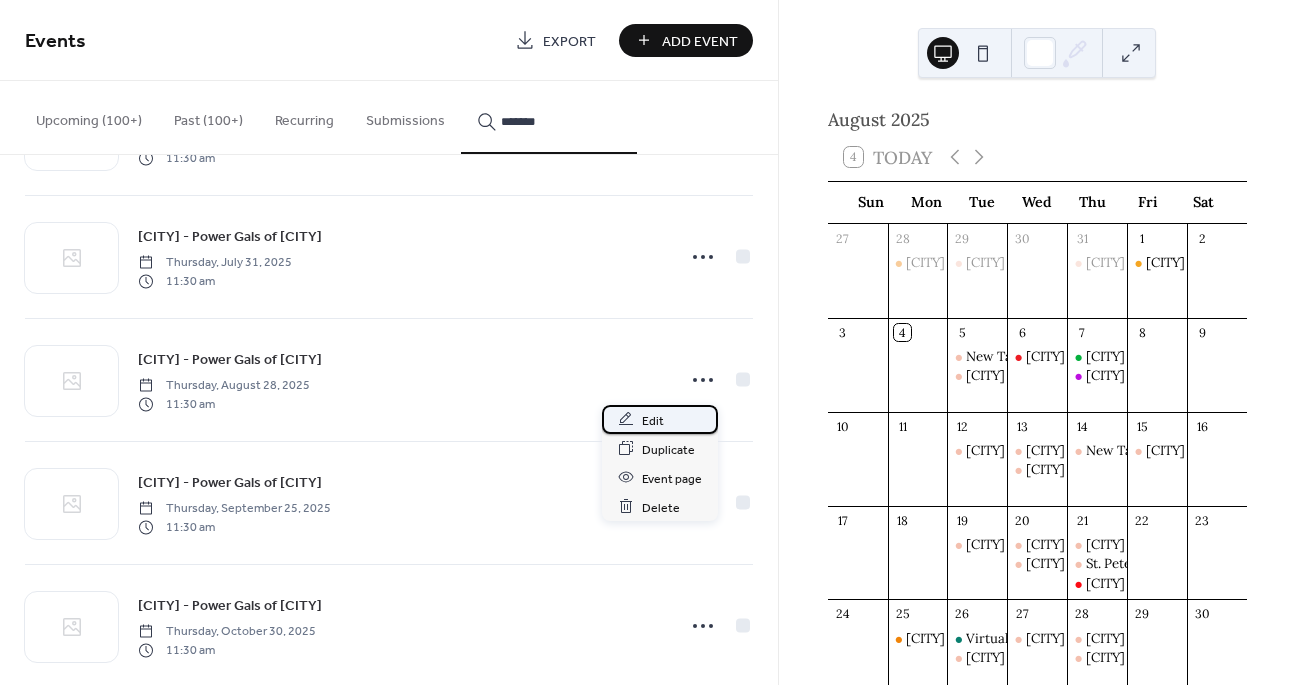 click on "Edit" at bounding box center (660, 419) 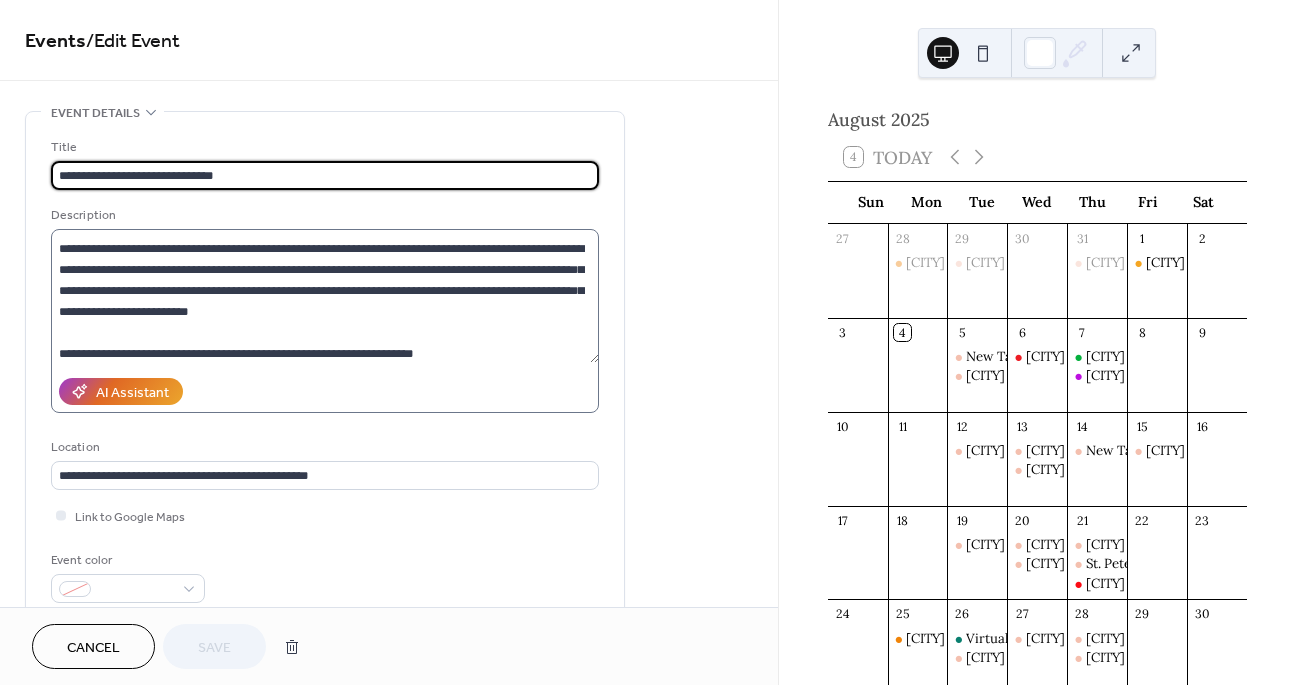 scroll, scrollTop: 139, scrollLeft: 0, axis: vertical 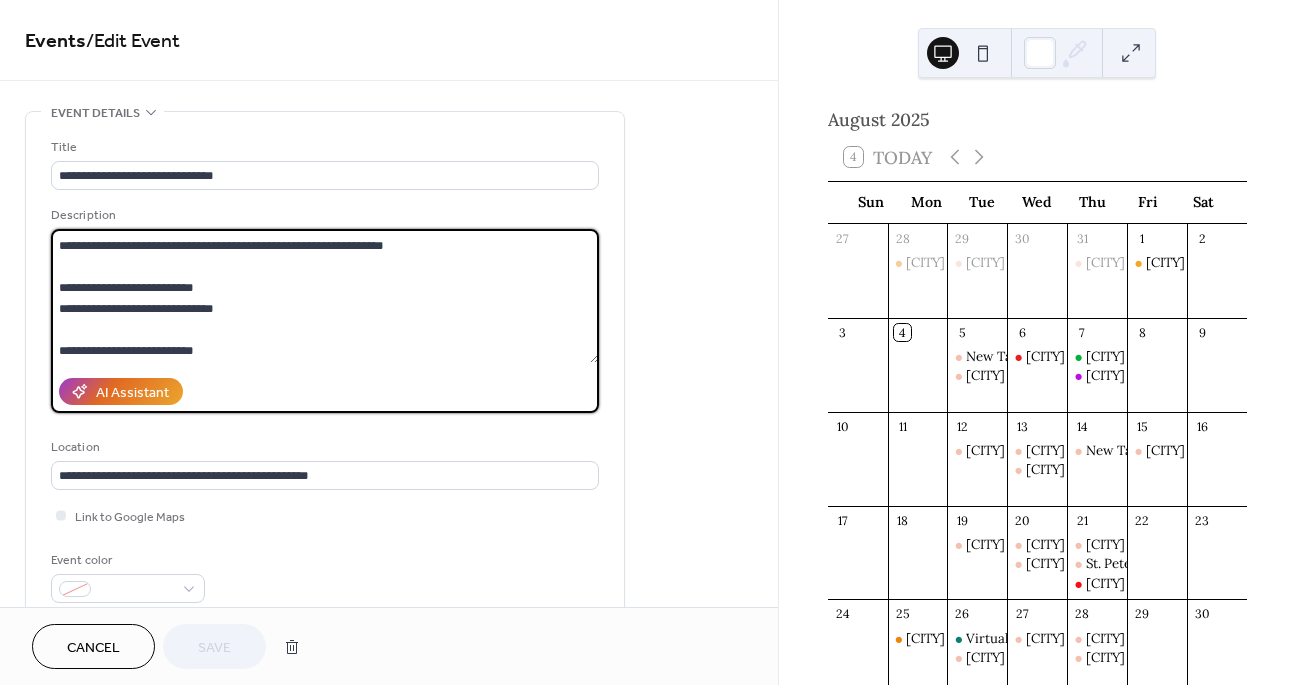 drag, startPoint x: 272, startPoint y: 311, endPoint x: 39, endPoint y: 285, distance: 234.44615 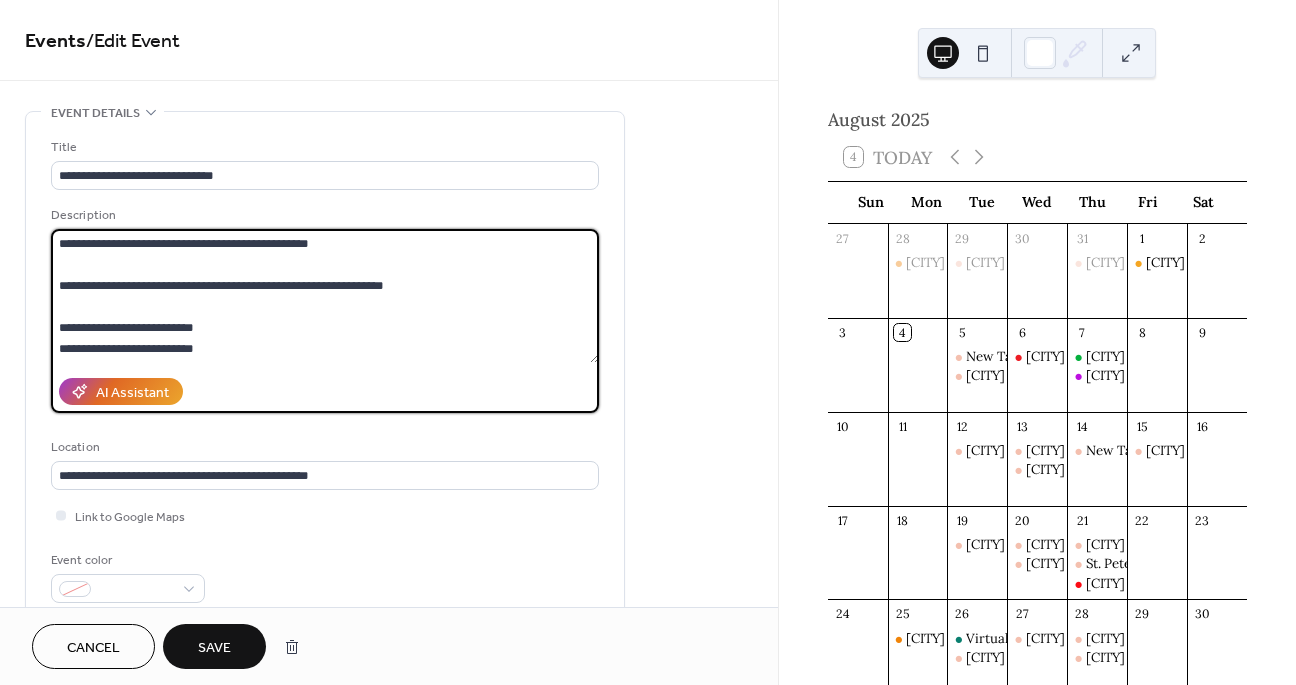scroll, scrollTop: 210, scrollLeft: 0, axis: vertical 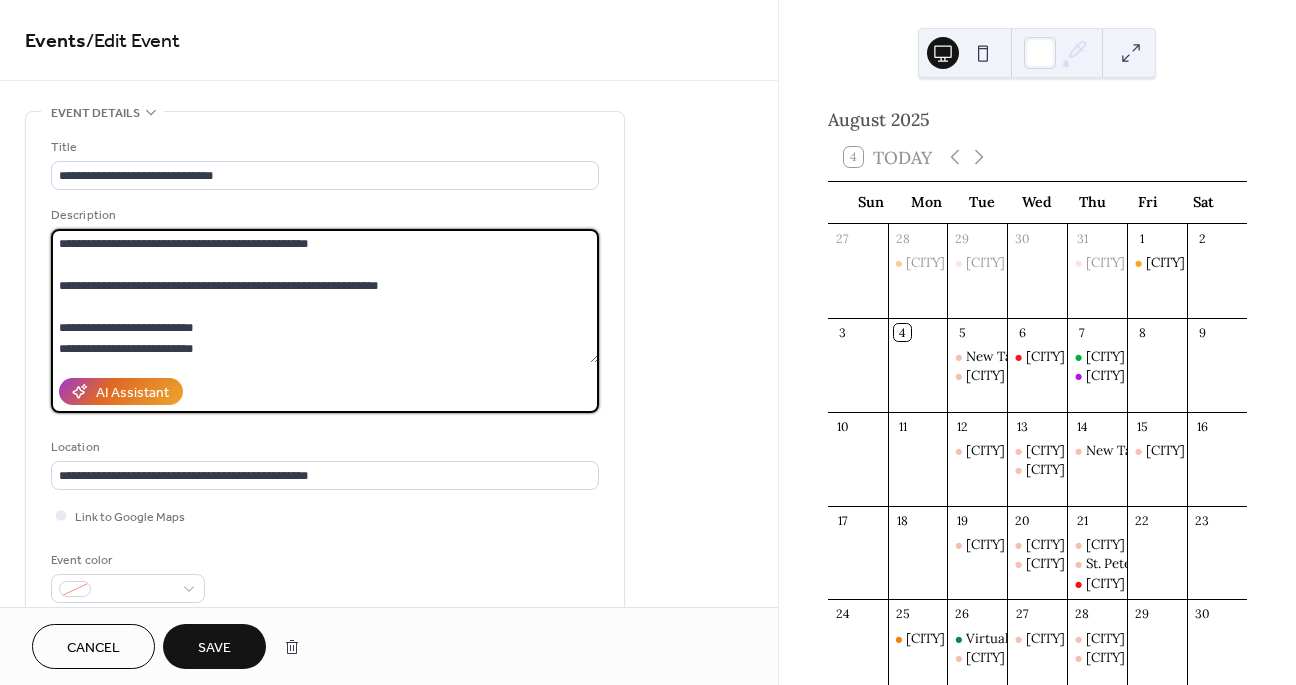 type on "**********" 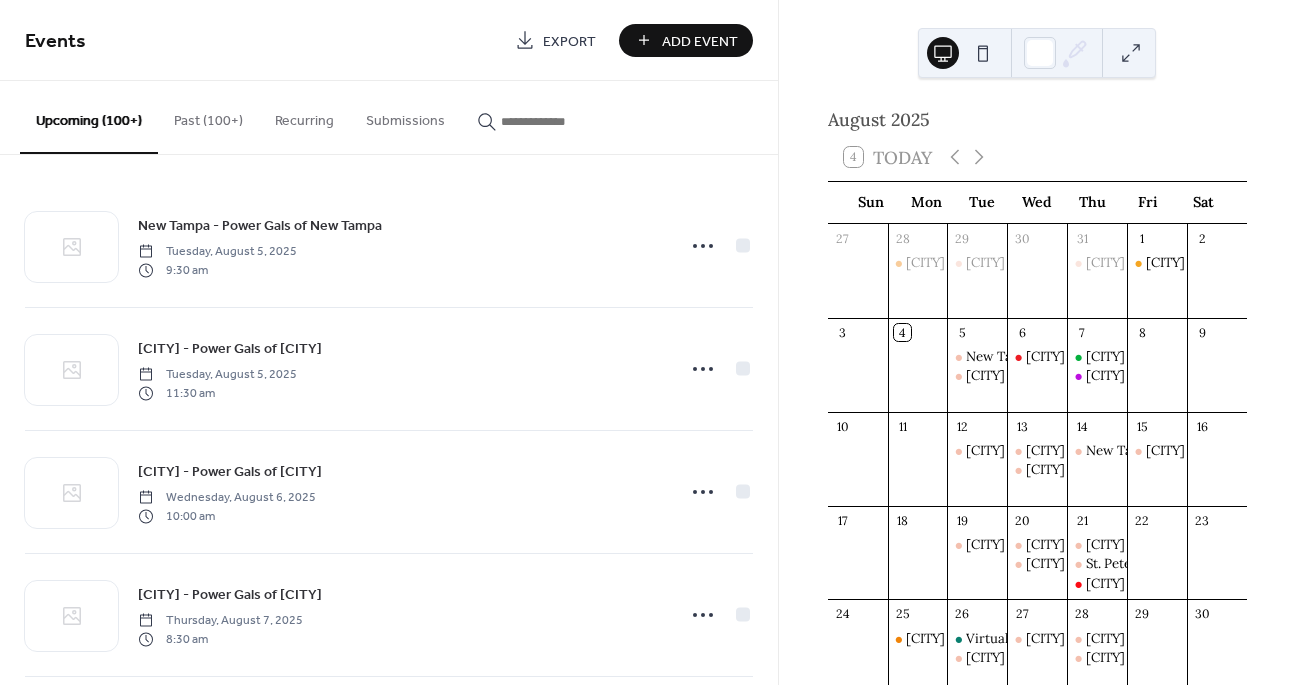 click at bounding box center [561, 121] 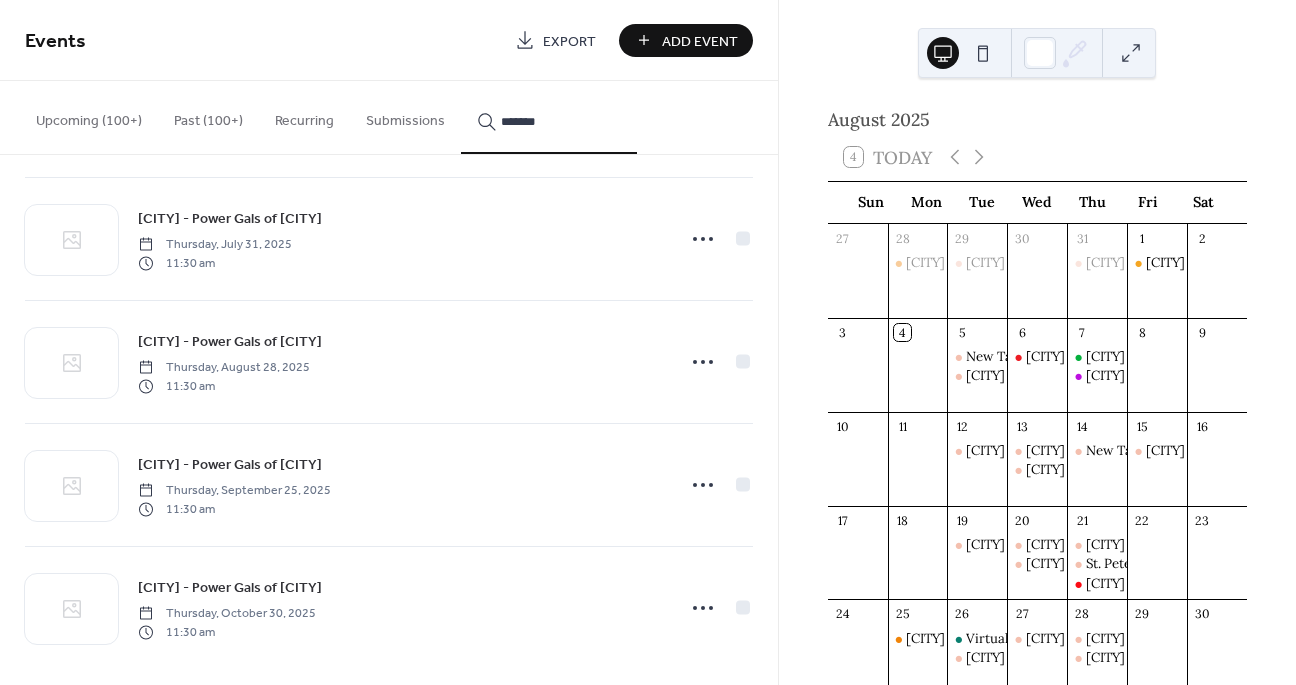 scroll, scrollTop: 1374, scrollLeft: 0, axis: vertical 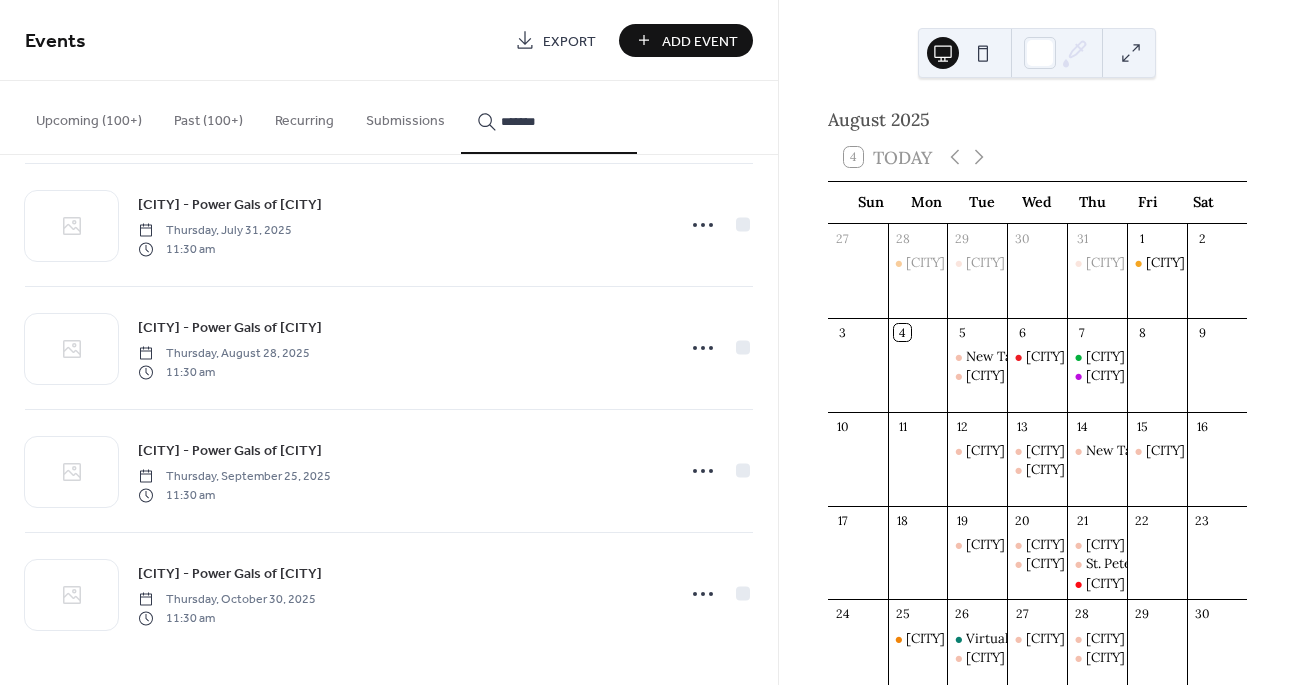 type on "*******" 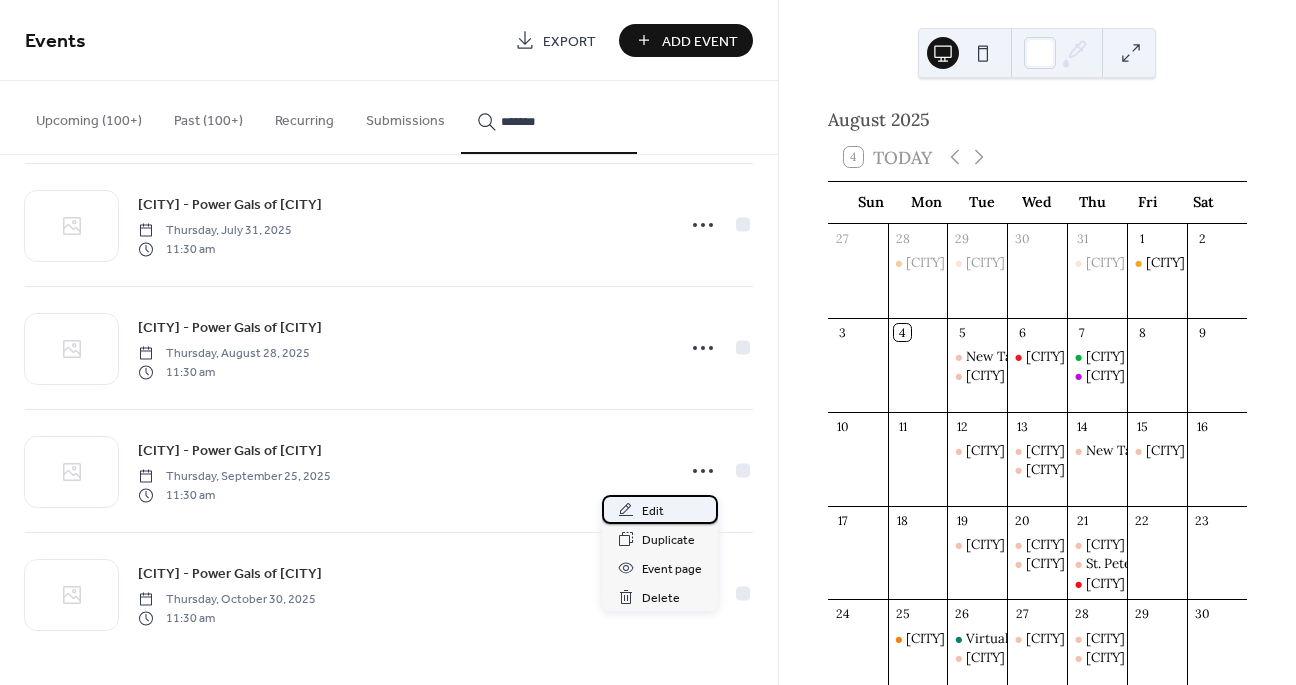 click on "Edit" at bounding box center [653, 511] 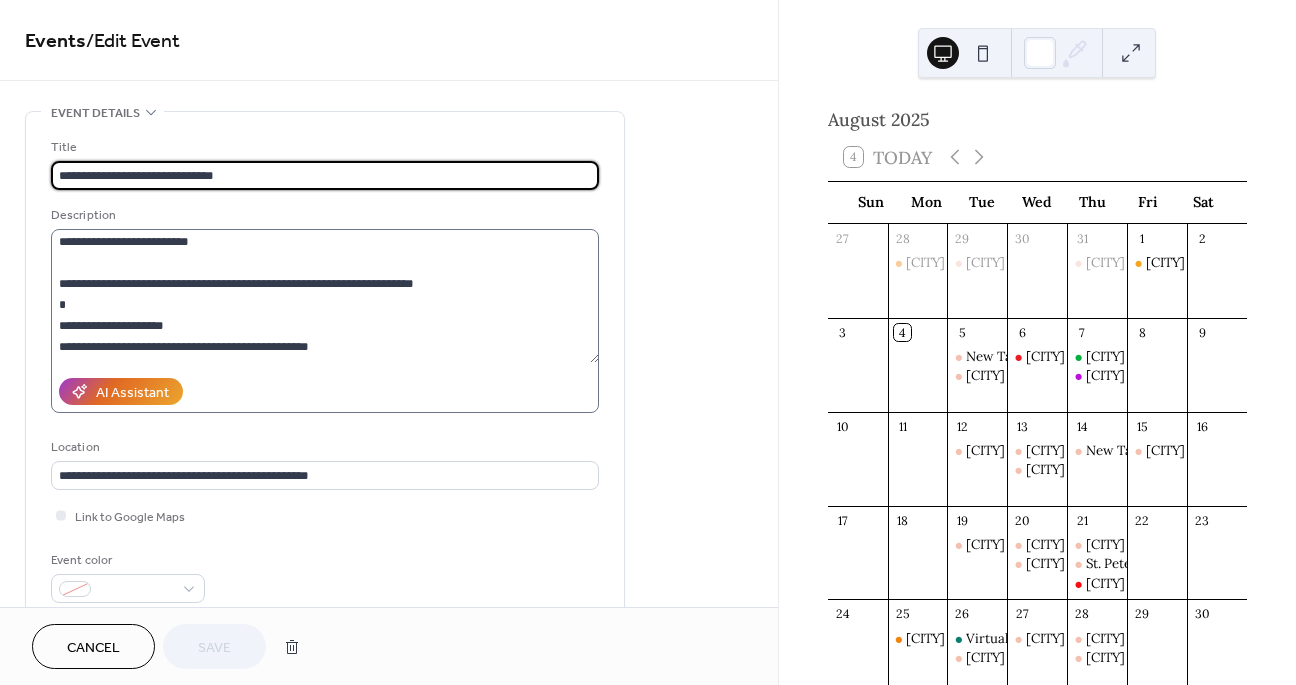scroll, scrollTop: 273, scrollLeft: 0, axis: vertical 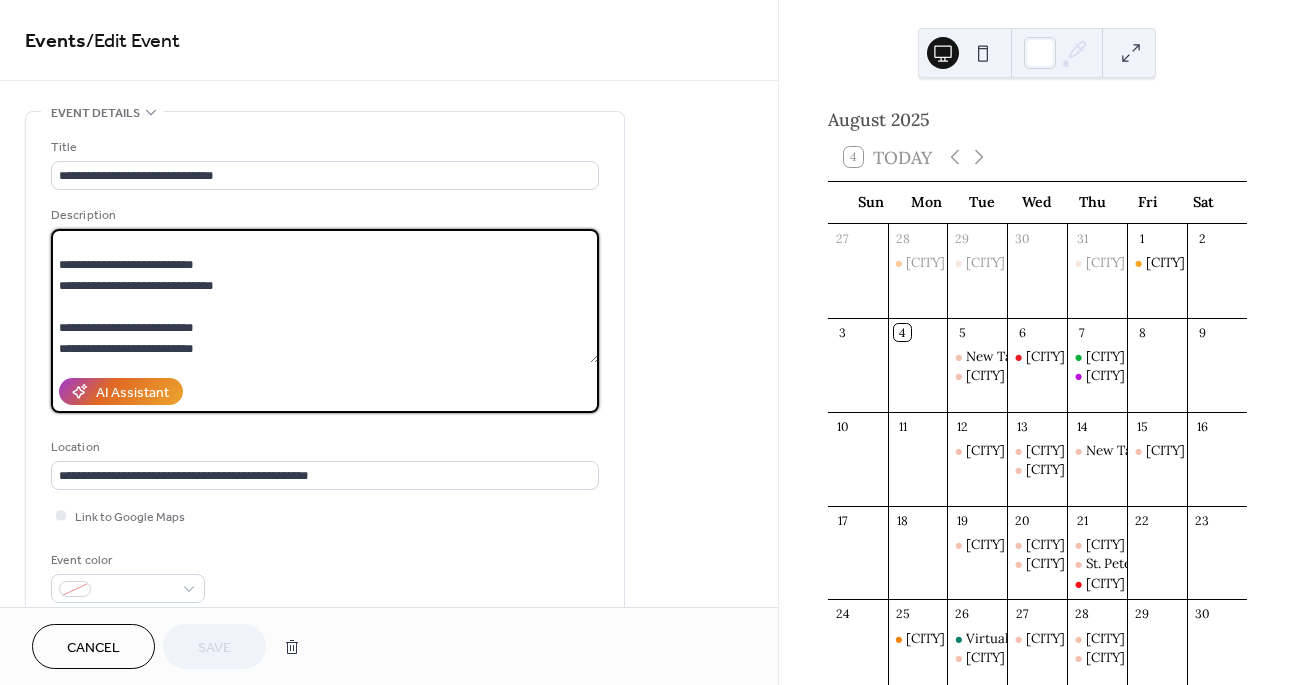 drag, startPoint x: 267, startPoint y: 287, endPoint x: 37, endPoint y: 267, distance: 230.86794 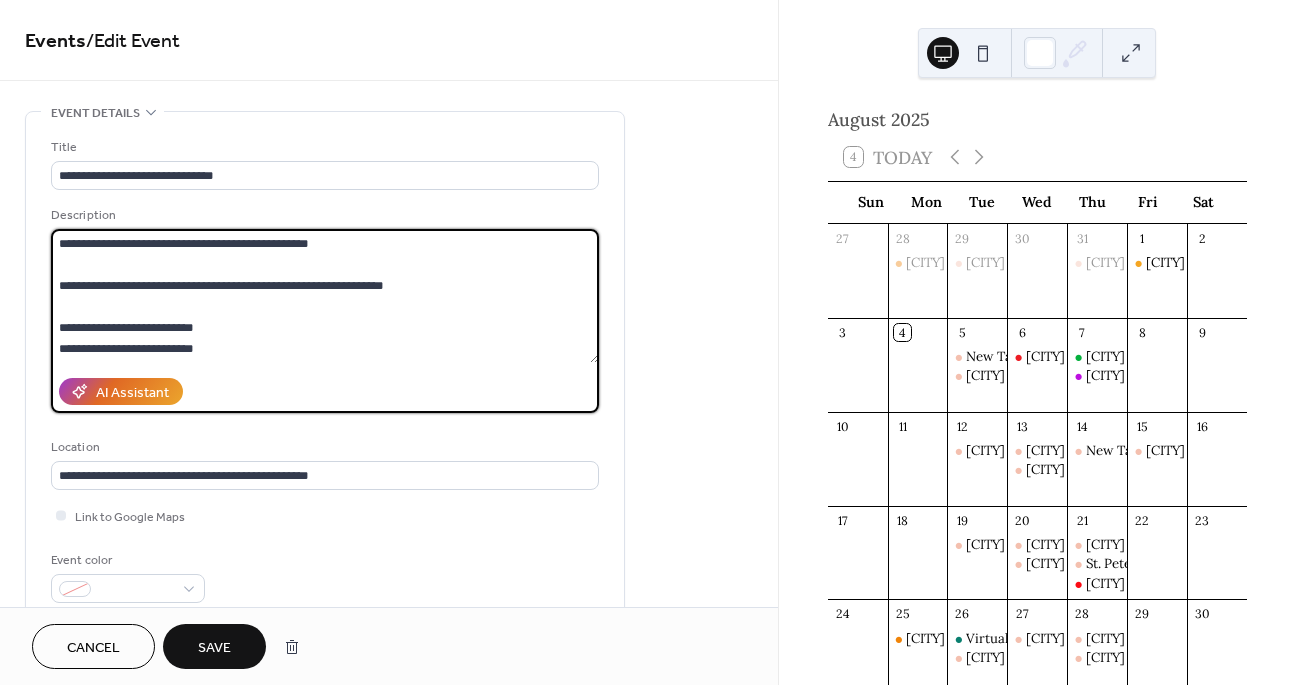 scroll, scrollTop: 210, scrollLeft: 0, axis: vertical 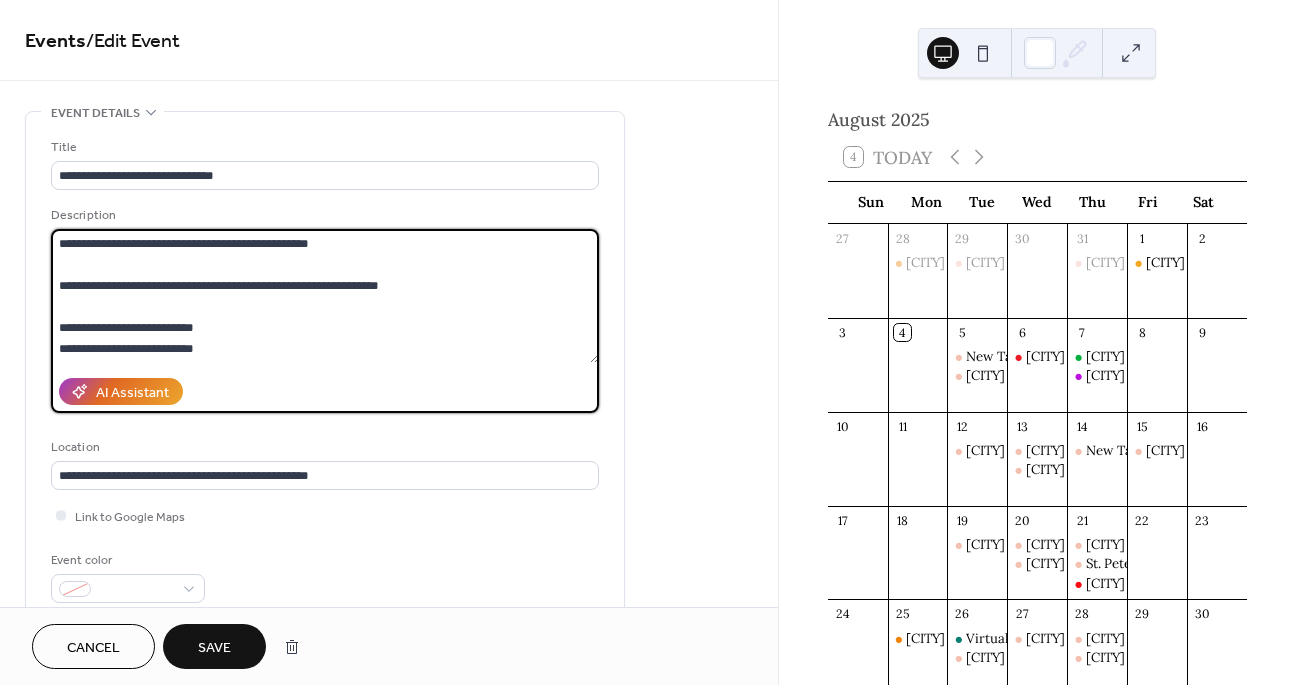 type on "**********" 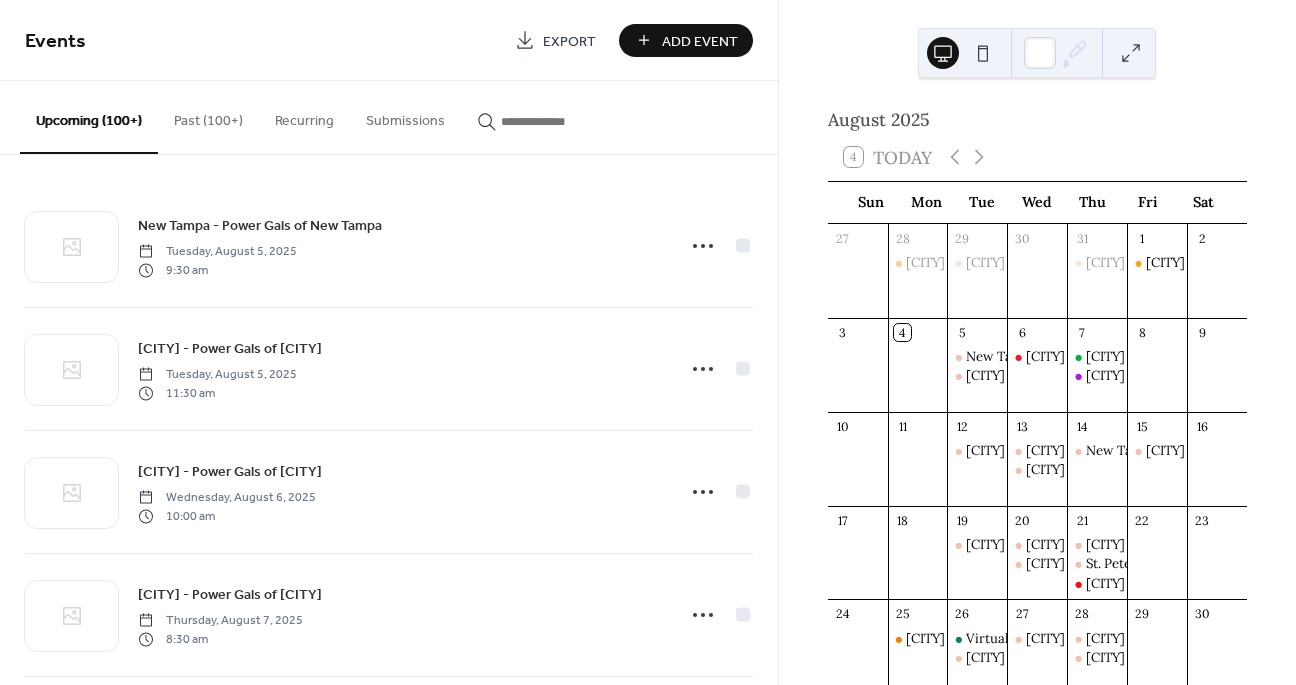 click at bounding box center [561, 121] 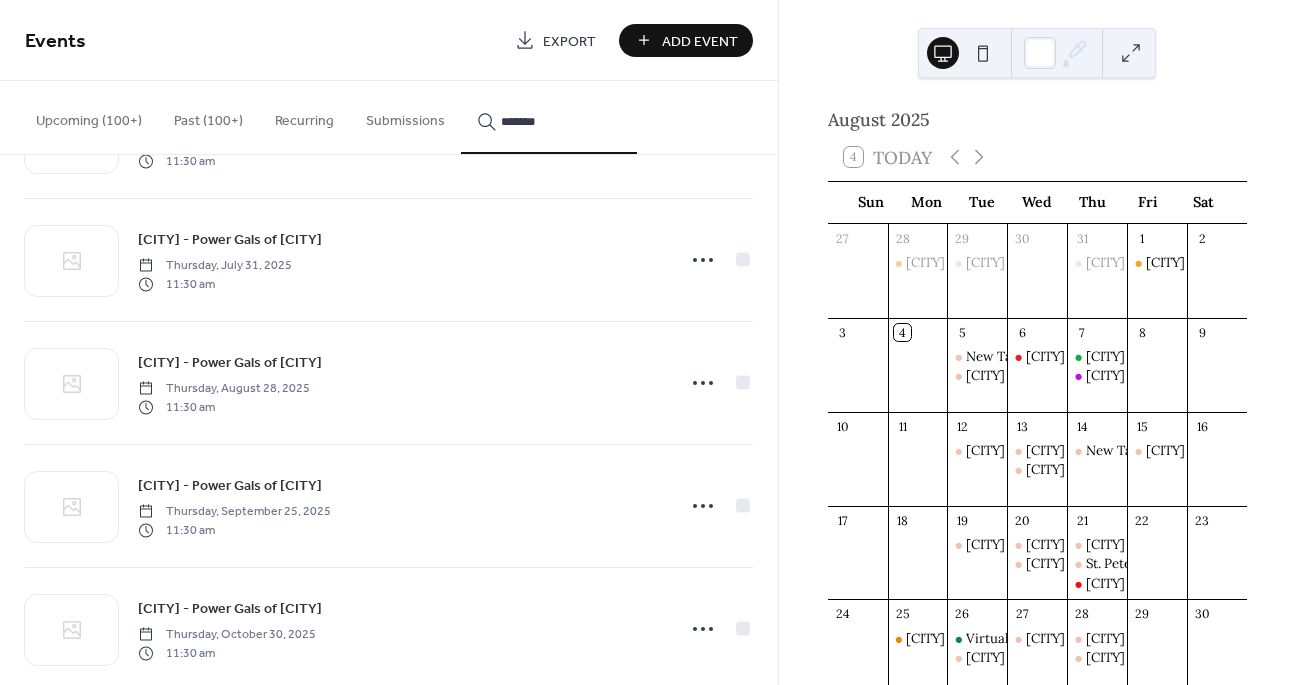 scroll, scrollTop: 1374, scrollLeft: 0, axis: vertical 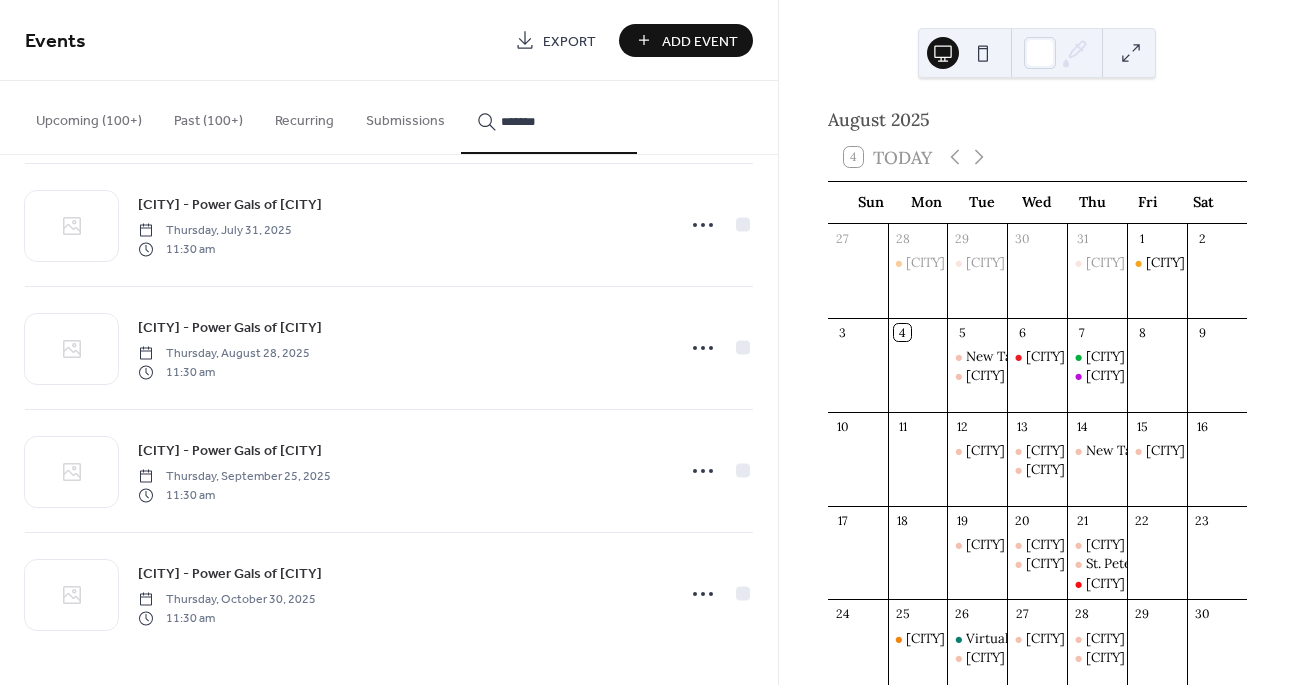 type on "*******" 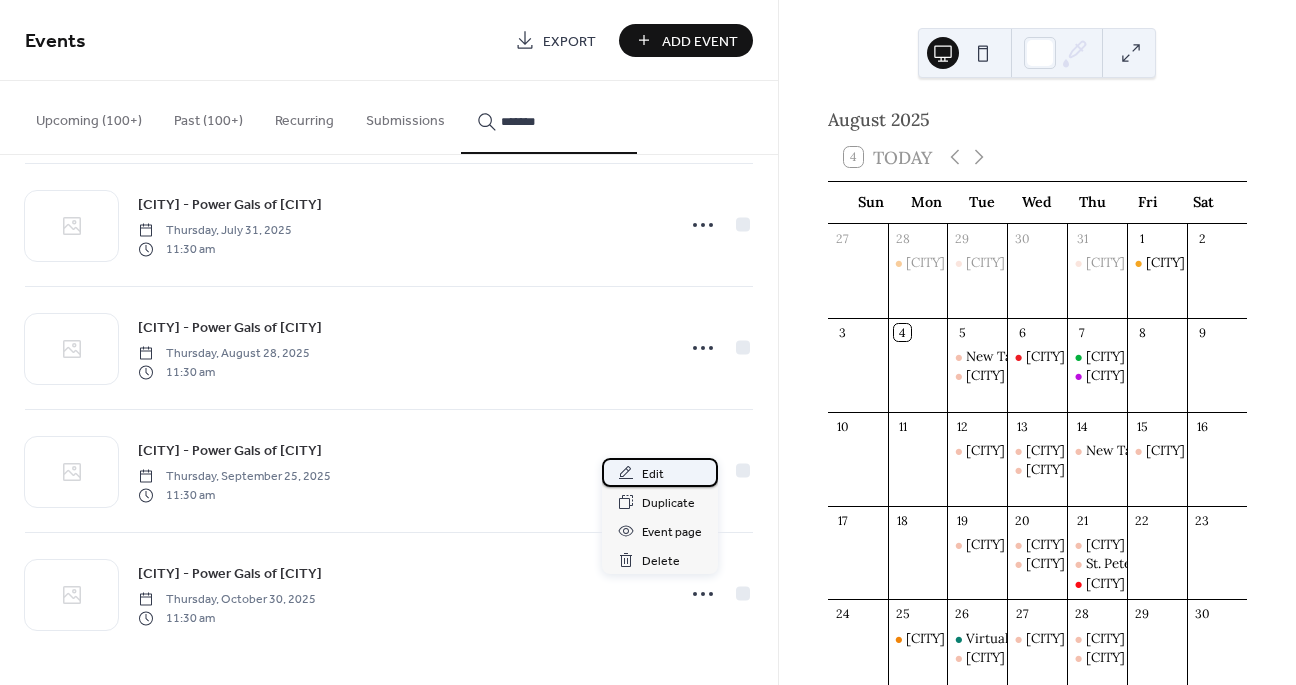 click on "Edit" at bounding box center (653, 474) 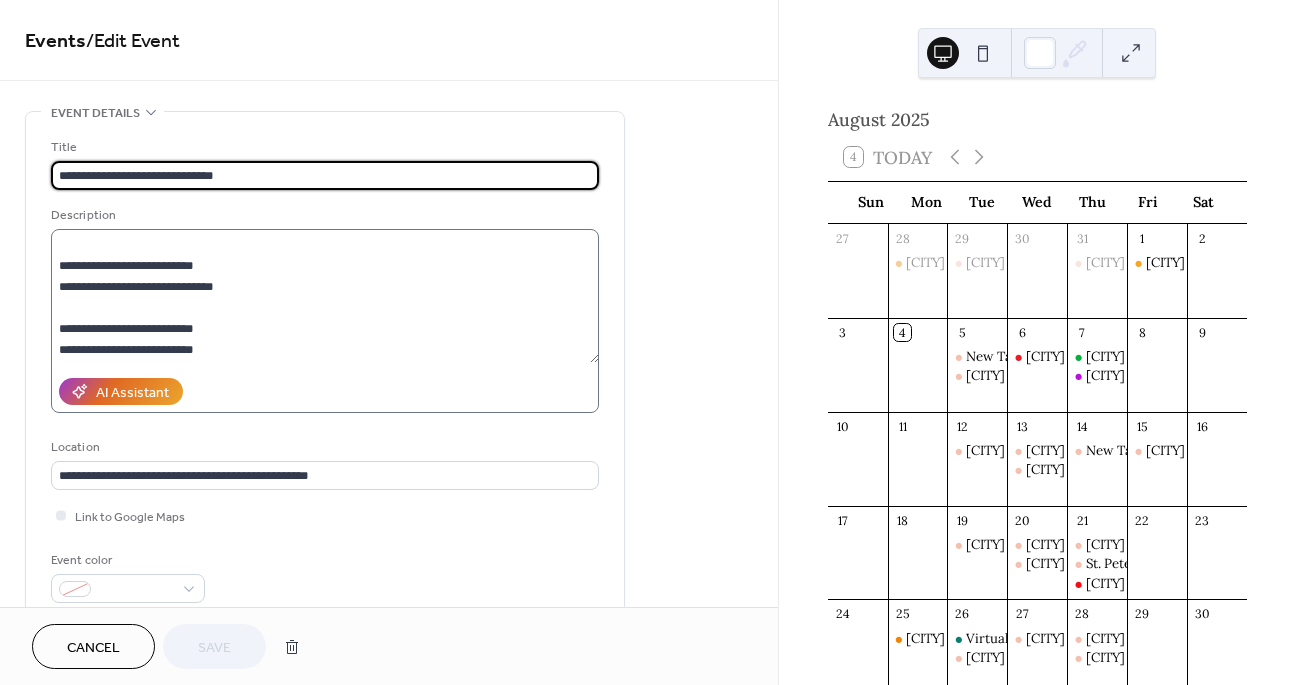 scroll, scrollTop: 273, scrollLeft: 0, axis: vertical 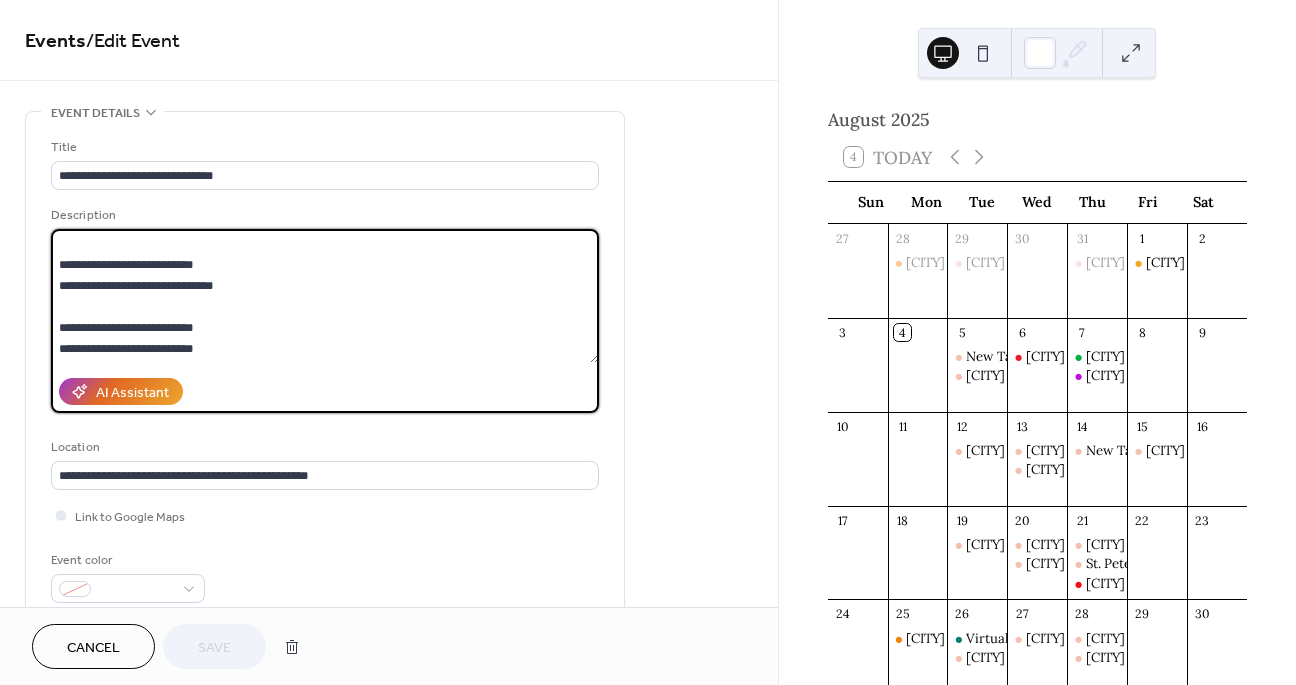 drag, startPoint x: 254, startPoint y: 282, endPoint x: -36, endPoint y: 263, distance: 290.62173 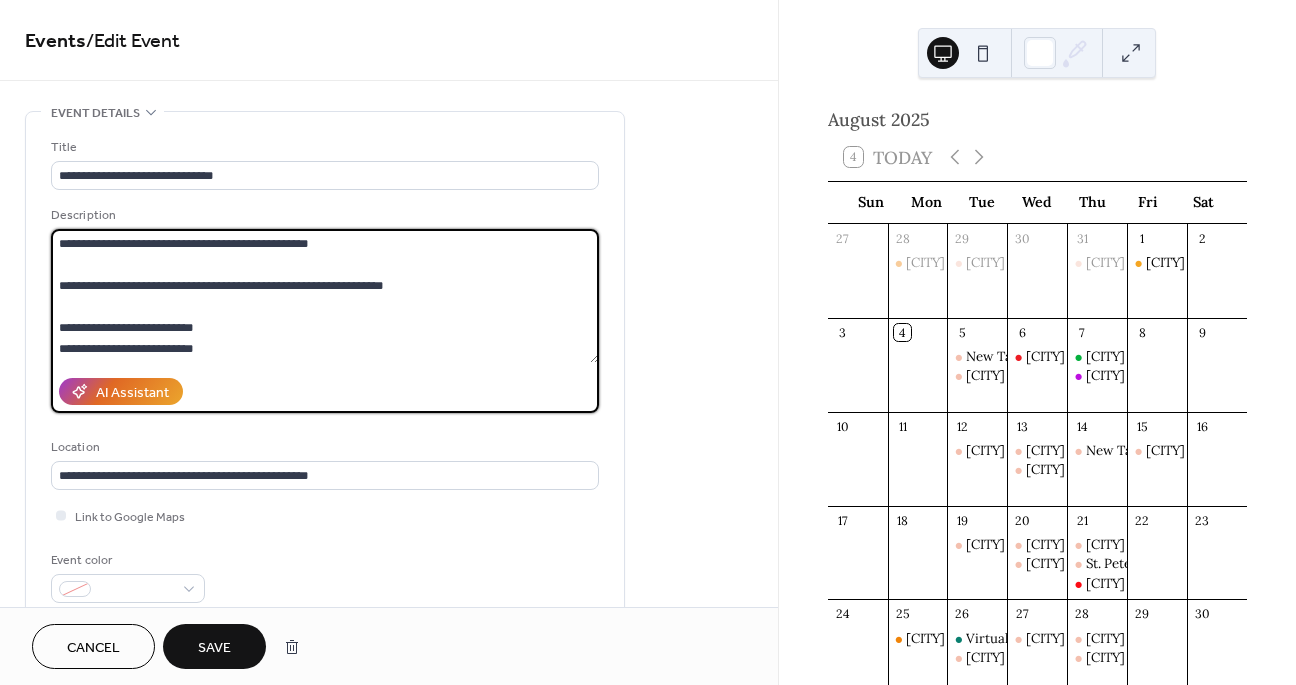 scroll, scrollTop: 210, scrollLeft: 0, axis: vertical 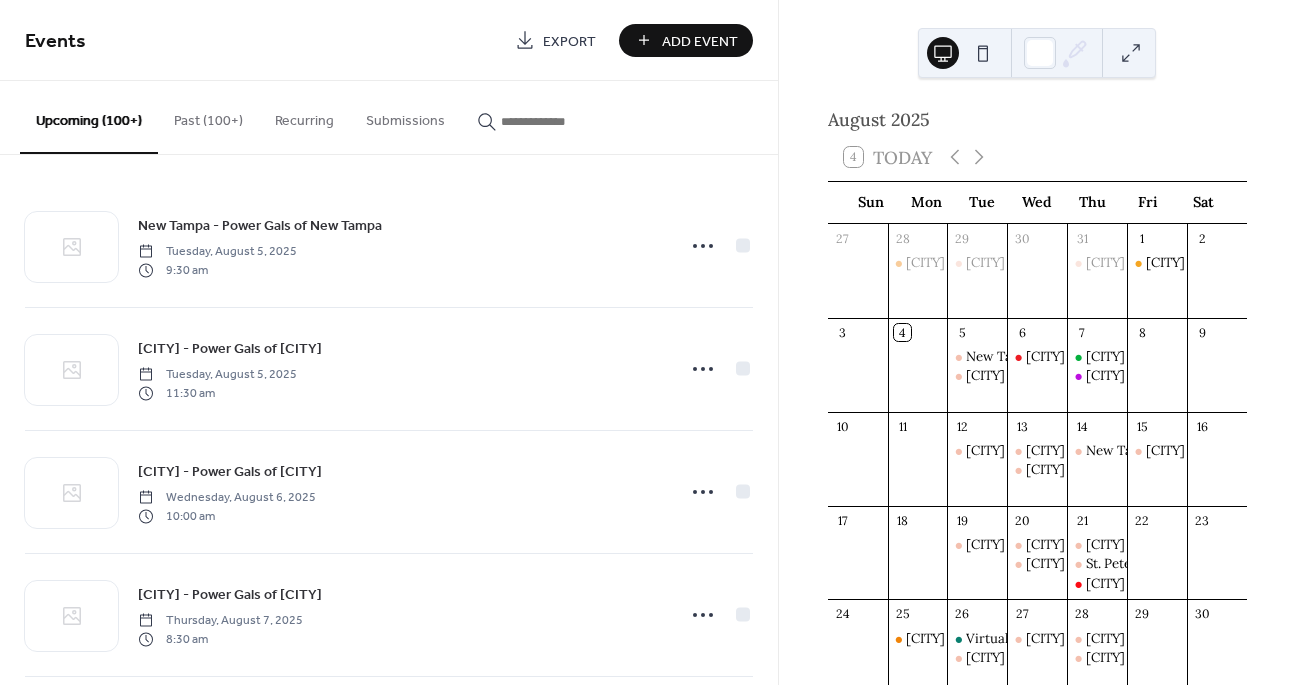 click at bounding box center (561, 121) 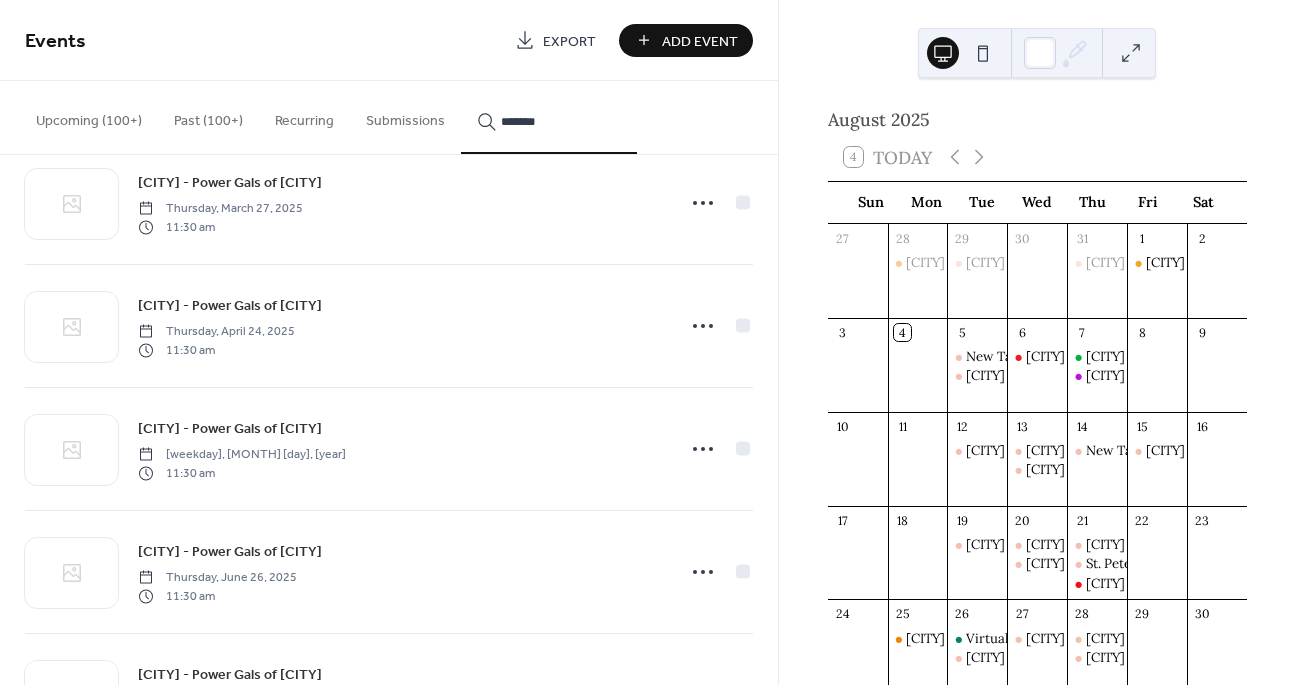 scroll, scrollTop: 1374, scrollLeft: 0, axis: vertical 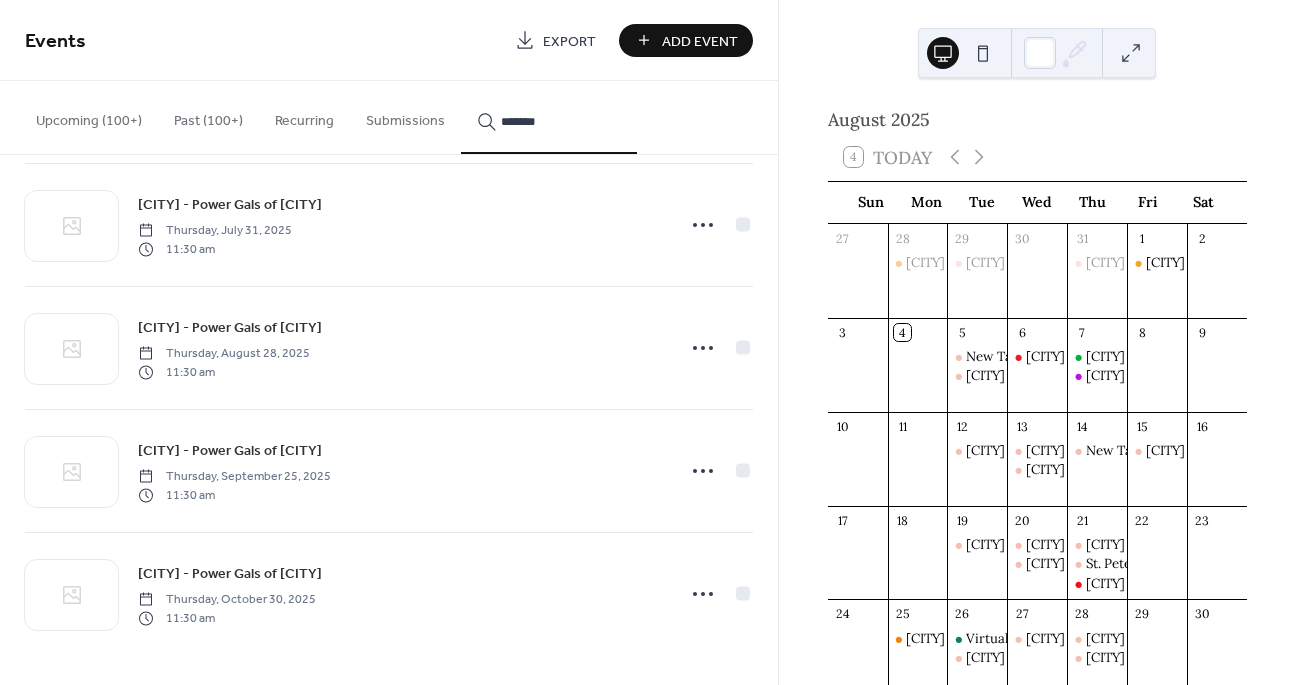 type on "*******" 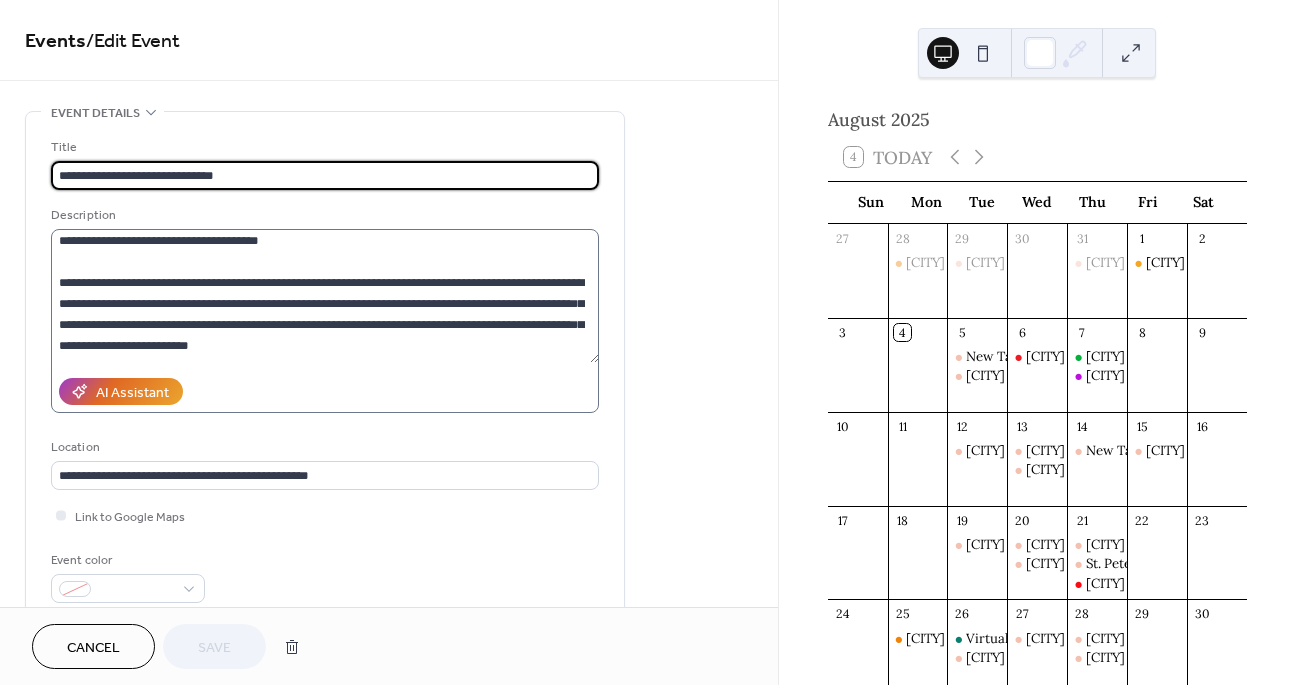 scroll, scrollTop: 210, scrollLeft: 0, axis: vertical 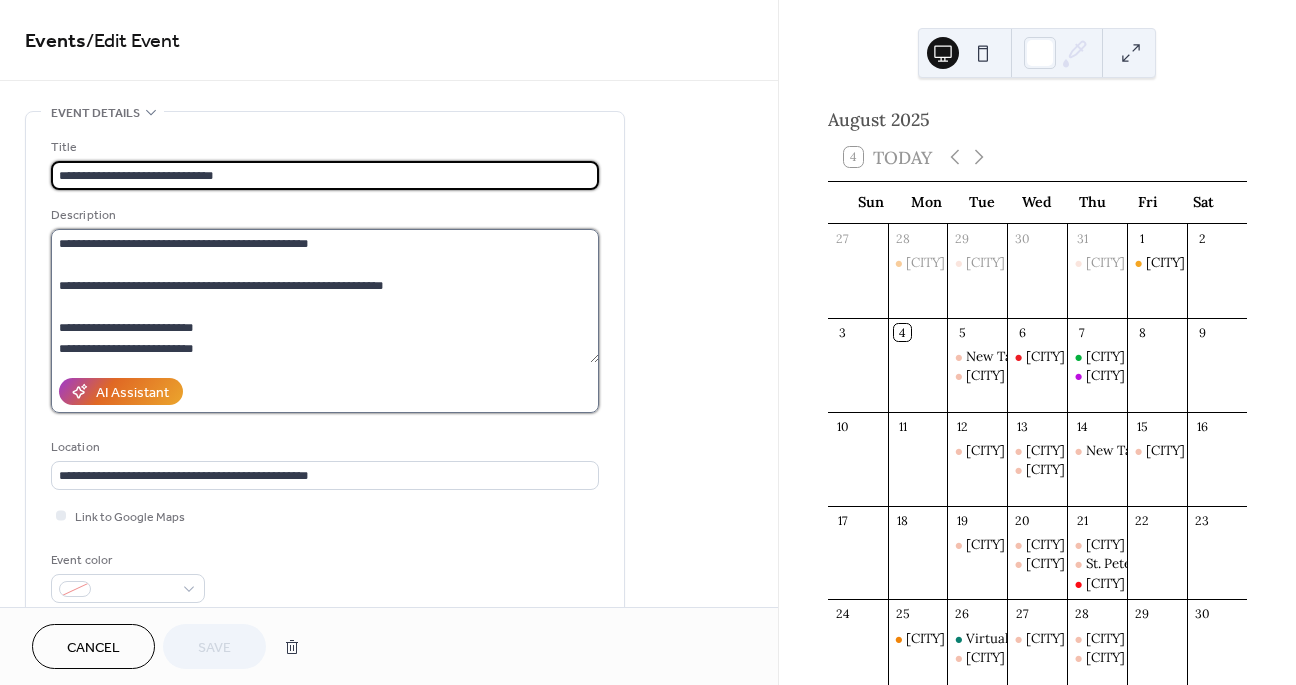 click on "**********" at bounding box center [325, 296] 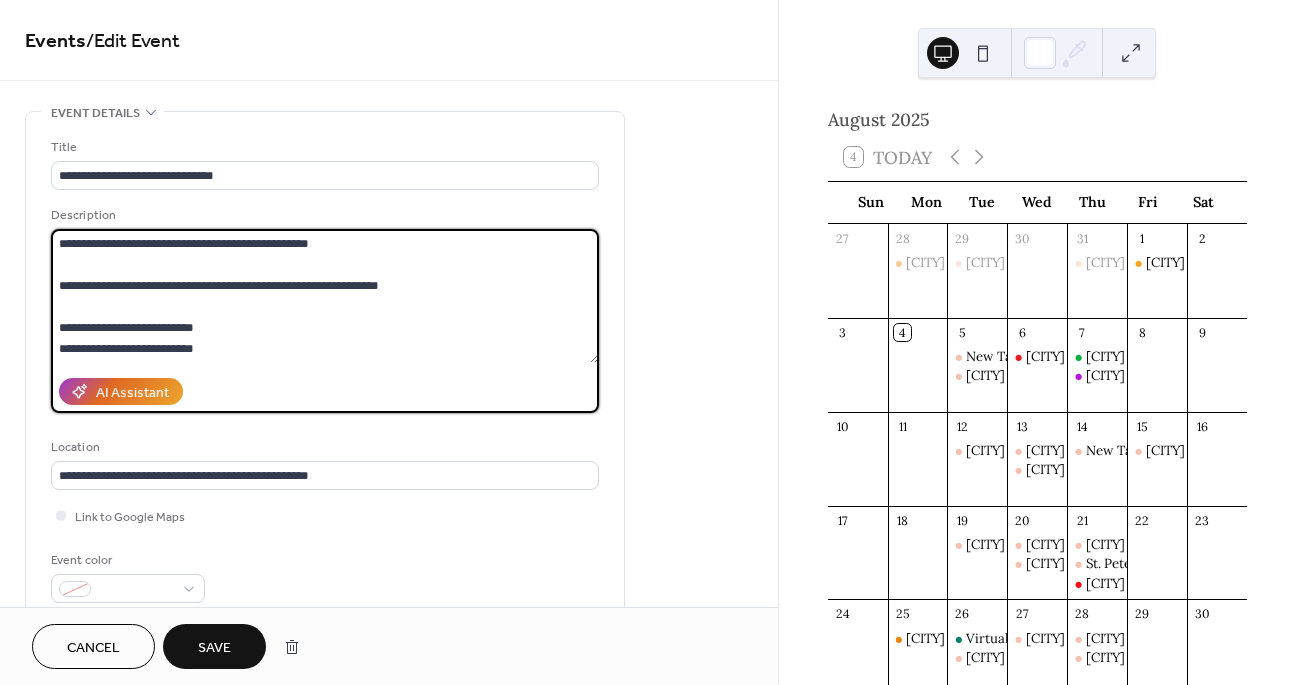 type on "**********" 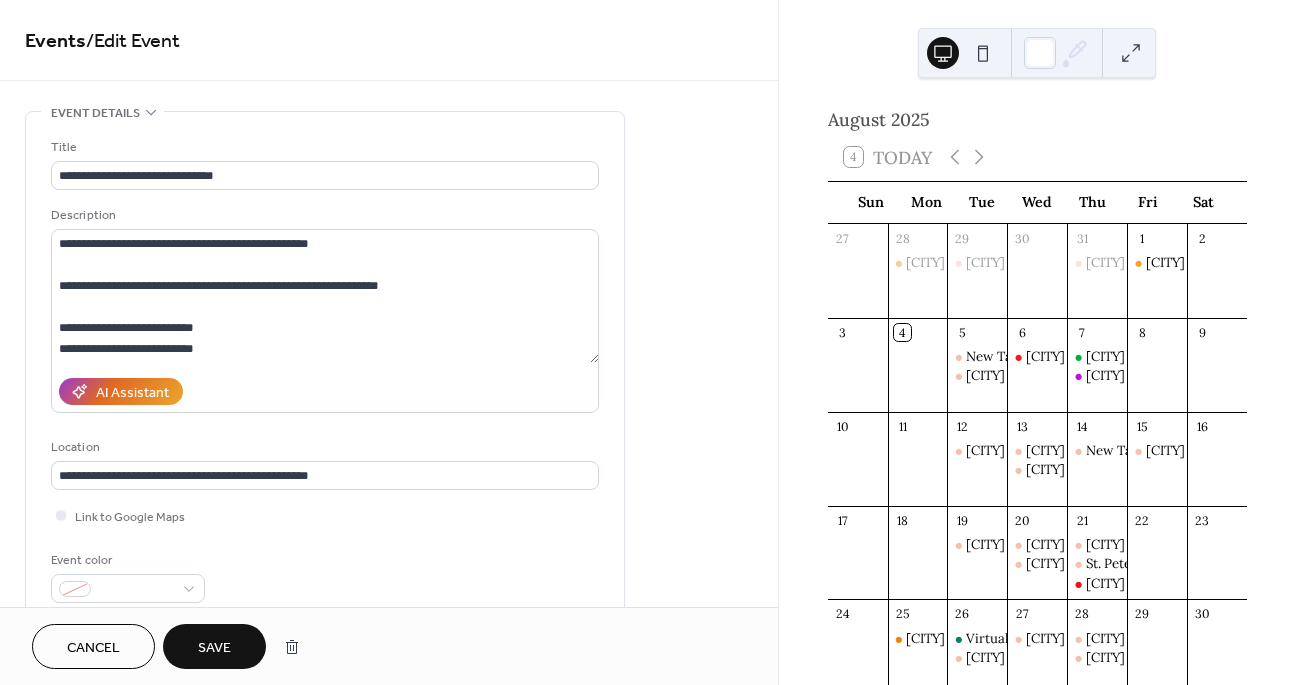 click on "Save" at bounding box center [214, 648] 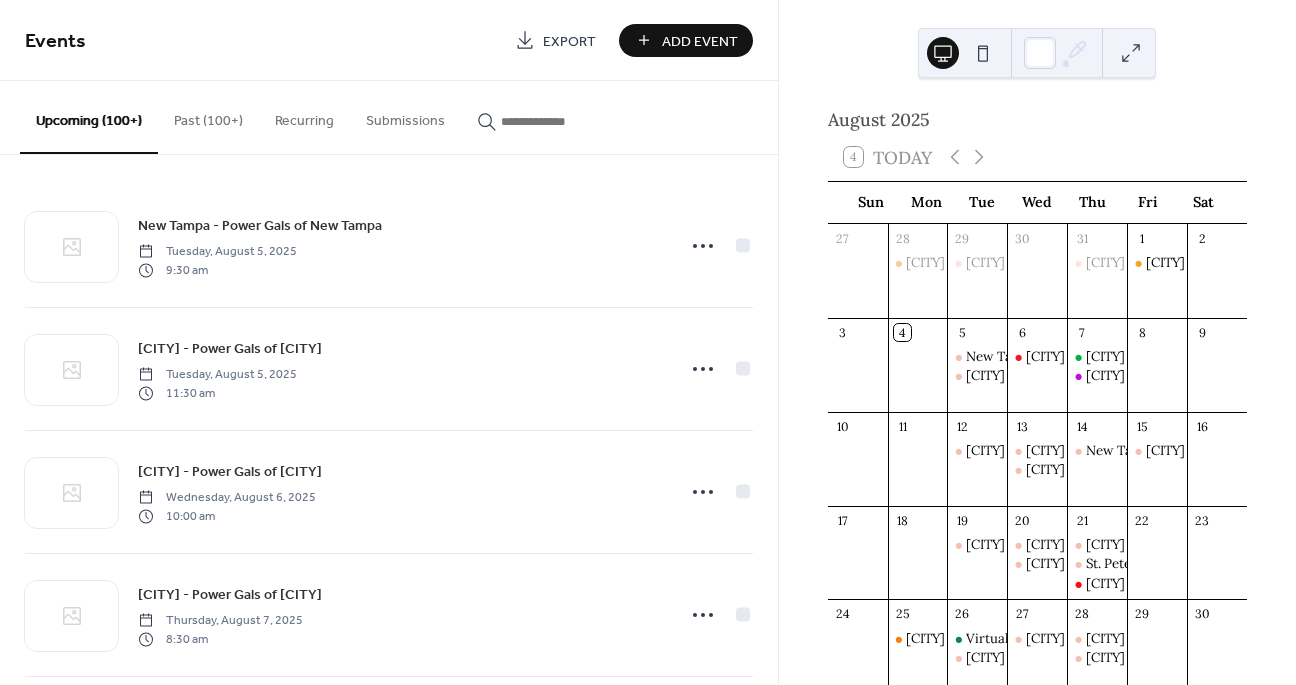 click at bounding box center [561, 121] 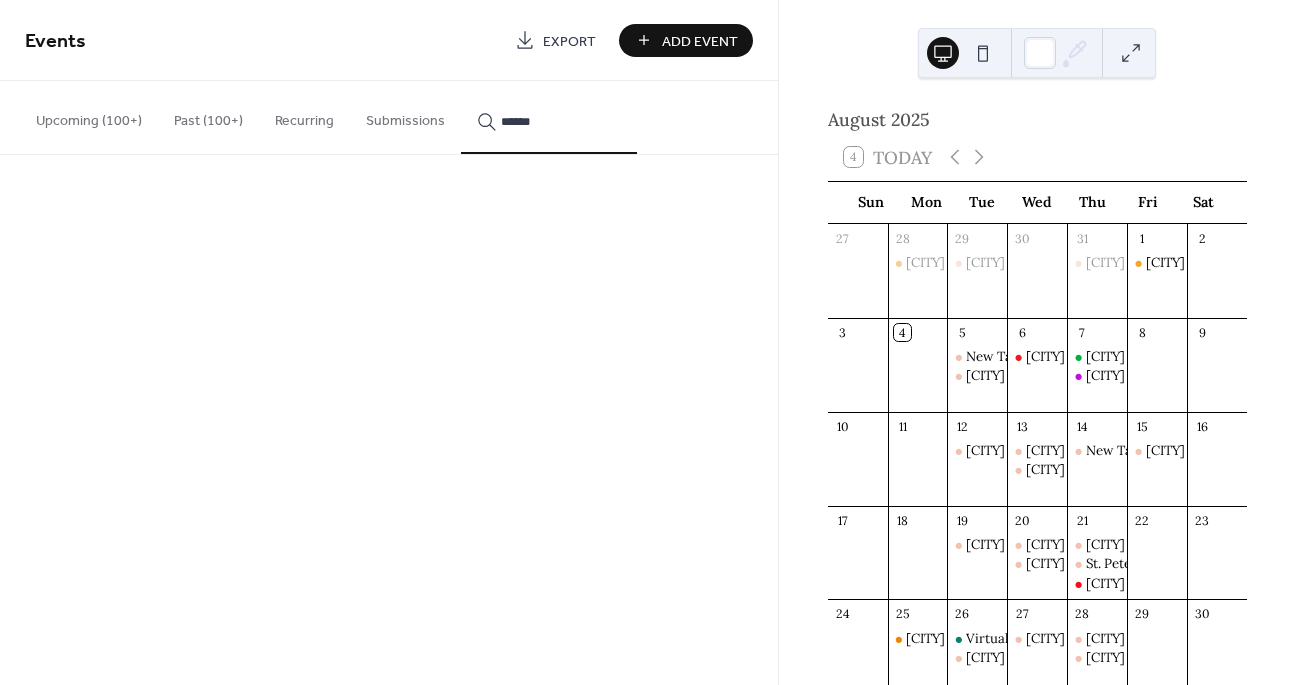 click on "******" at bounding box center [549, 117] 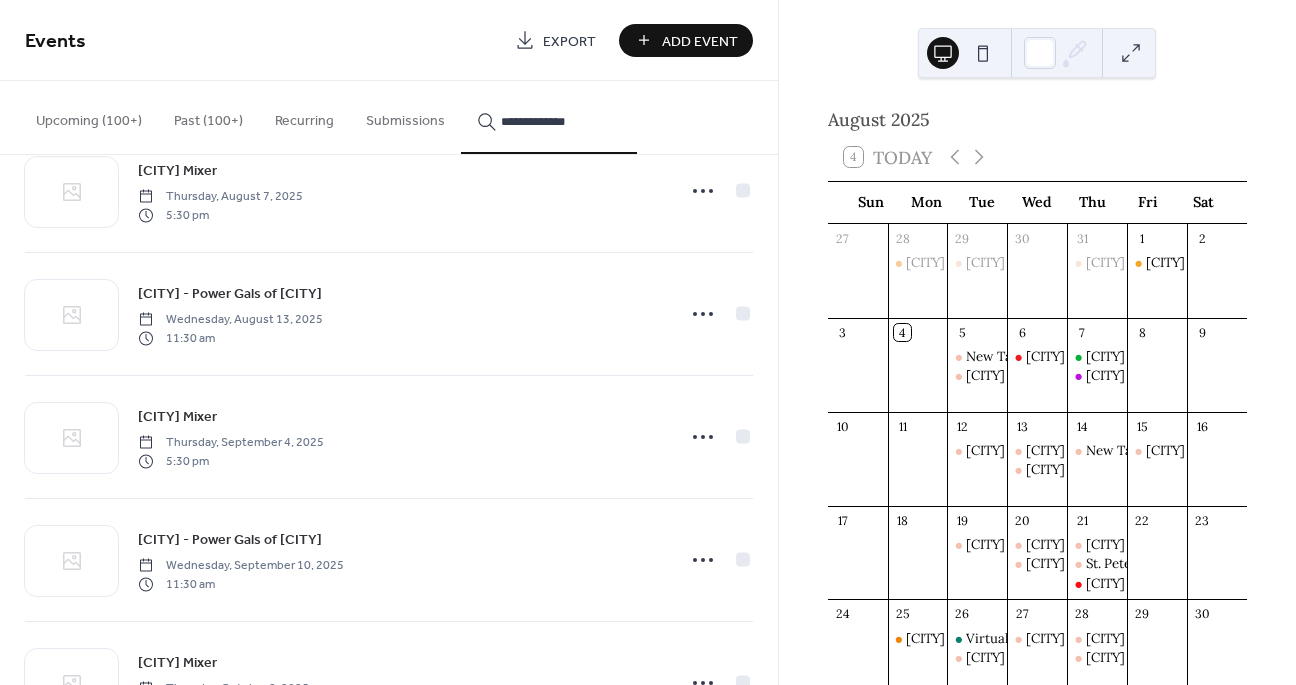 scroll, scrollTop: 2142, scrollLeft: 0, axis: vertical 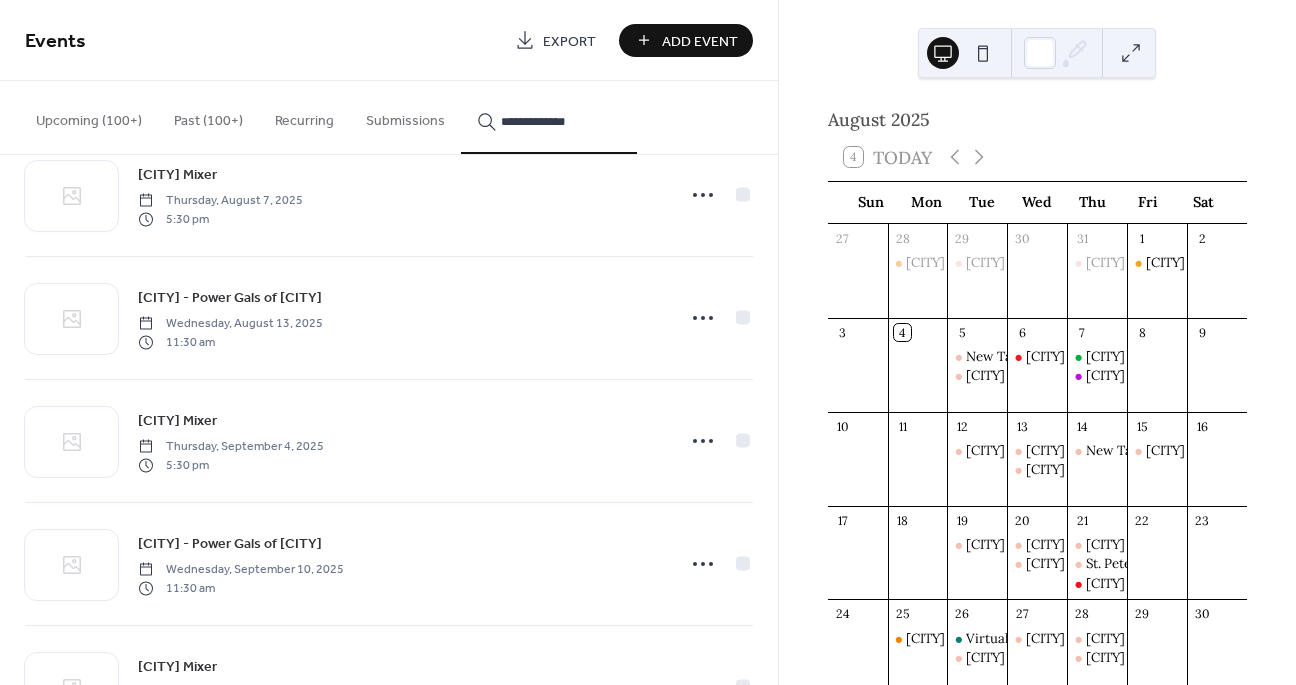 type on "**********" 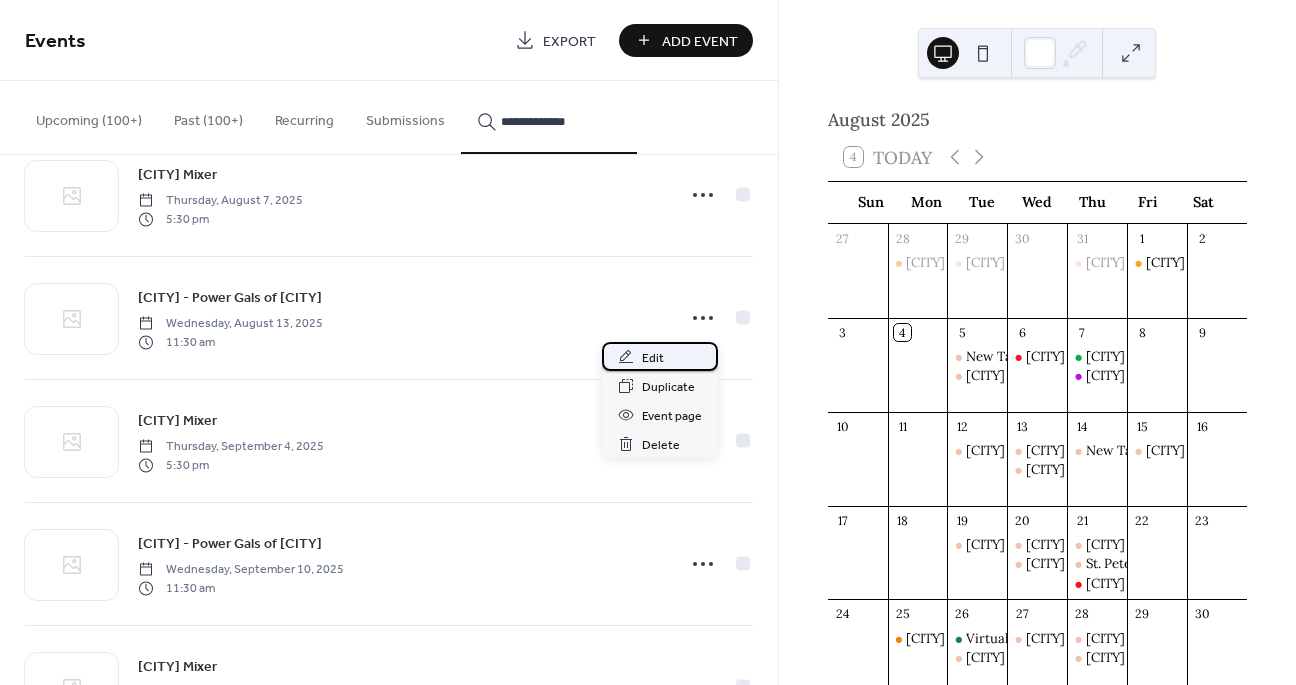 click on "Edit" at bounding box center [660, 356] 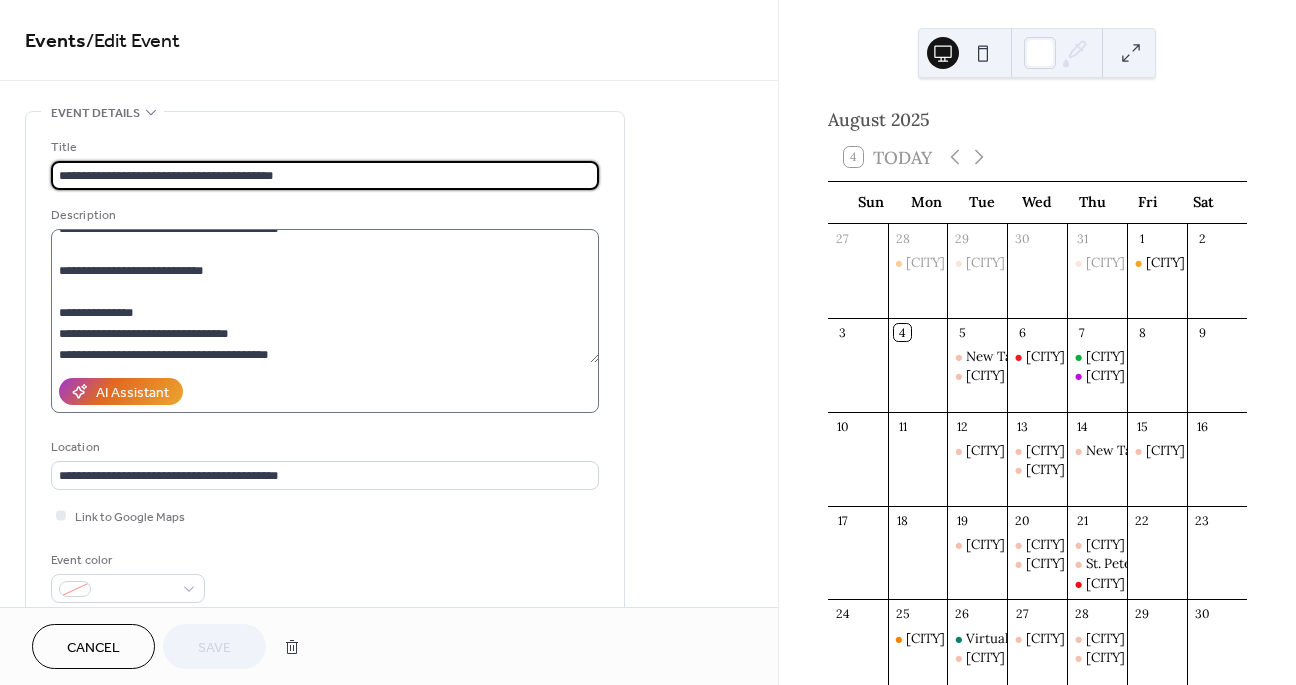 scroll, scrollTop: 193, scrollLeft: 0, axis: vertical 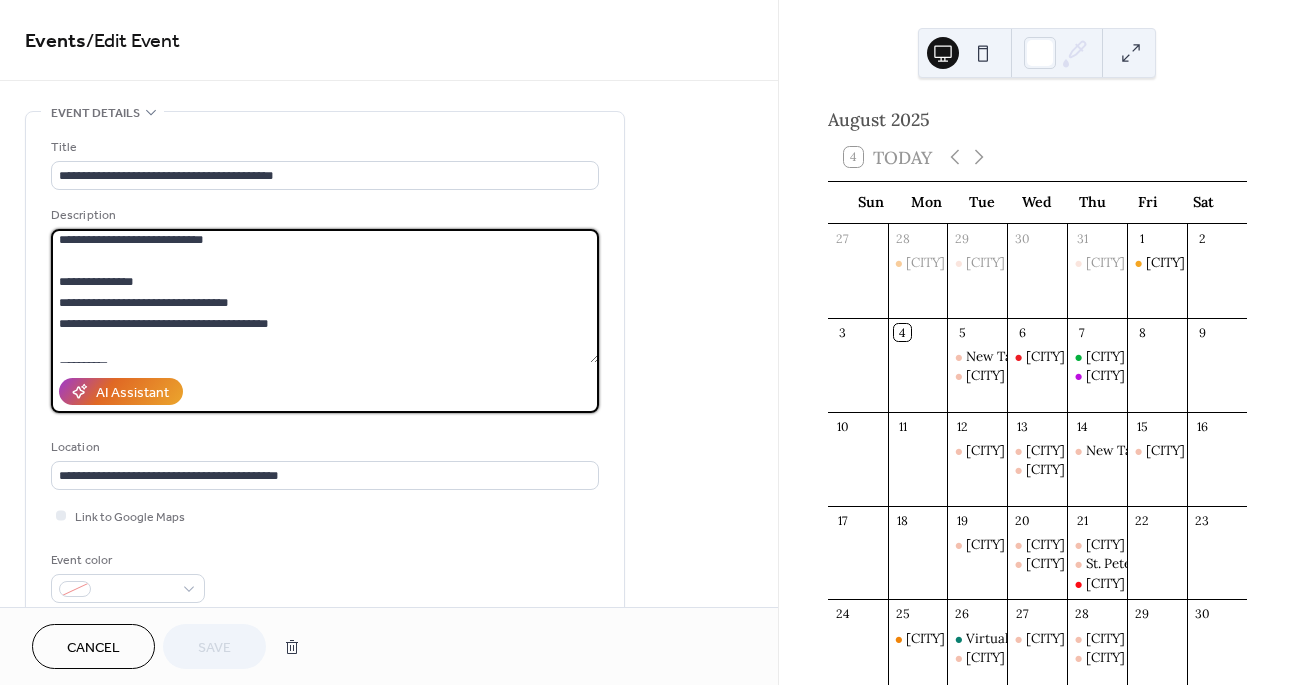 click on "**********" at bounding box center [325, 296] 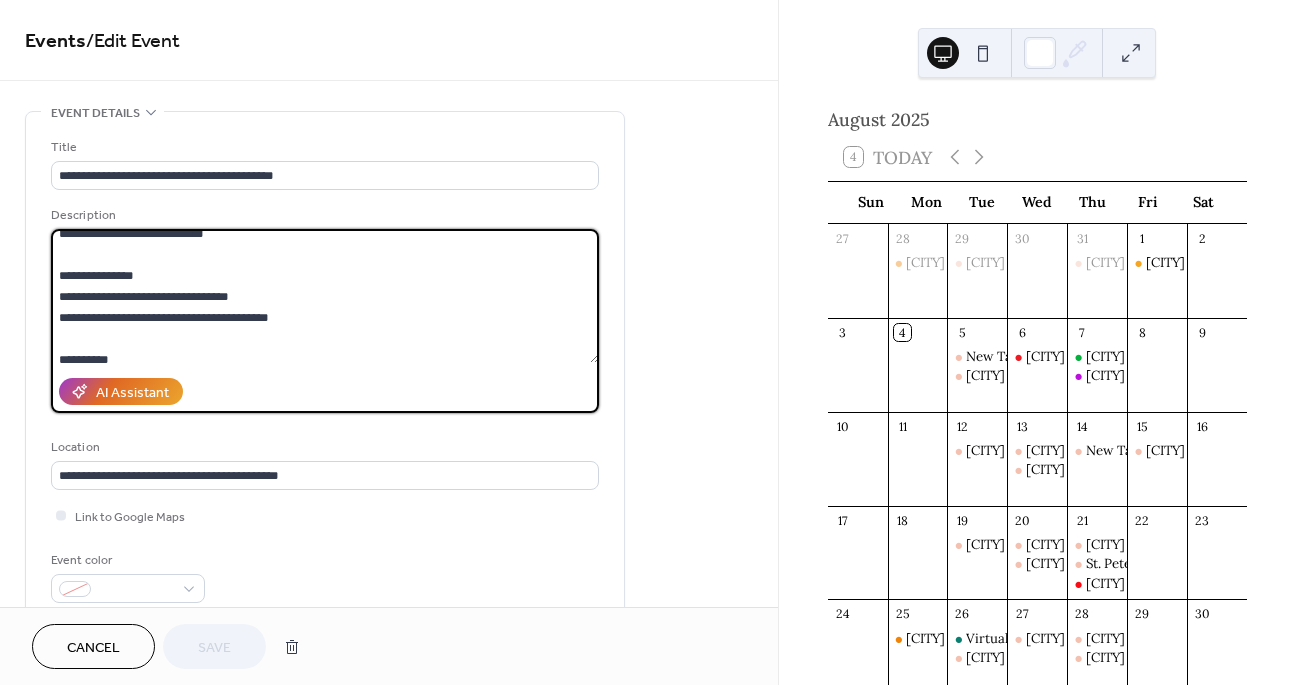 scroll, scrollTop: 201, scrollLeft: 0, axis: vertical 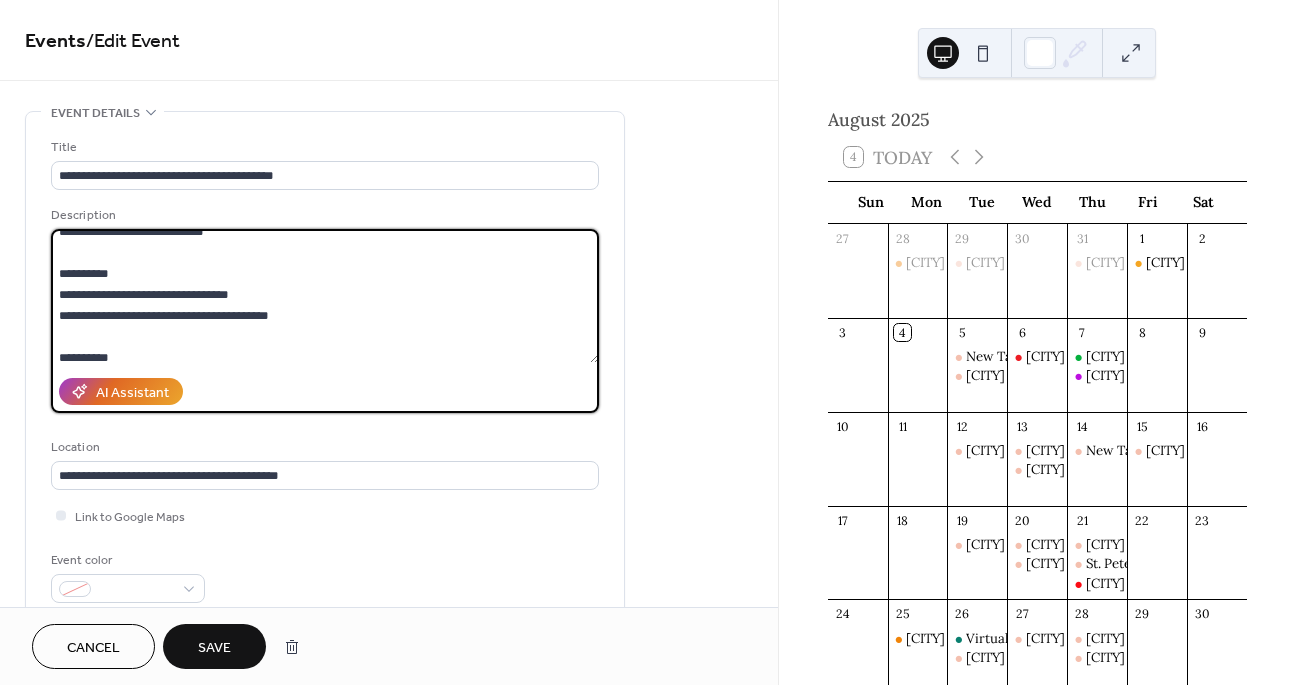 drag, startPoint x: 118, startPoint y: 294, endPoint x: 44, endPoint y: 294, distance: 74 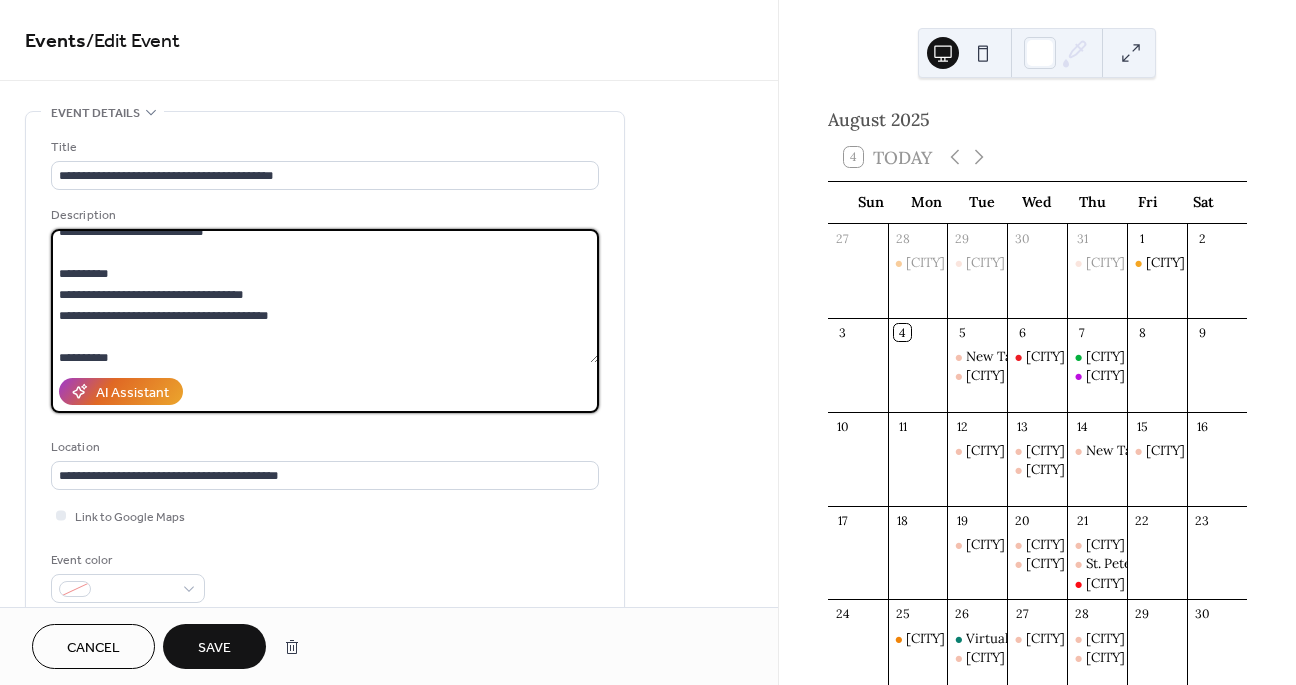 drag, startPoint x: 291, startPoint y: 291, endPoint x: 200, endPoint y: 292, distance: 91.00549 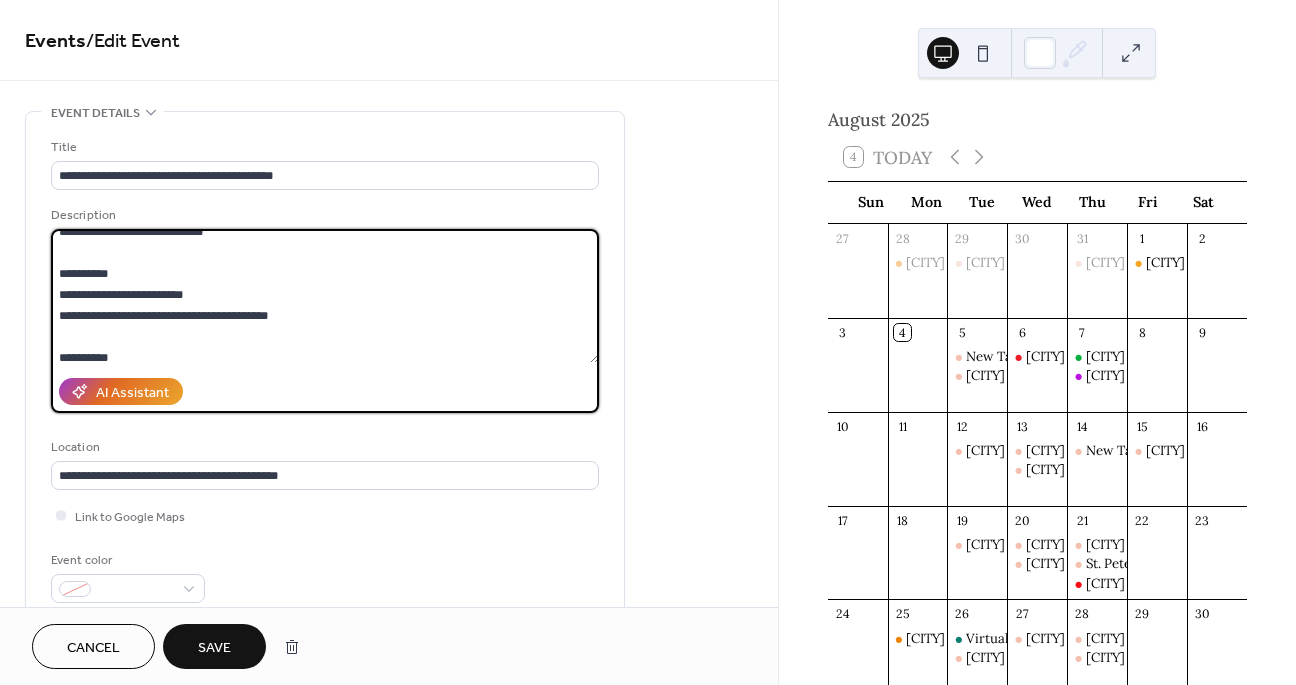 paste on "**********" 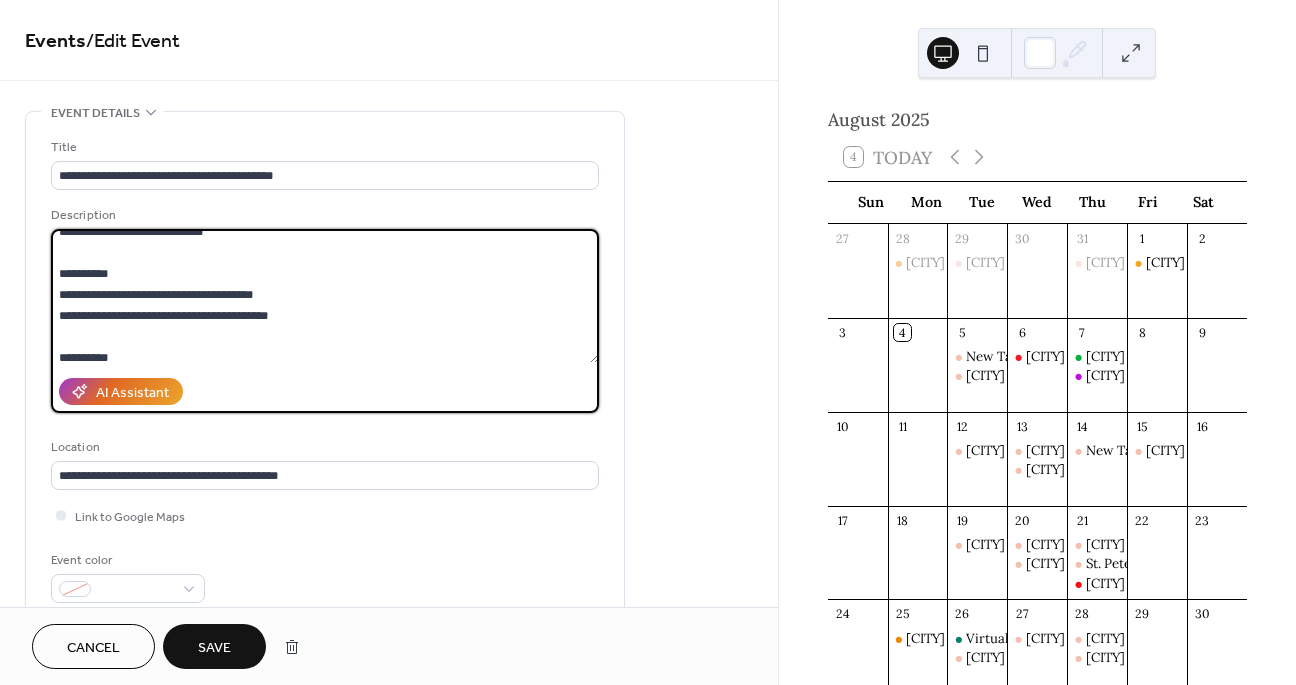 click on "**********" at bounding box center [325, 296] 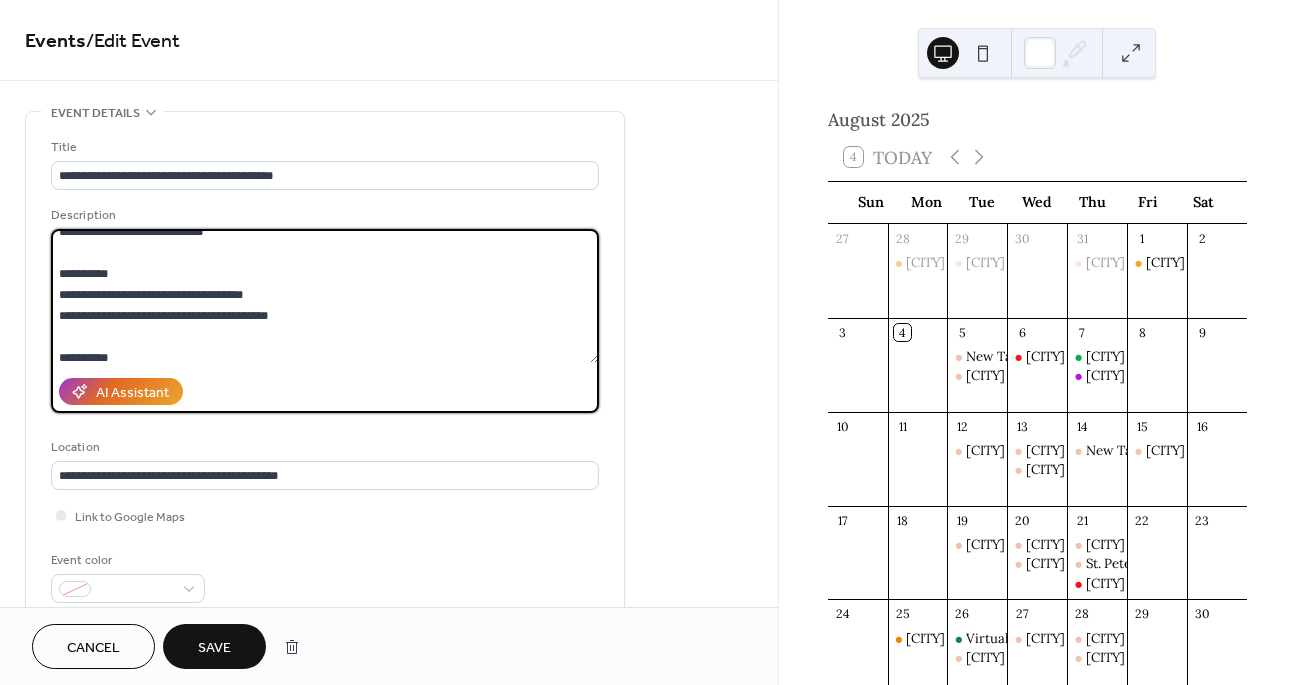 drag, startPoint x: 230, startPoint y: 321, endPoint x: 94, endPoint y: 323, distance: 136.01471 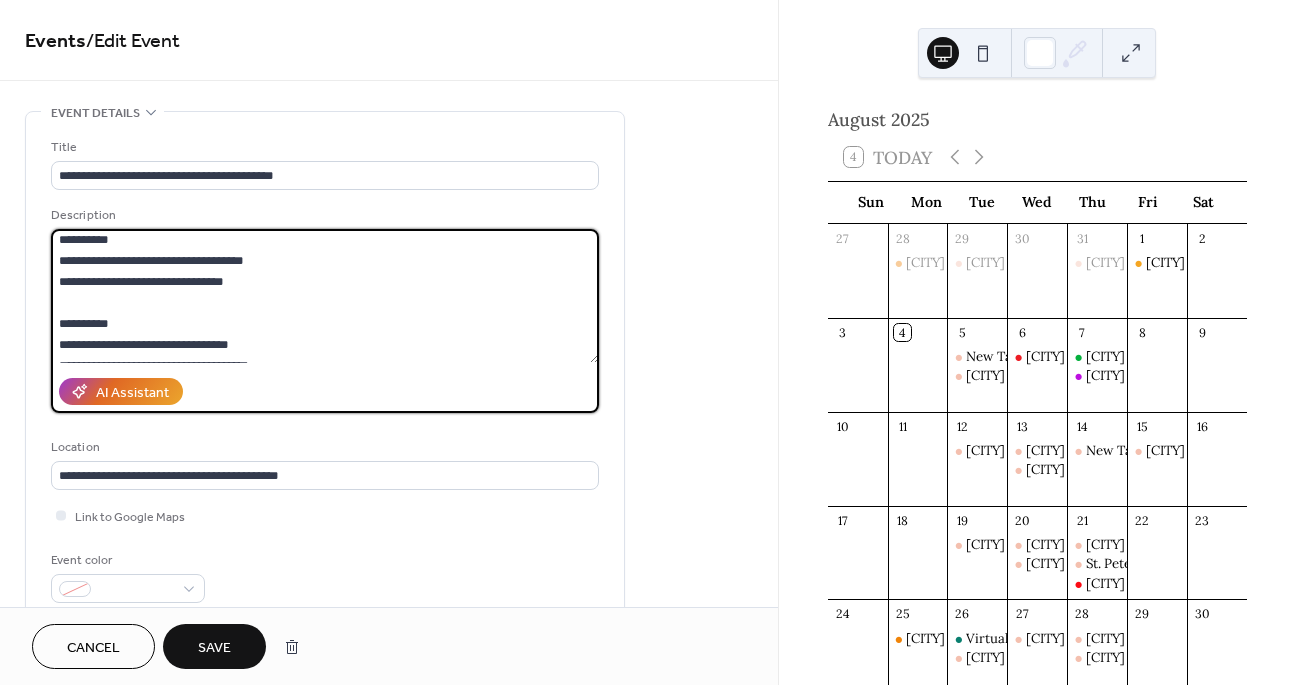 scroll, scrollTop: 238, scrollLeft: 0, axis: vertical 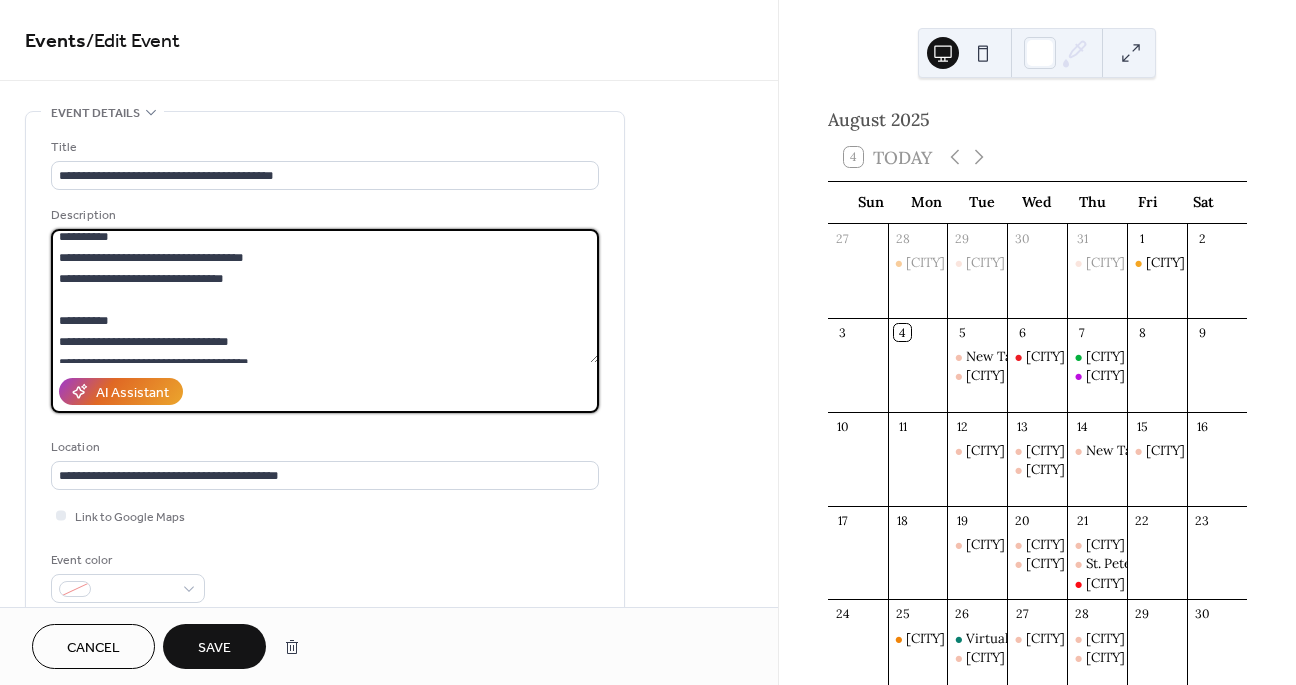 click on "**********" at bounding box center (325, 296) 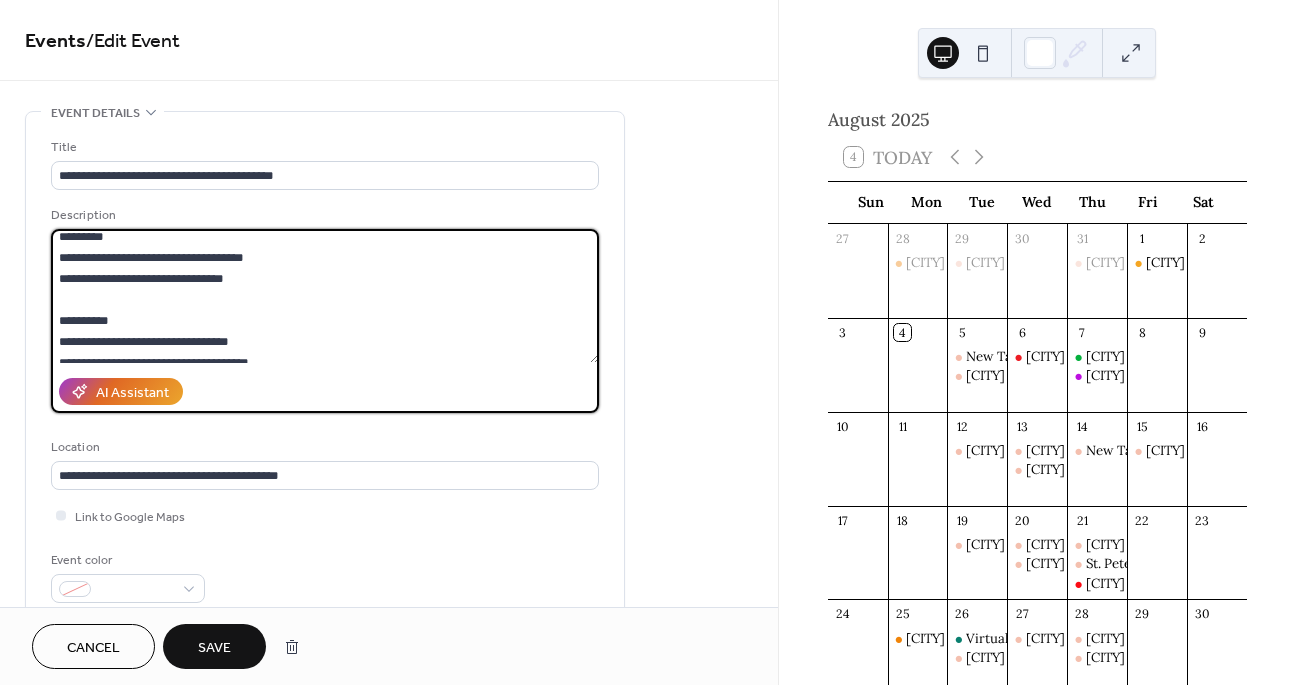 scroll, scrollTop: 233, scrollLeft: 0, axis: vertical 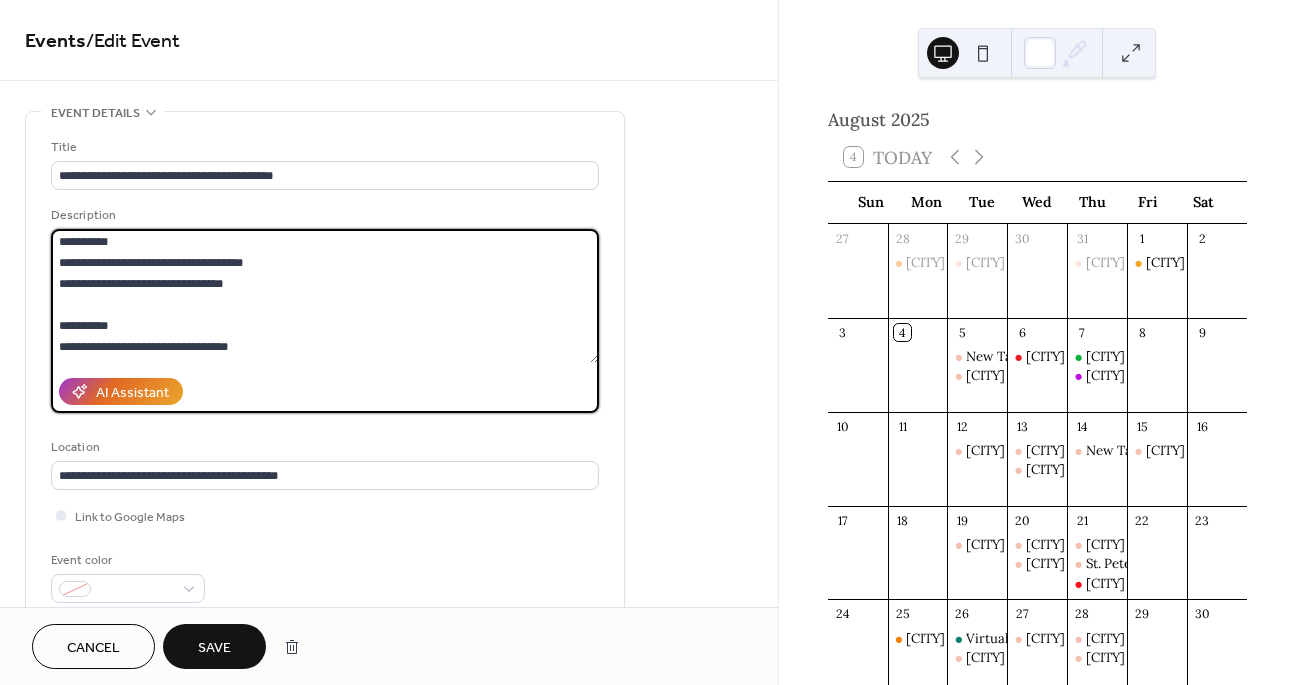 drag, startPoint x: 225, startPoint y: 267, endPoint x: 50, endPoint y: 243, distance: 176.63805 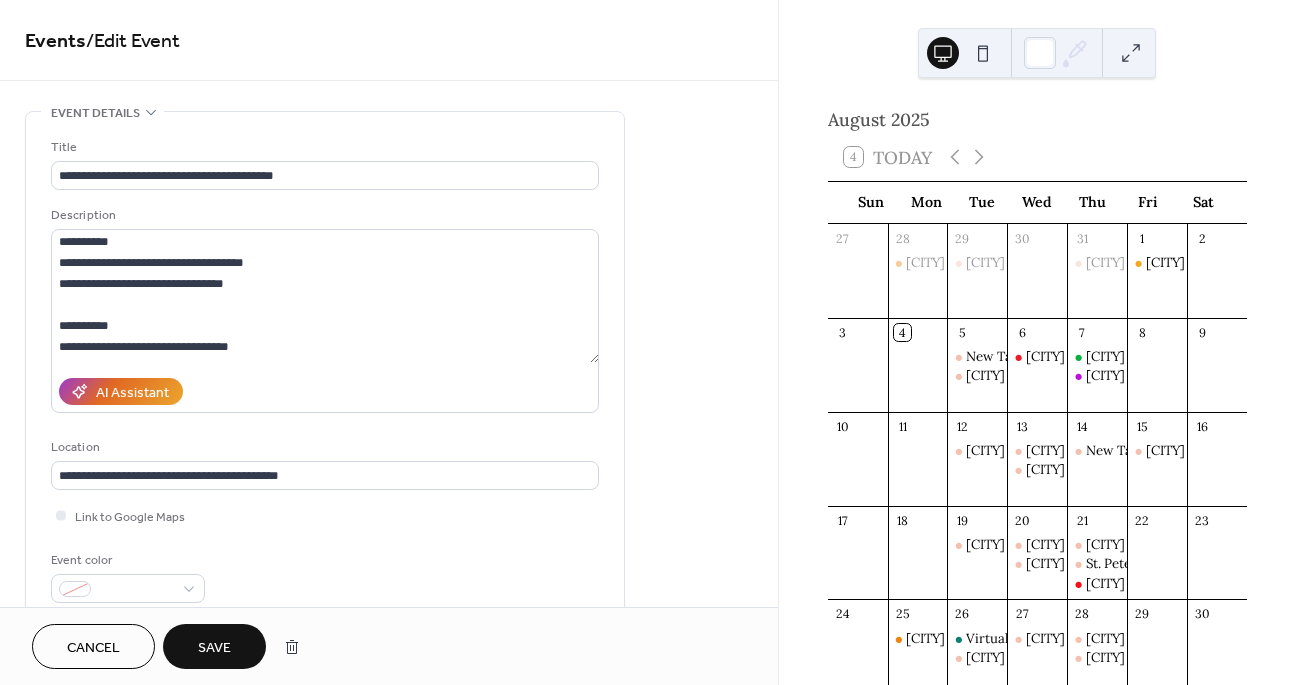 click on "Save" at bounding box center [214, 648] 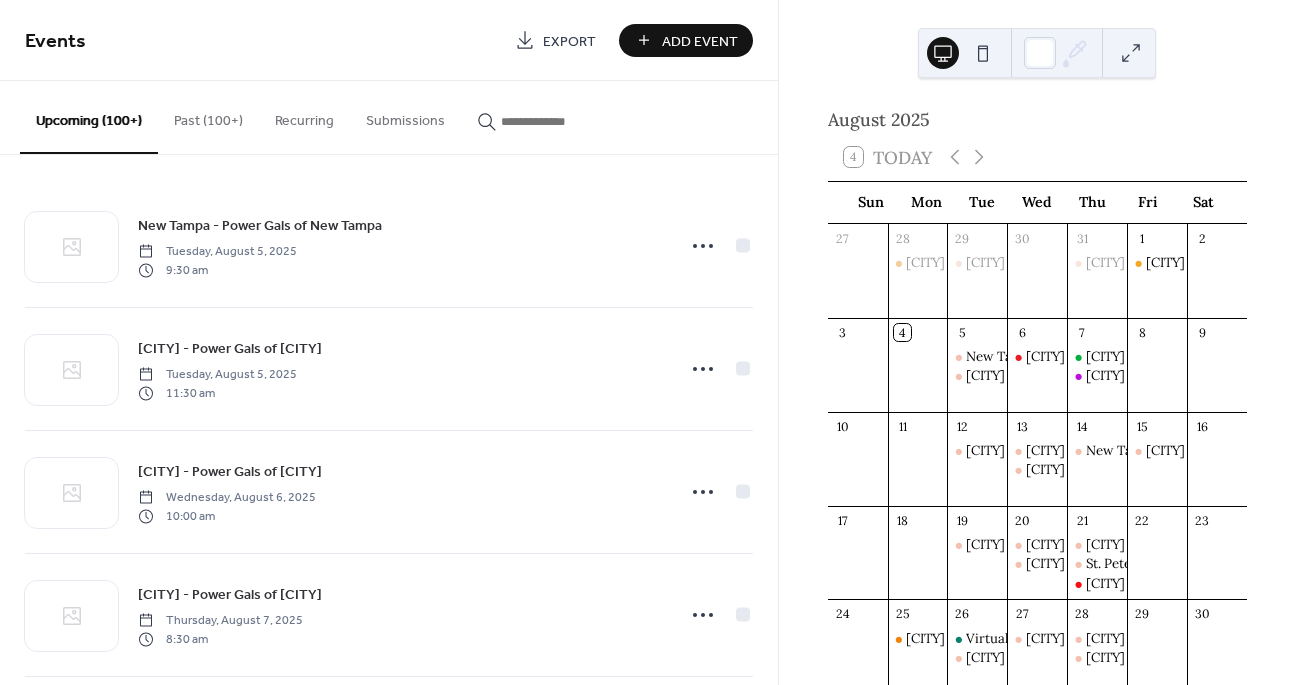 click at bounding box center [561, 121] 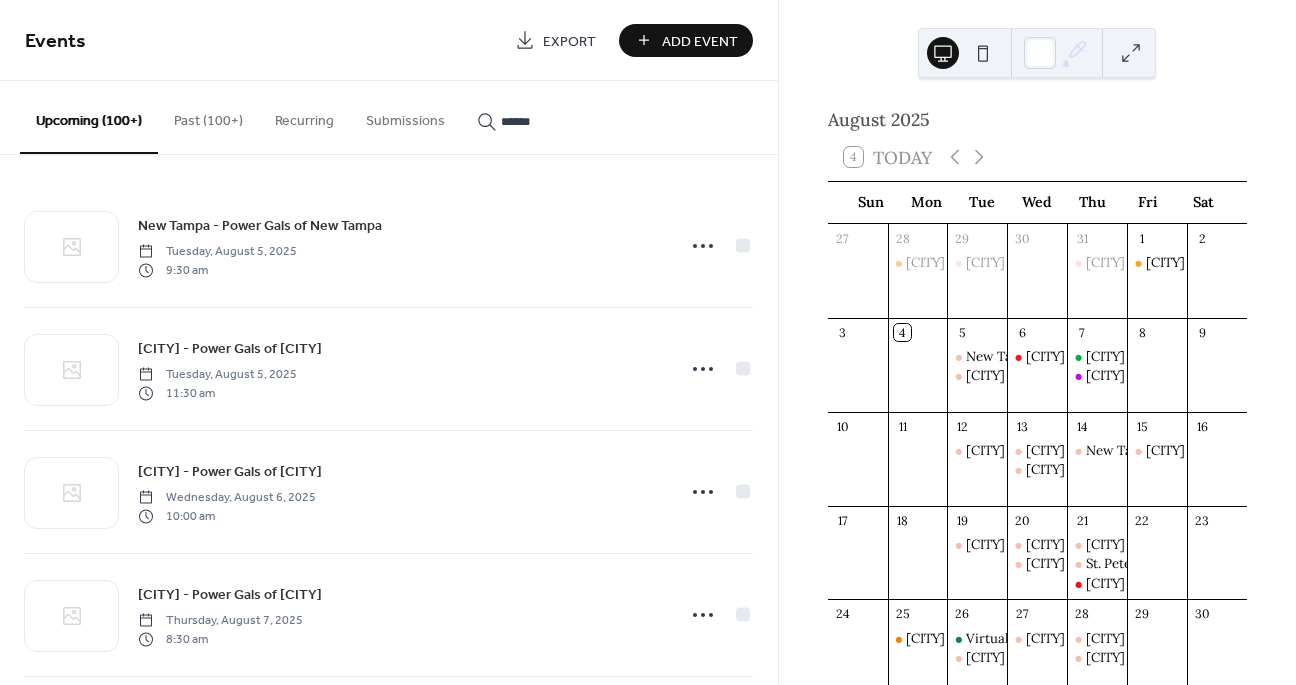 click on "******" at bounding box center [549, 116] 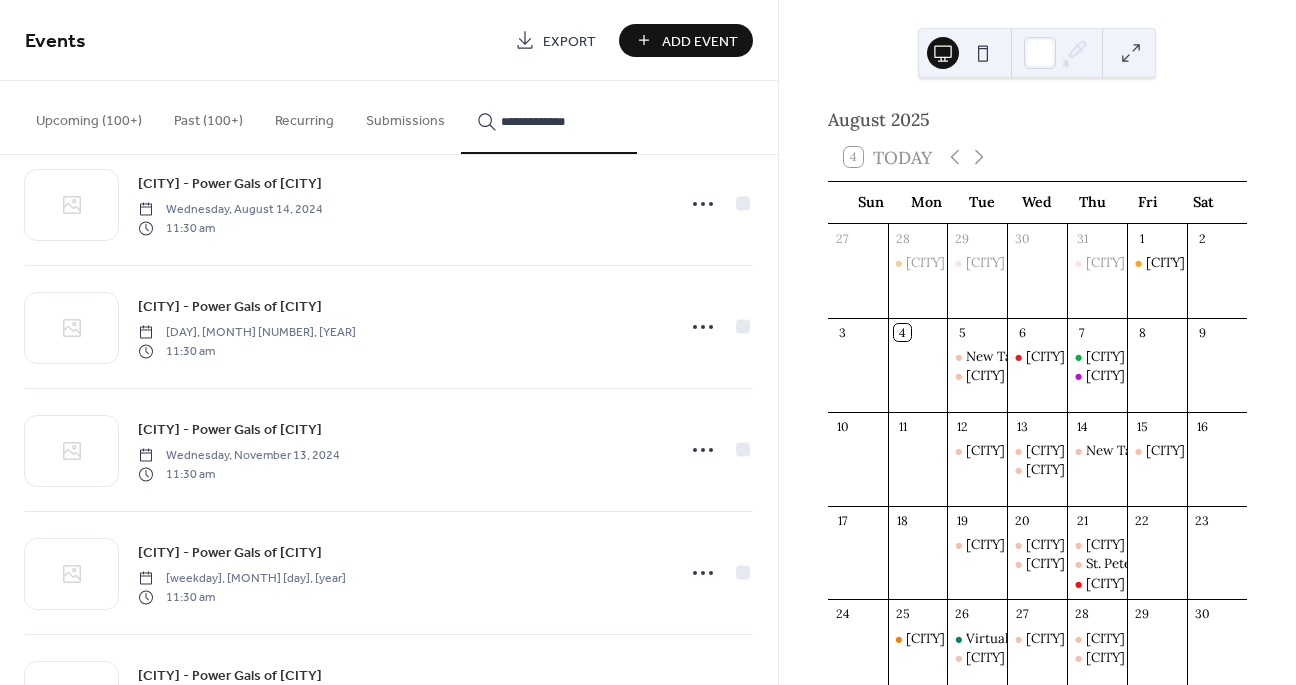 scroll, scrollTop: 789, scrollLeft: 0, axis: vertical 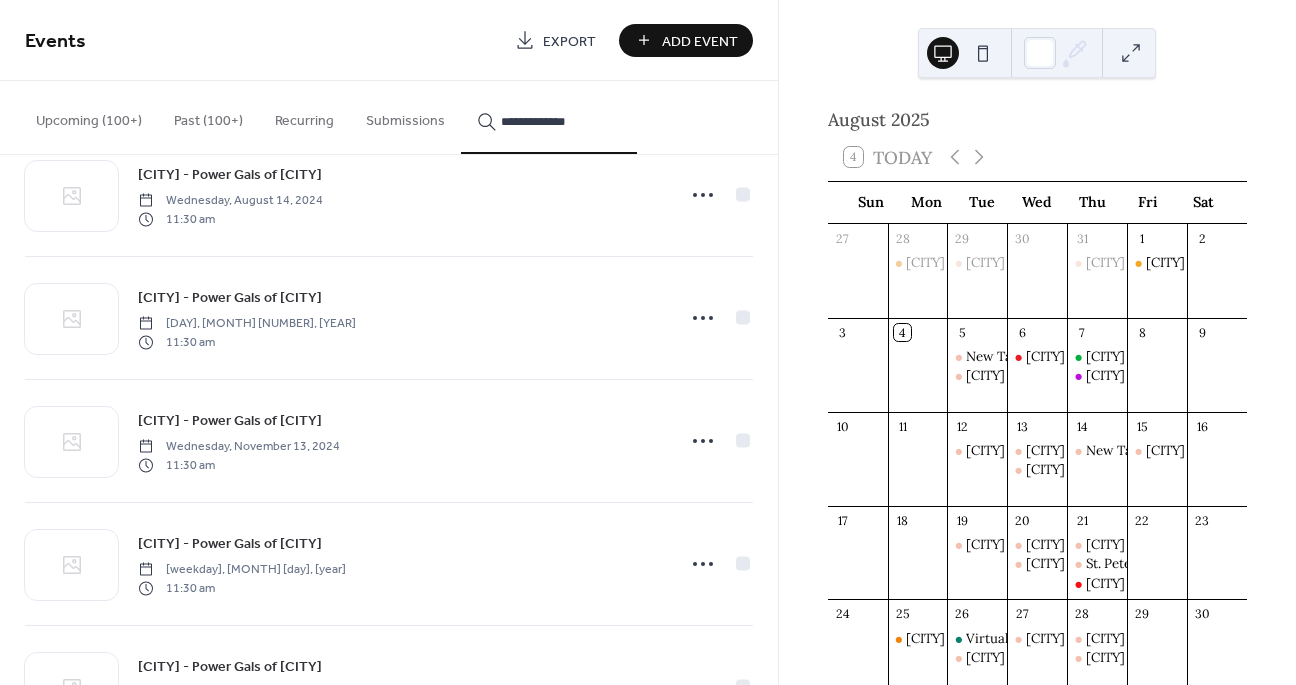type on "**********" 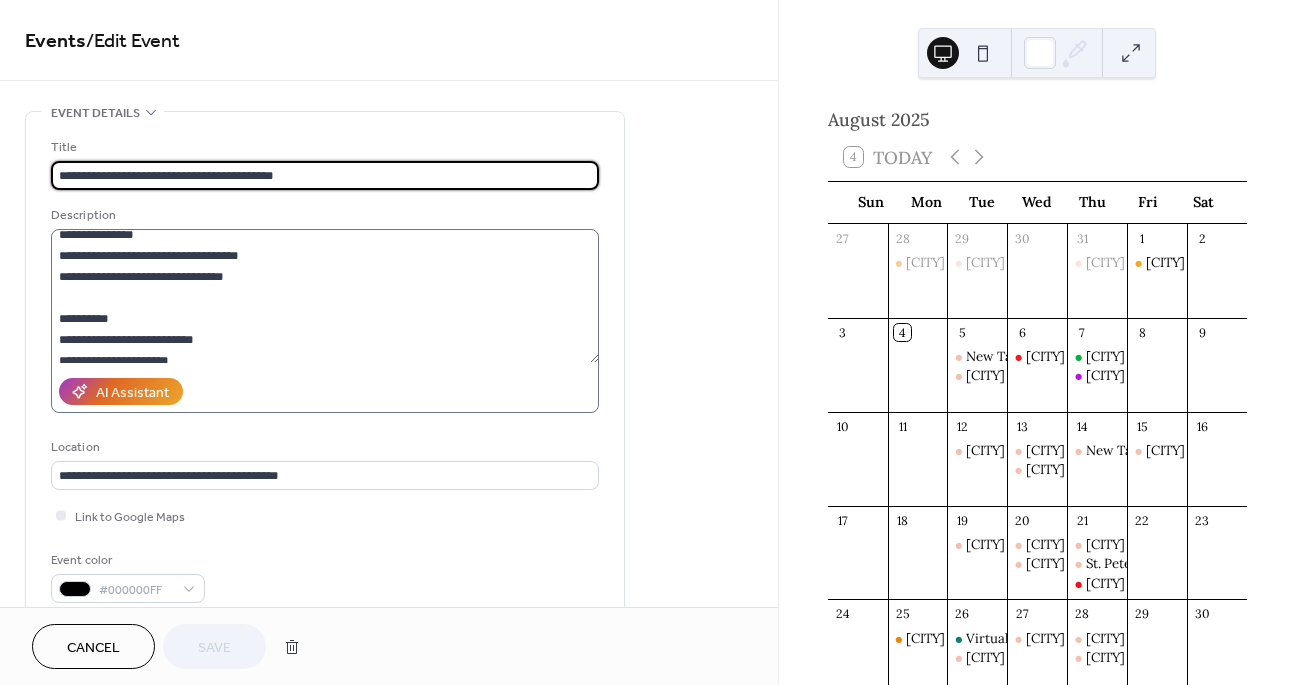 scroll, scrollTop: 252, scrollLeft: 0, axis: vertical 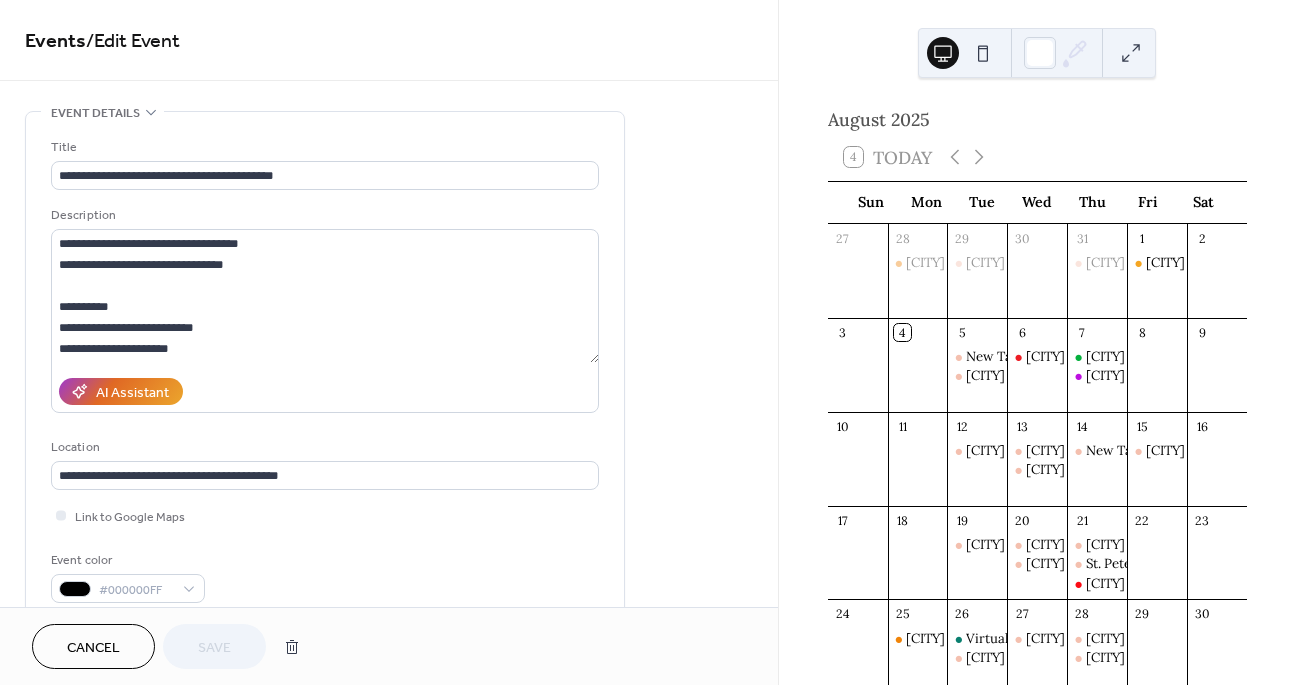 click on "Cancel" at bounding box center (93, 648) 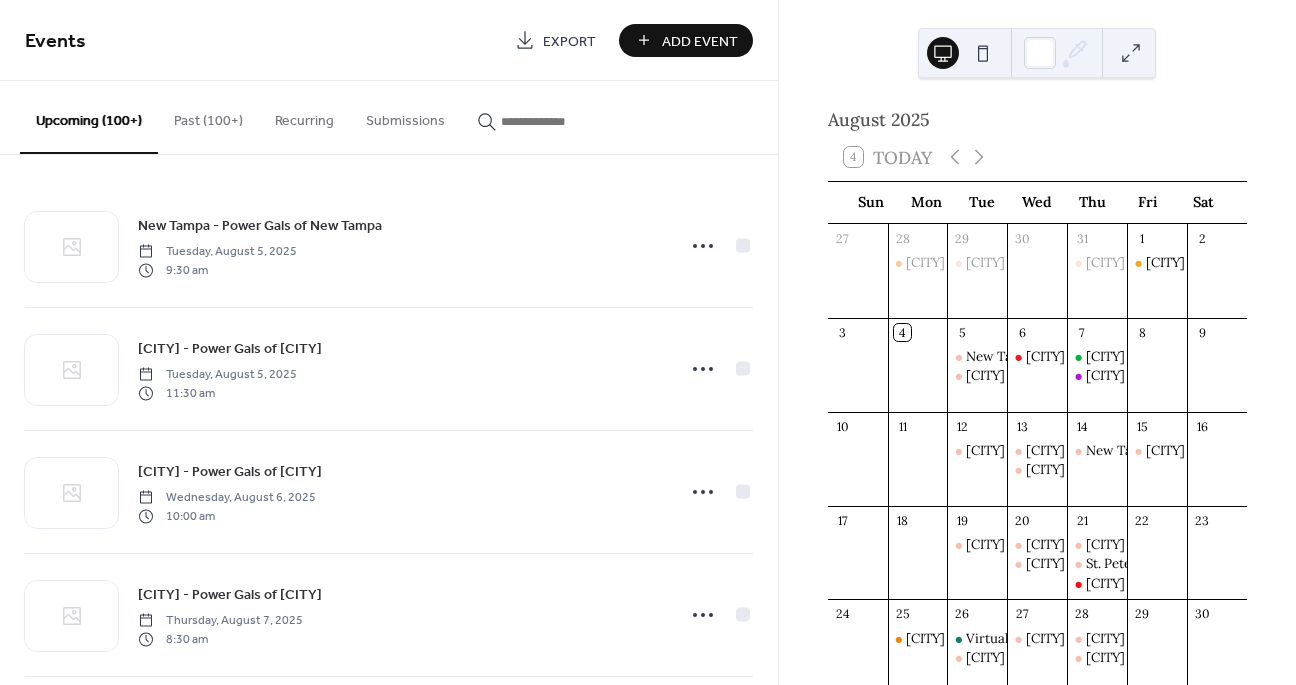 click at bounding box center [549, 116] 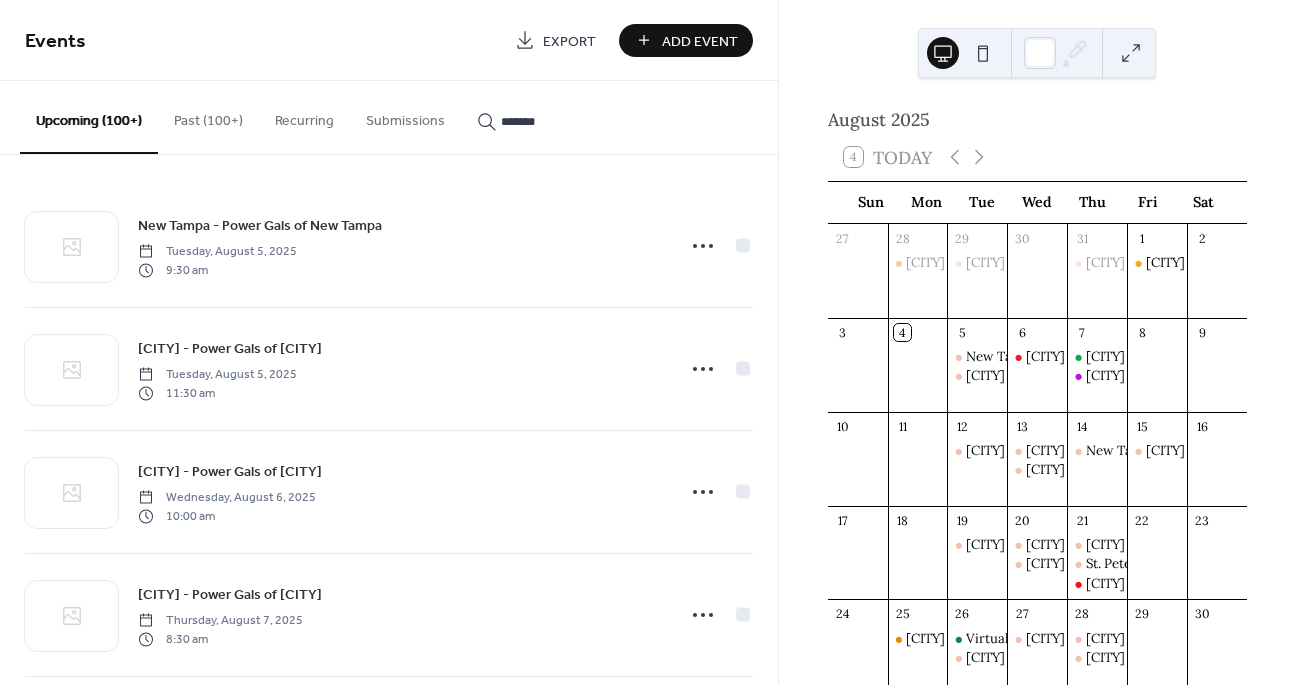 click on "******" at bounding box center (549, 116) 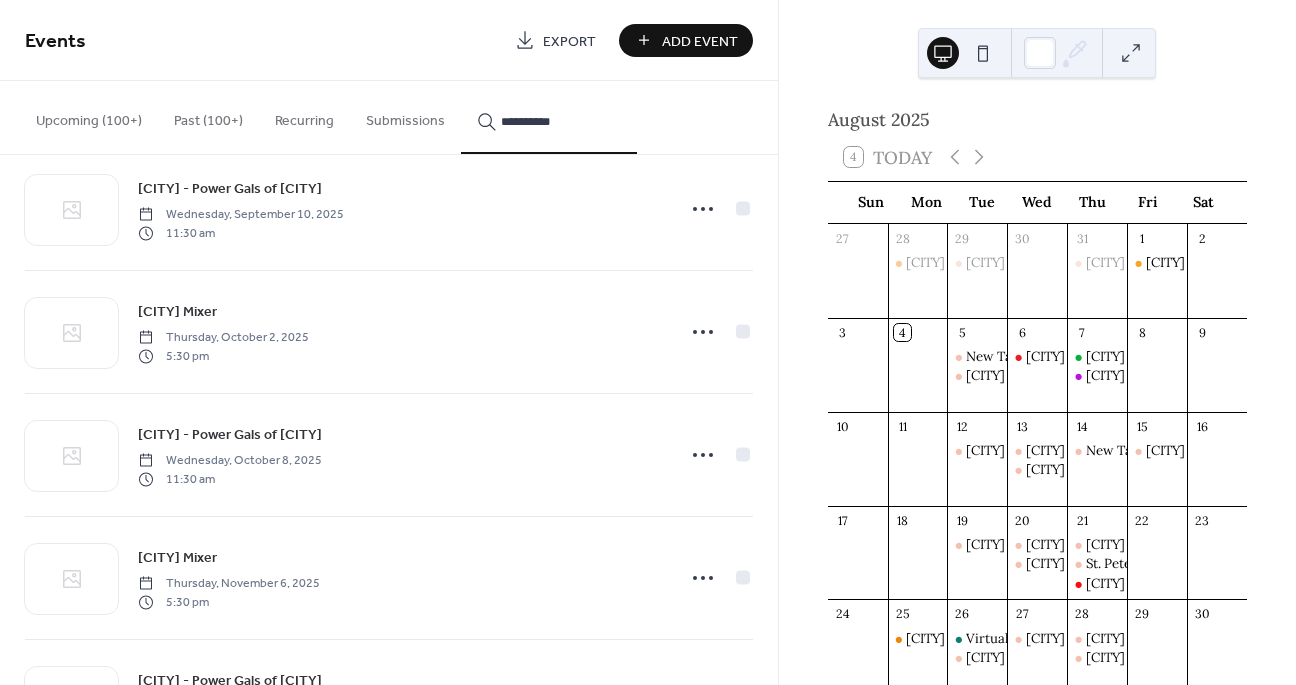 scroll, scrollTop: 2494, scrollLeft: 0, axis: vertical 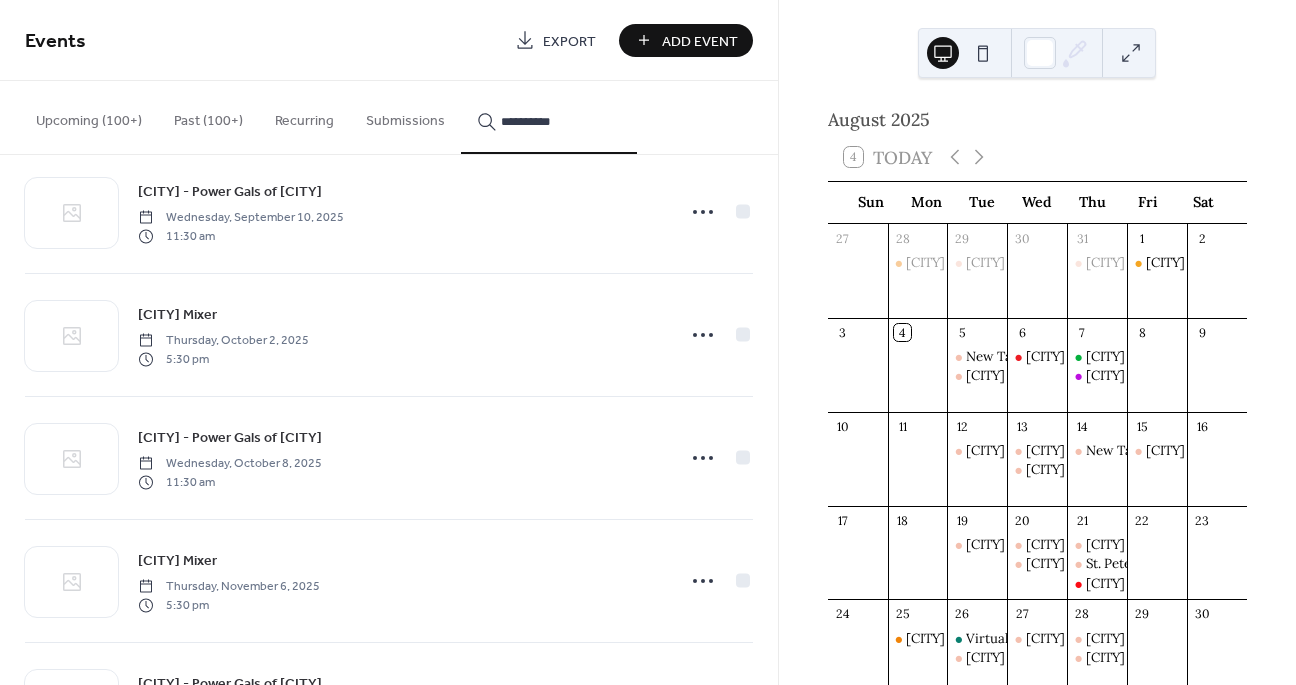 type on "**********" 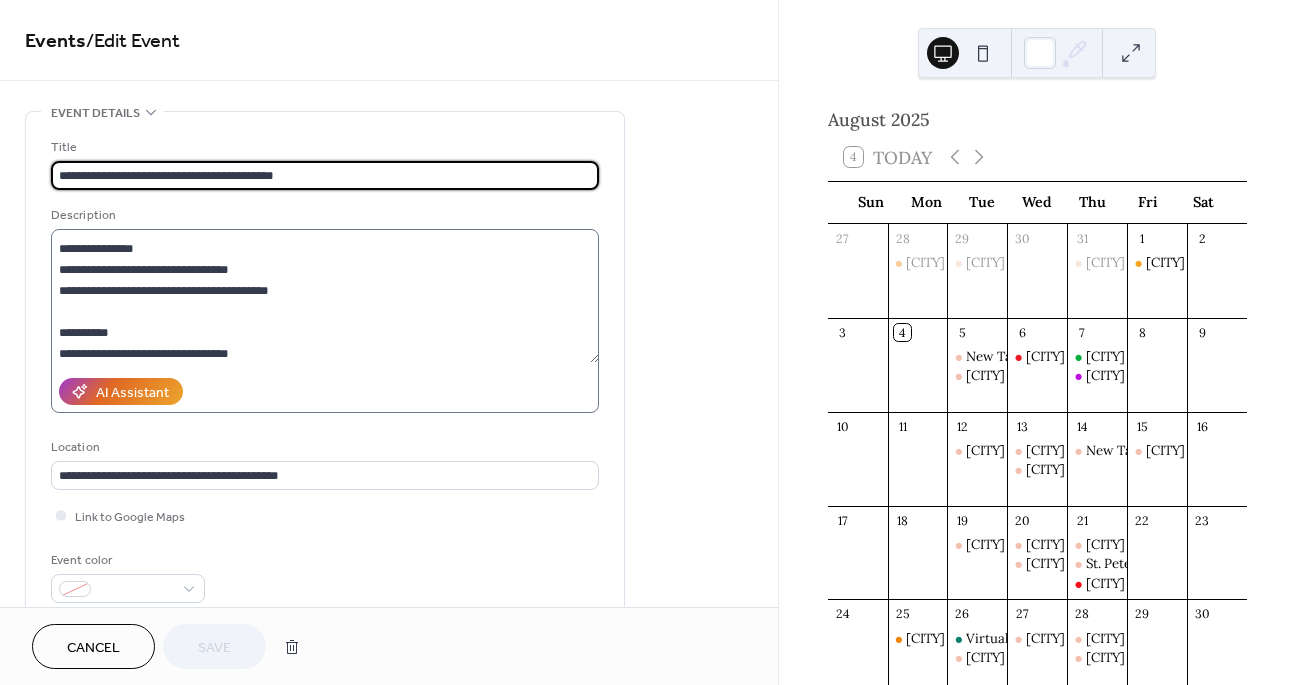 scroll, scrollTop: 220, scrollLeft: 0, axis: vertical 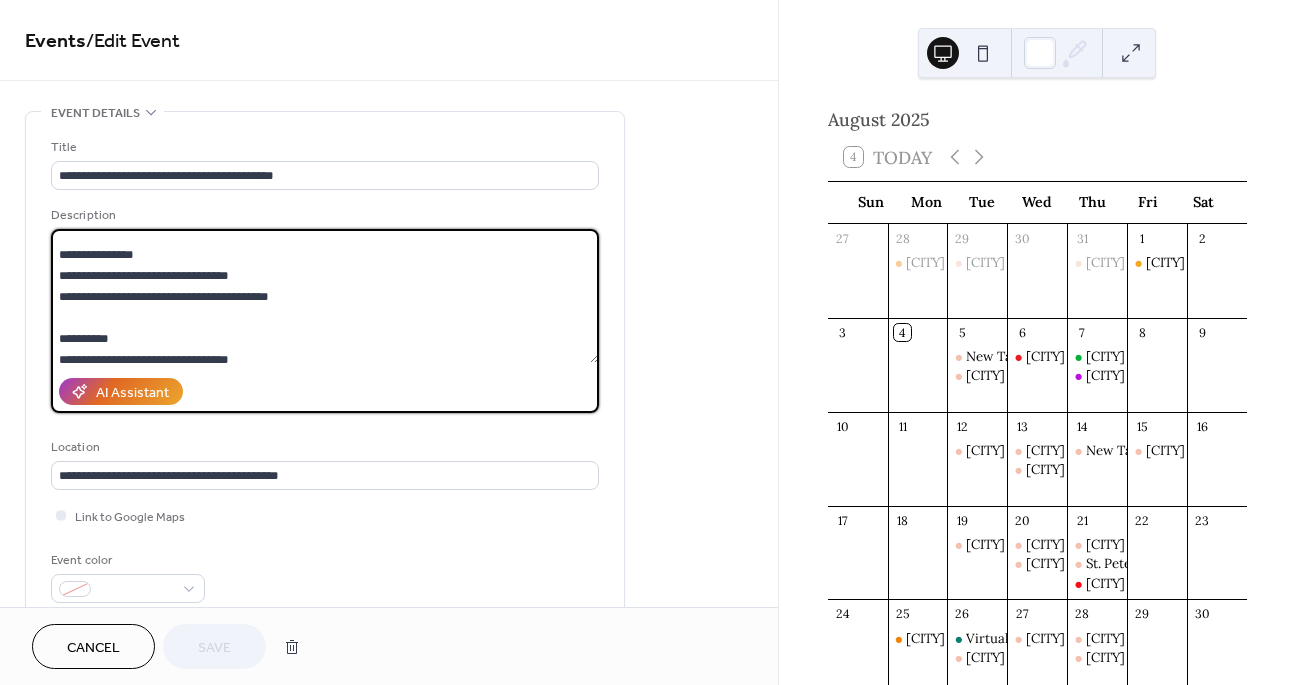 drag, startPoint x: 310, startPoint y: 298, endPoint x: -9, endPoint y: 272, distance: 320.0578 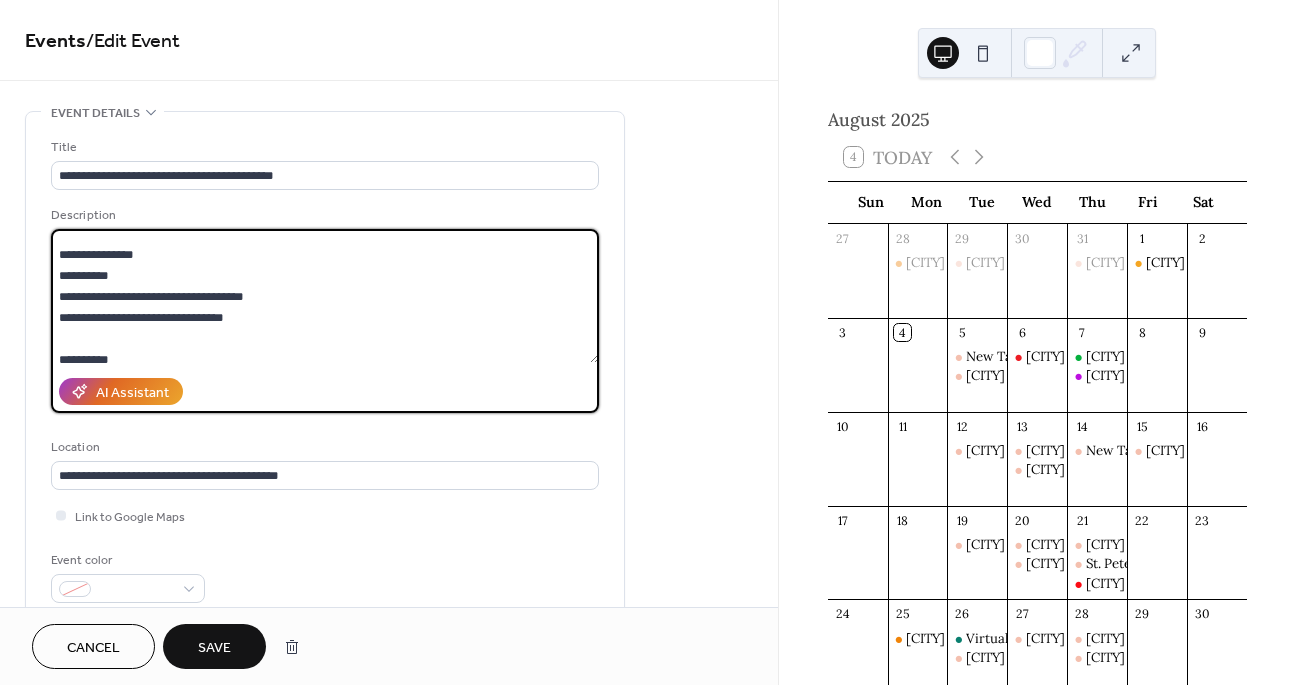 drag, startPoint x: 150, startPoint y: 255, endPoint x: 36, endPoint y: 246, distance: 114.35471 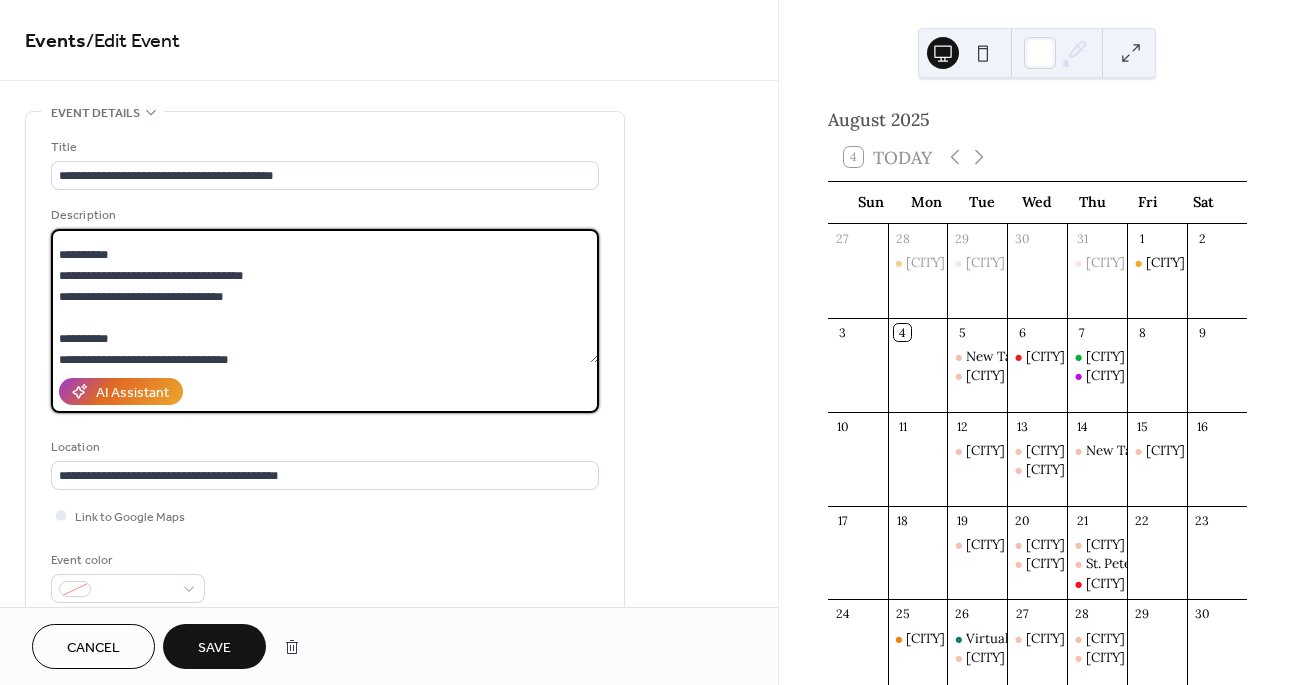 scroll, scrollTop: 199, scrollLeft: 0, axis: vertical 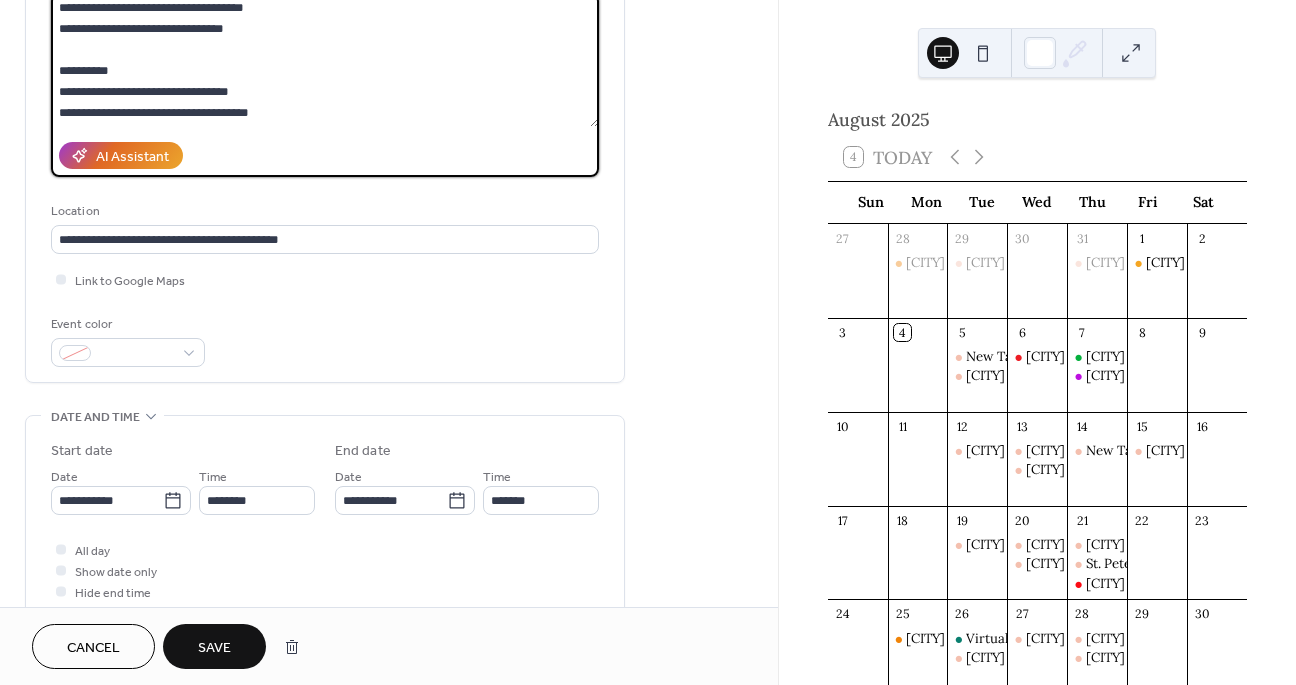 drag, startPoint x: 275, startPoint y: 96, endPoint x: 33, endPoint y: 53, distance: 245.79056 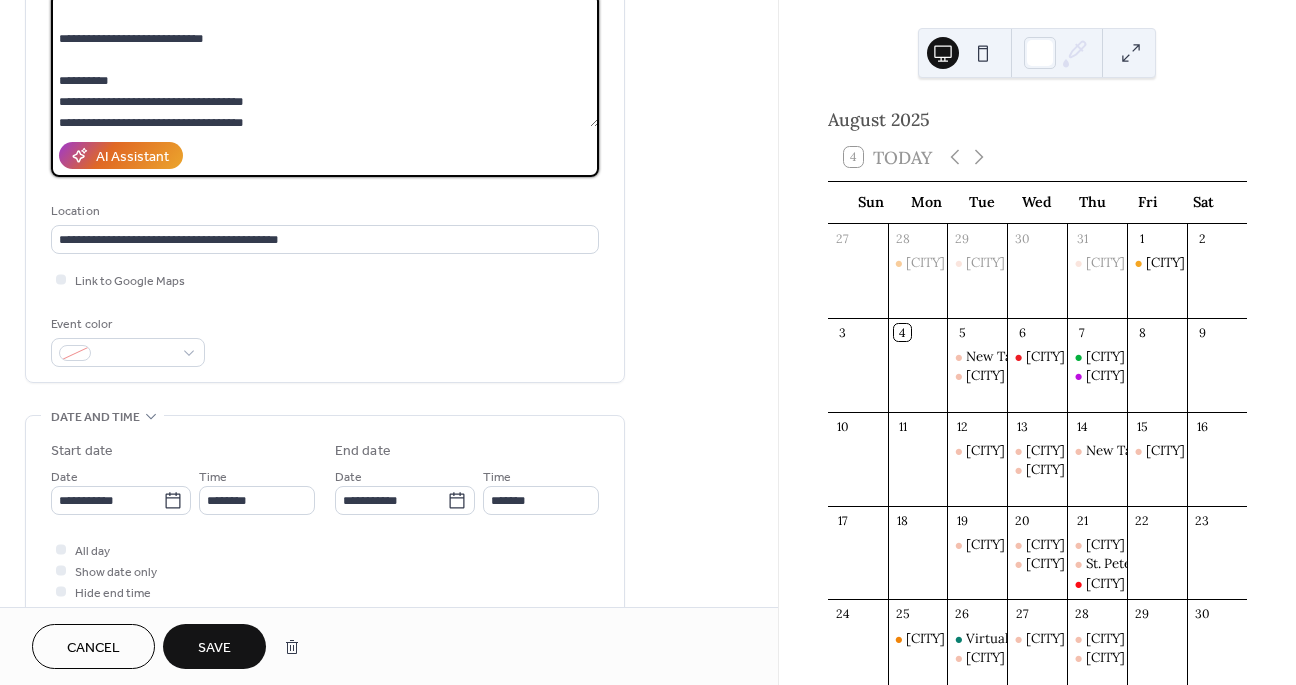 scroll, scrollTop: 162, scrollLeft: 0, axis: vertical 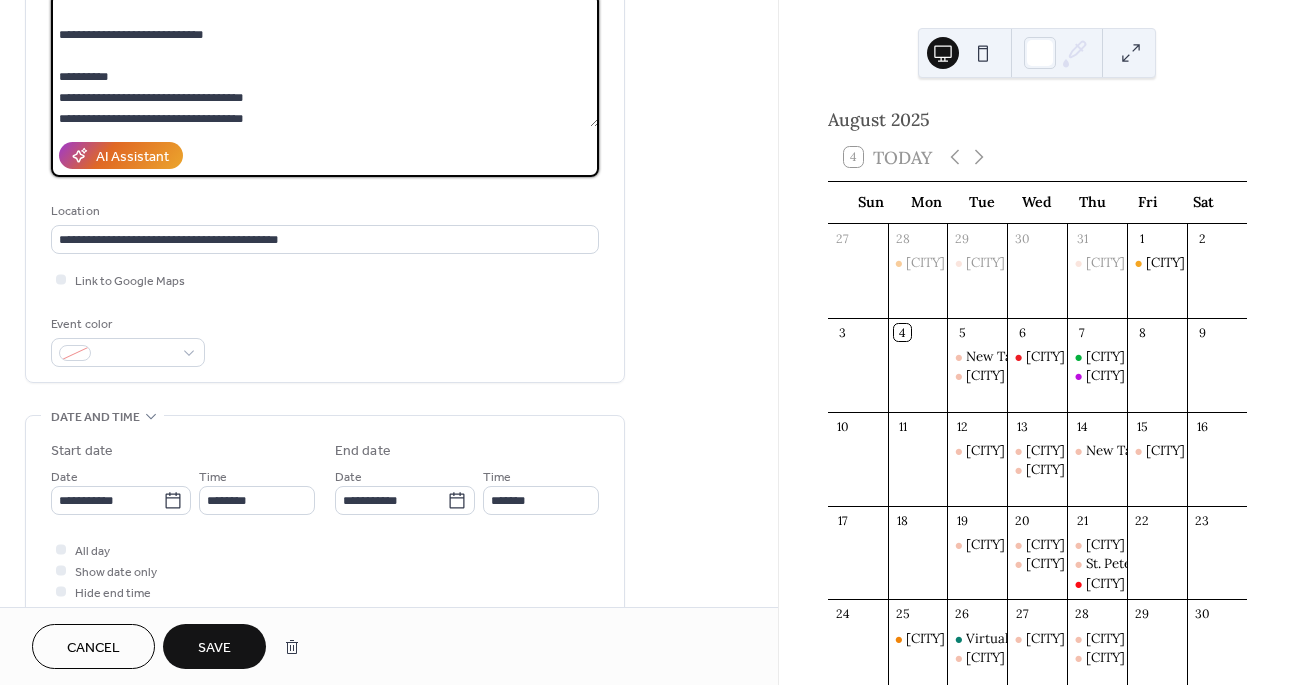 click on "**********" at bounding box center [325, 60] 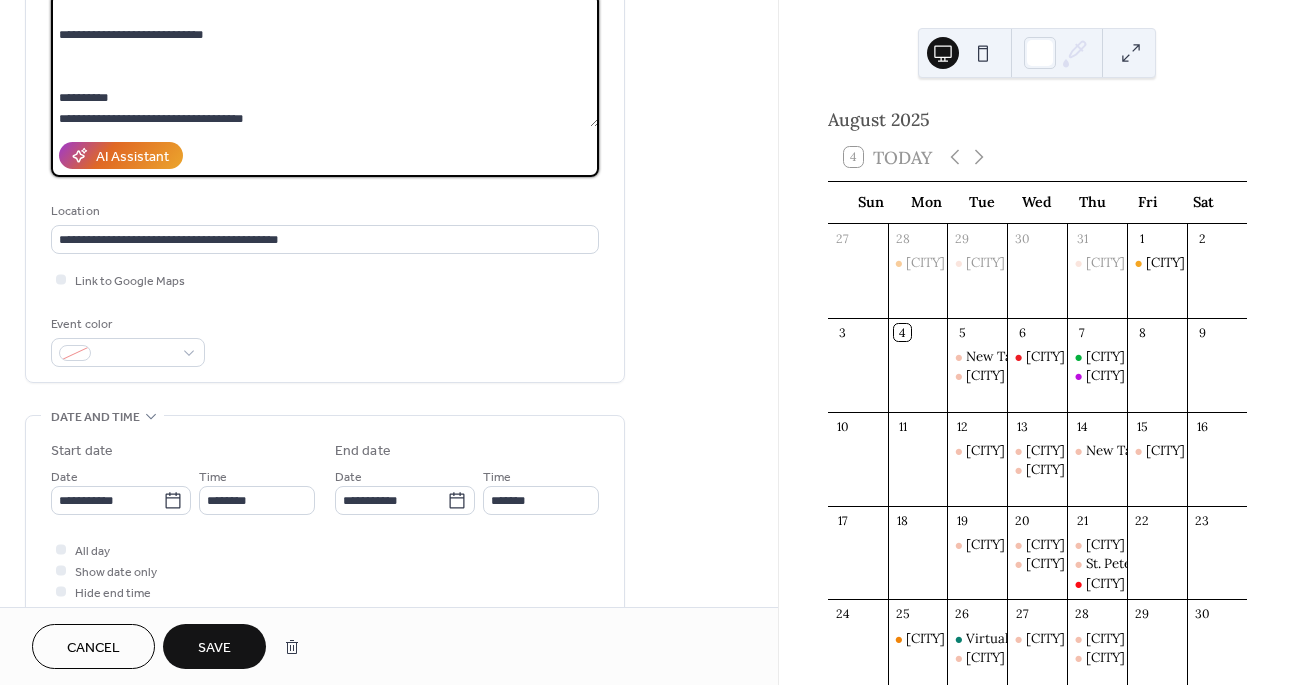 paste on "**********" 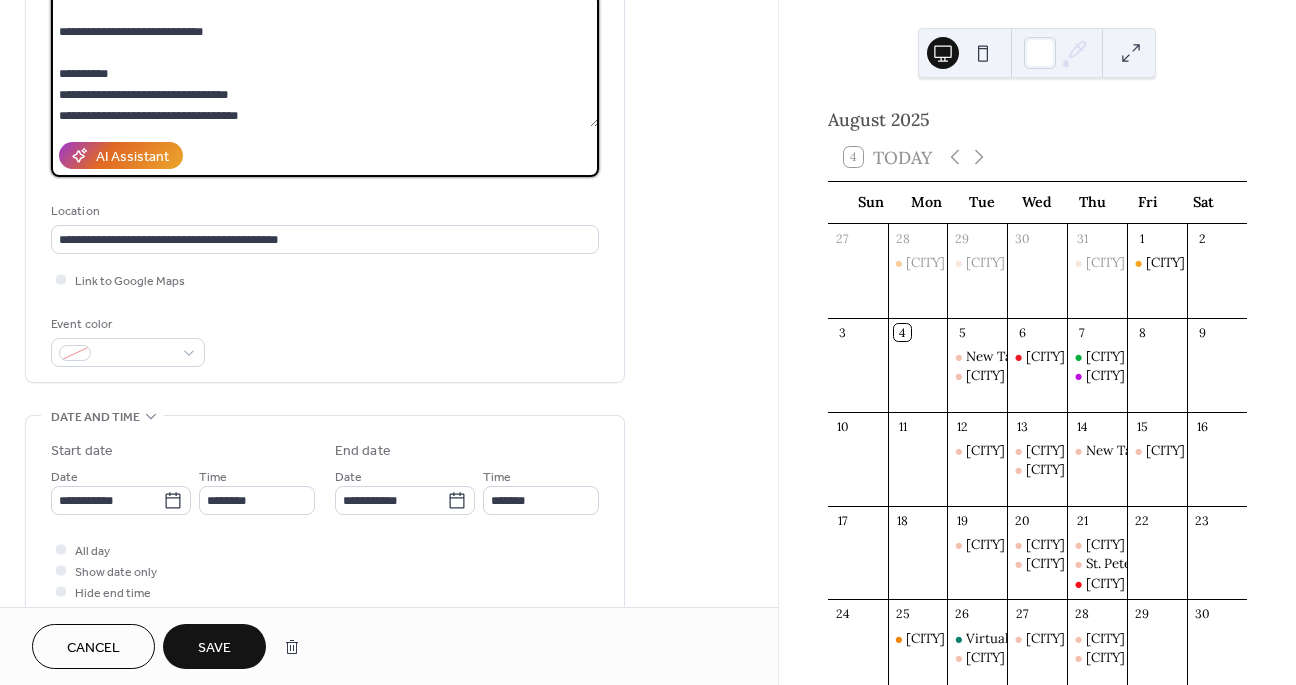 scroll, scrollTop: 186, scrollLeft: 0, axis: vertical 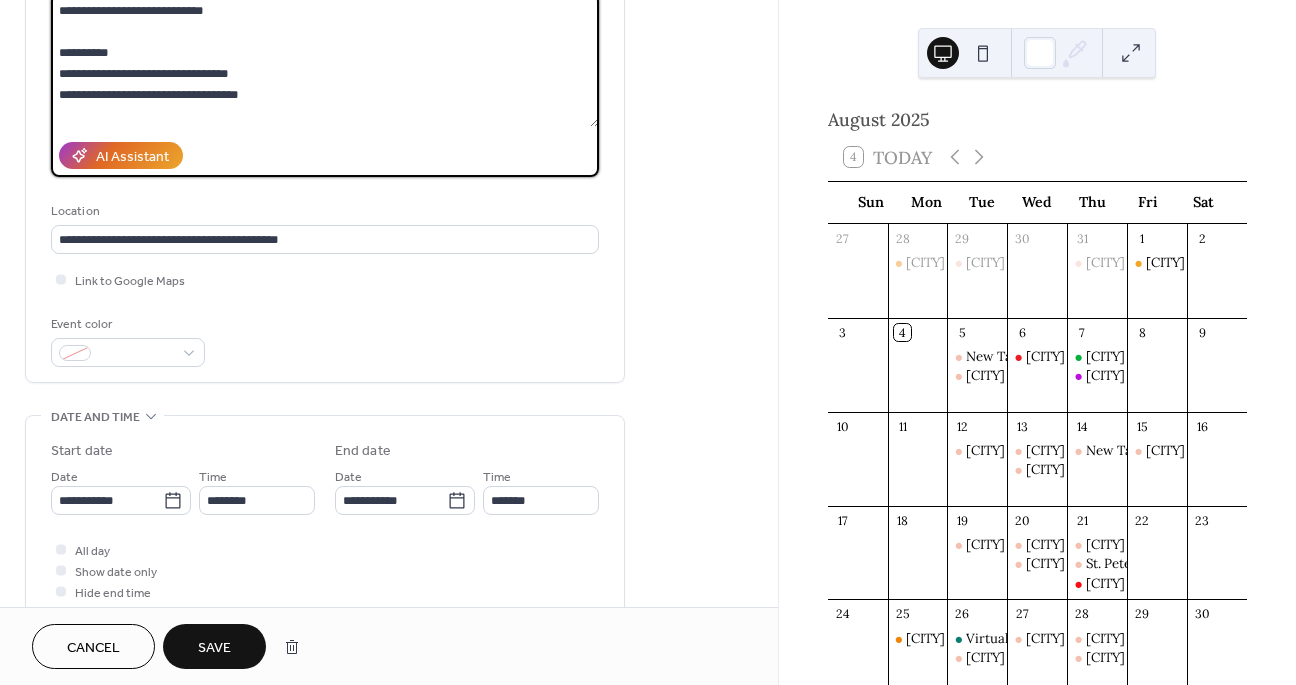 click on "**********" at bounding box center [325, 60] 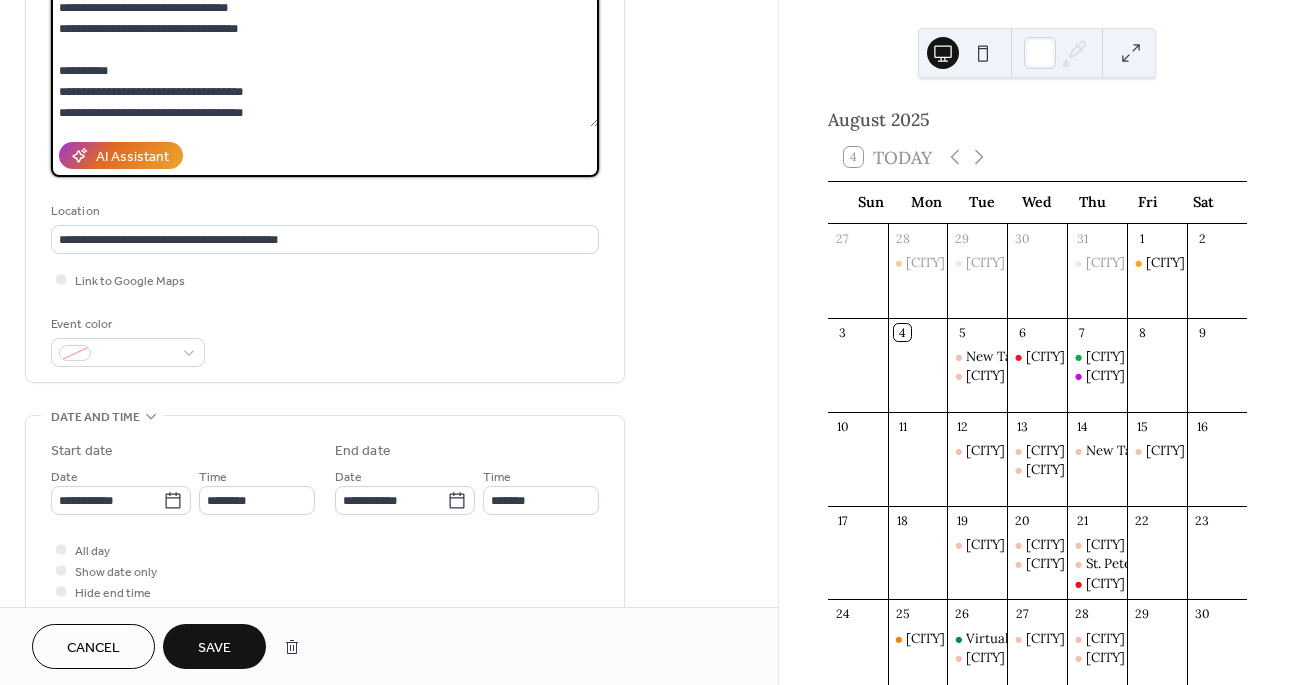 scroll, scrollTop: 178, scrollLeft: 0, axis: vertical 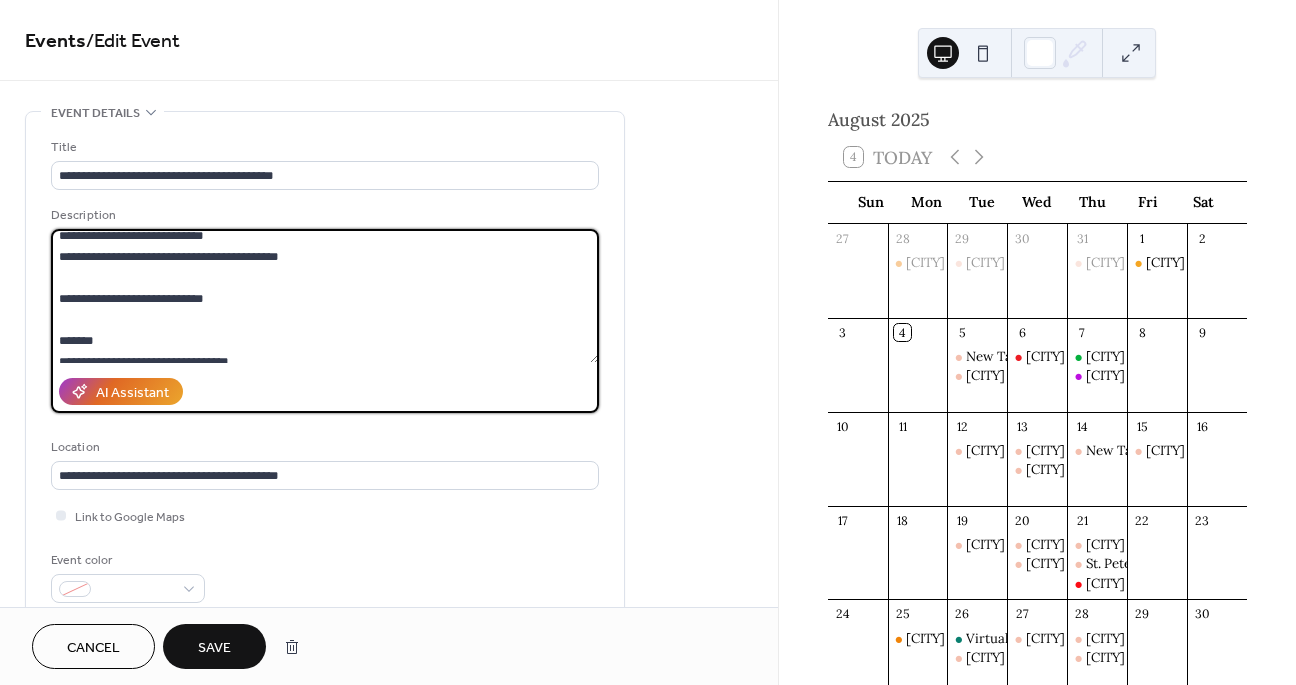 drag, startPoint x: 289, startPoint y: 107, endPoint x: 66, endPoint y: 326, distance: 312.554 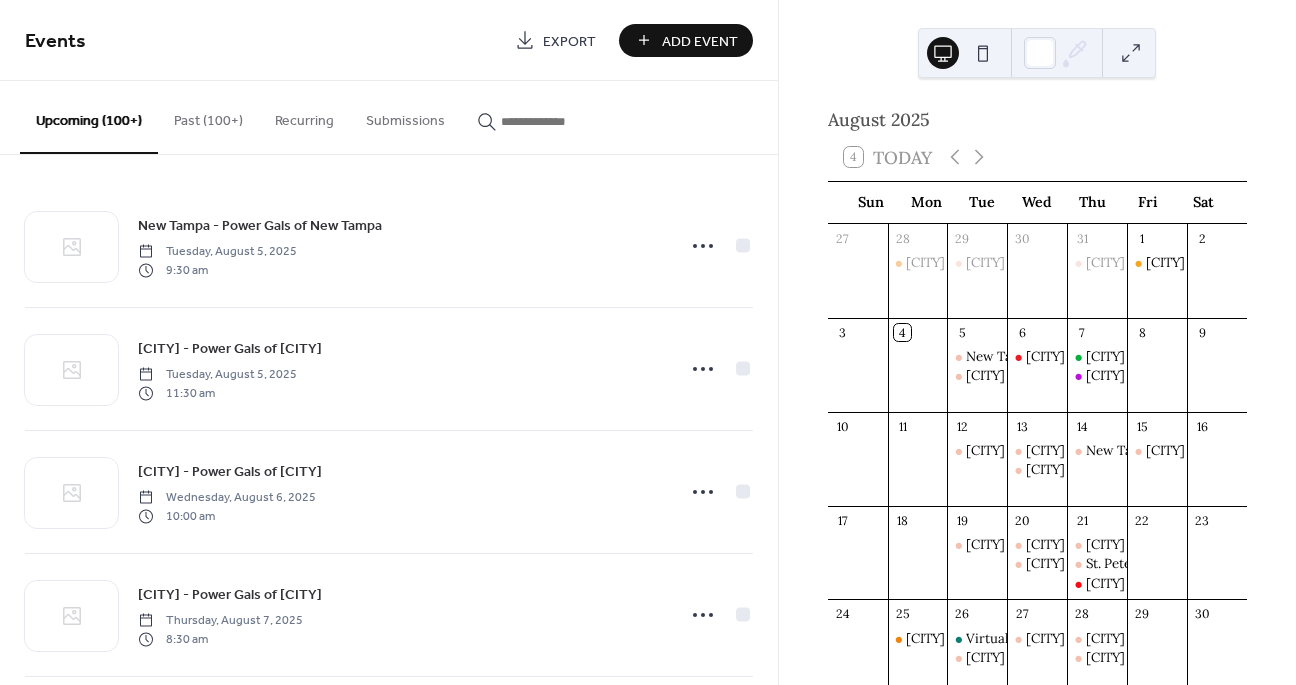 click at bounding box center (561, 121) 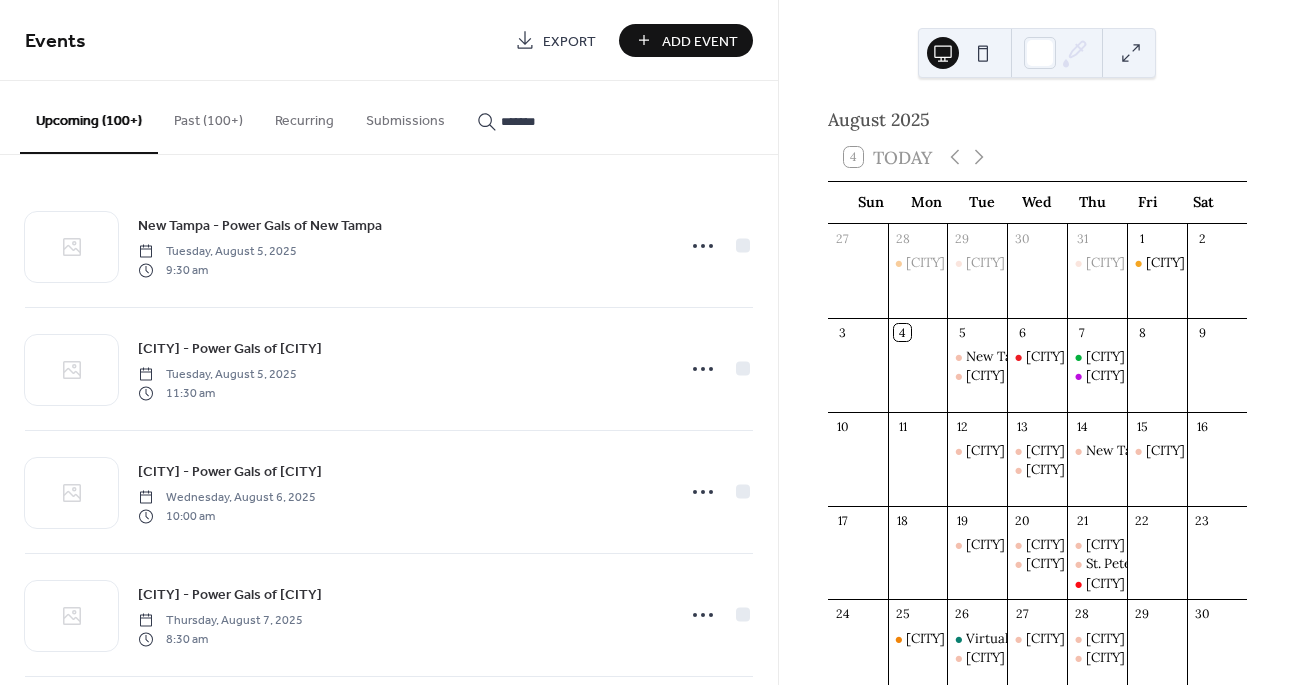 click on "******" at bounding box center [549, 116] 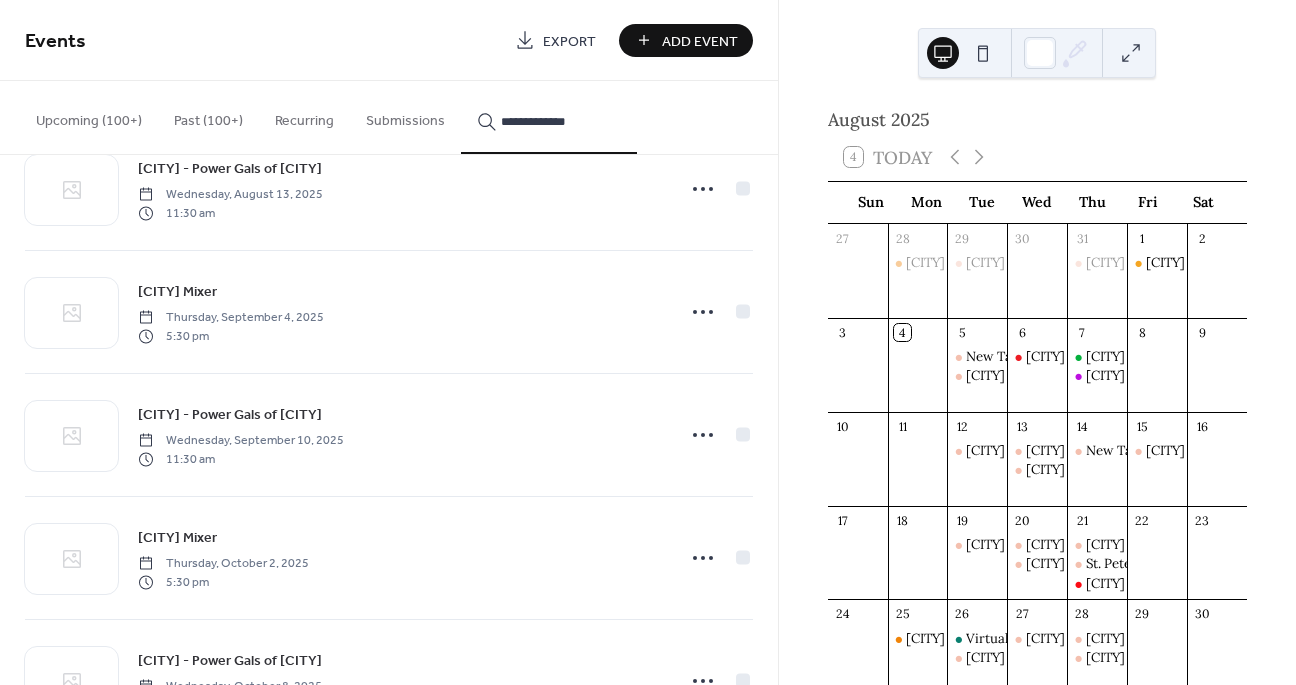 scroll, scrollTop: 2263, scrollLeft: 0, axis: vertical 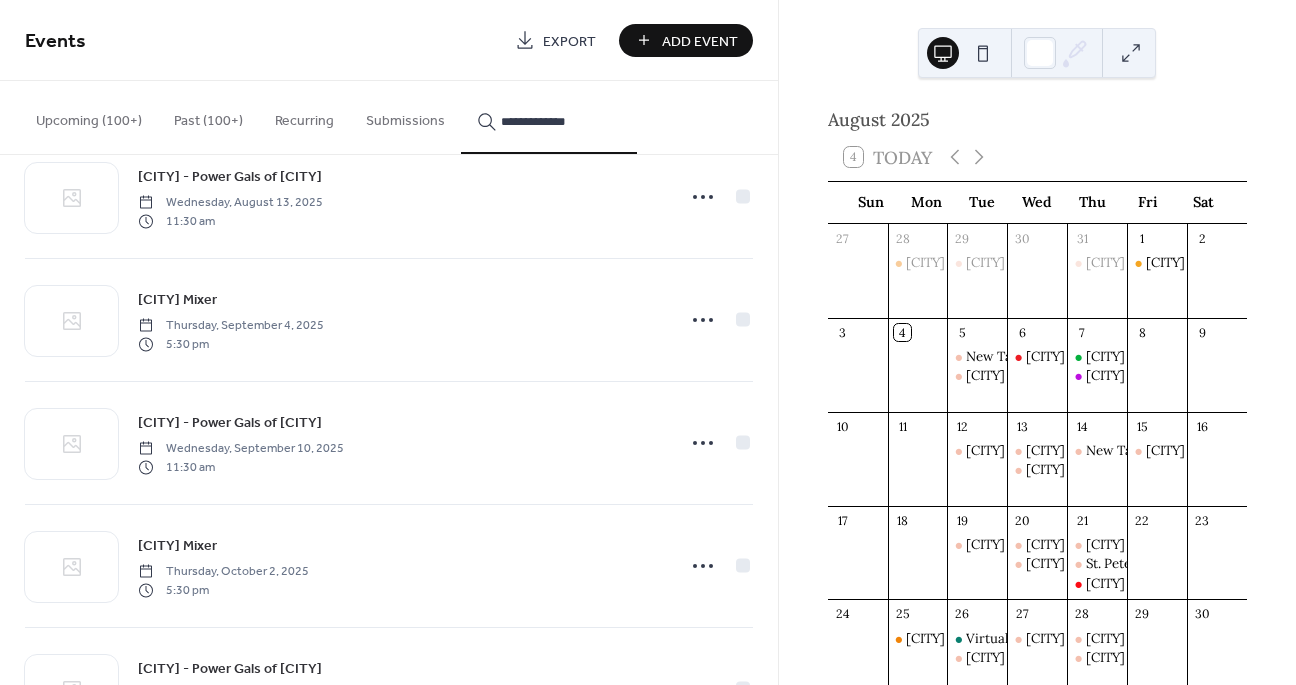 type on "**********" 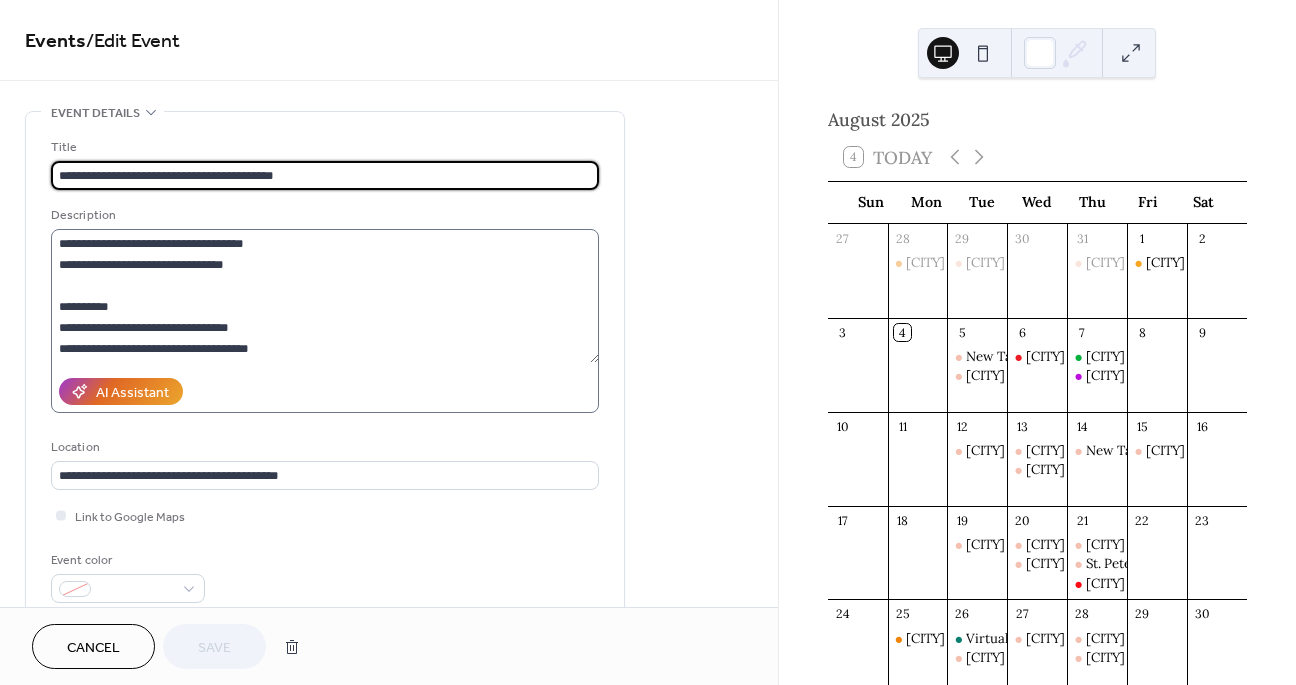 scroll, scrollTop: 294, scrollLeft: 0, axis: vertical 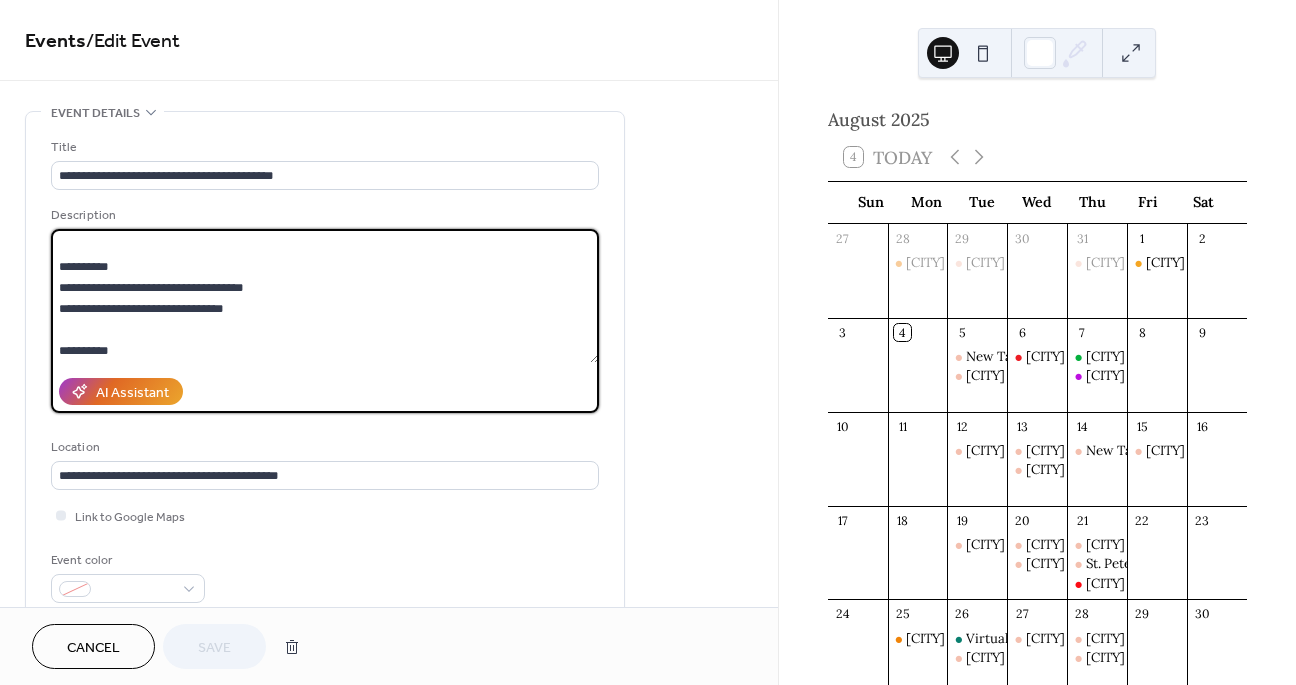 drag, startPoint x: 278, startPoint y: 308, endPoint x: 57, endPoint y: 274, distance: 223.60008 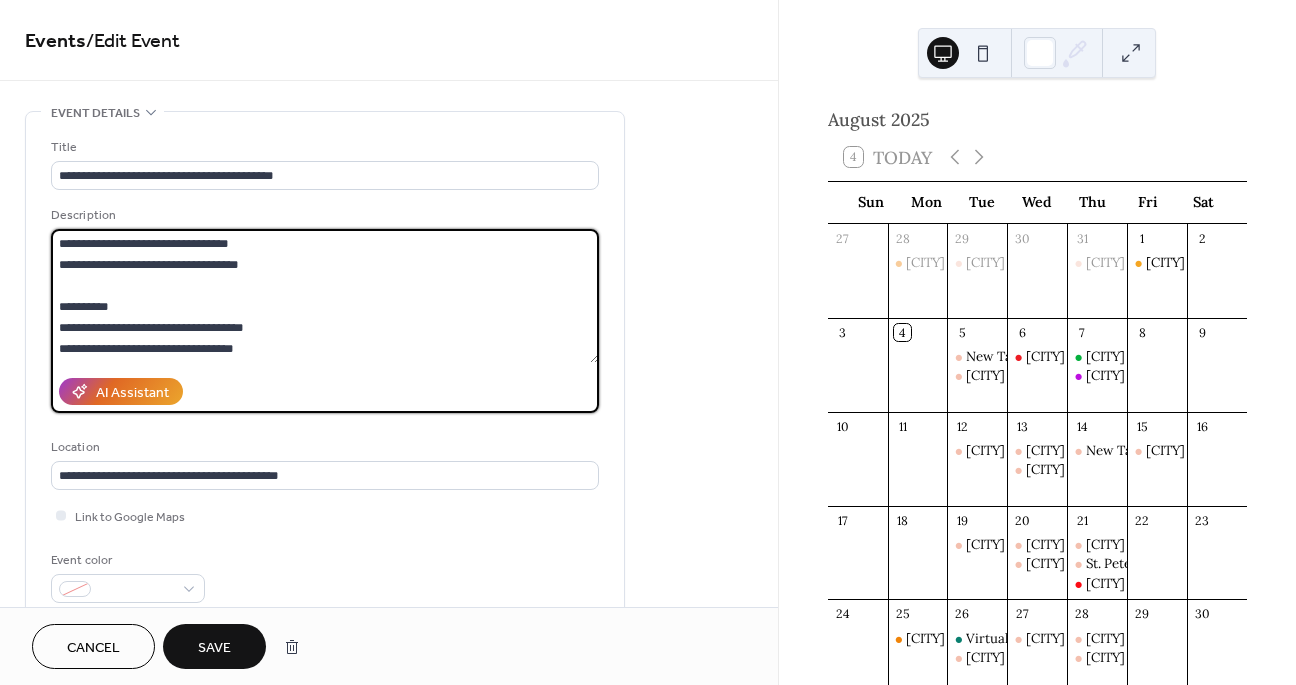scroll, scrollTop: 315, scrollLeft: 0, axis: vertical 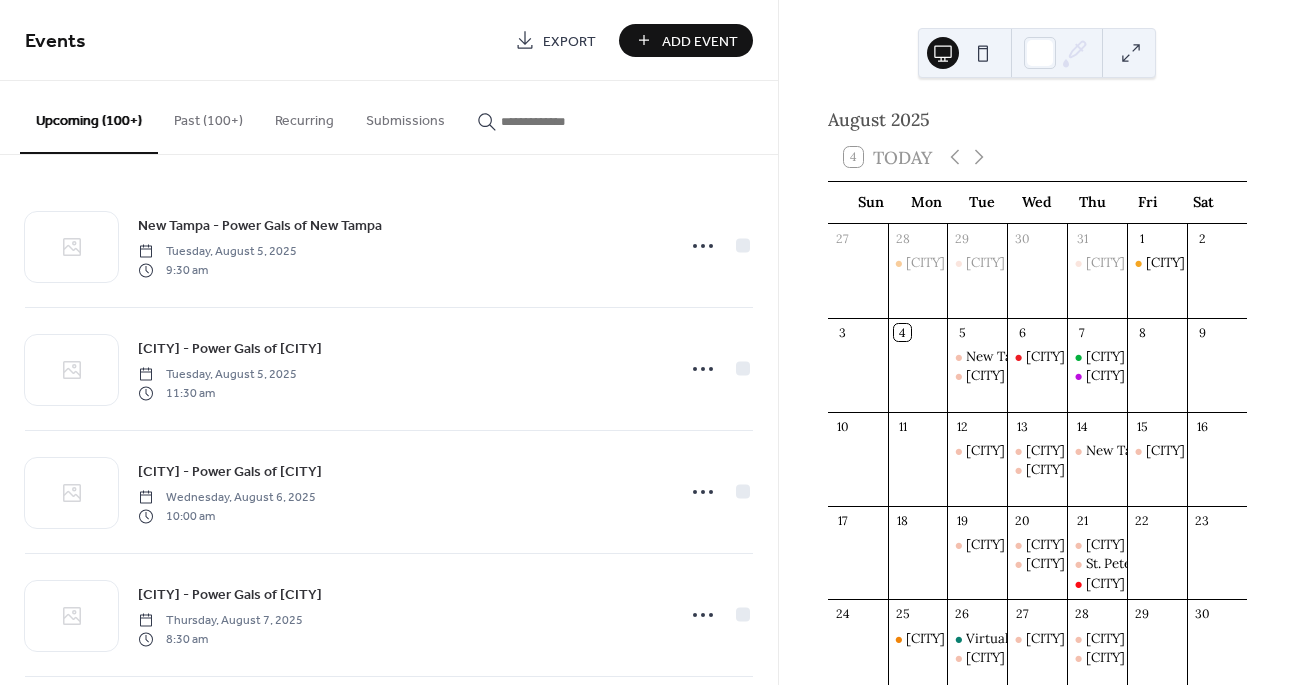 click at bounding box center [561, 121] 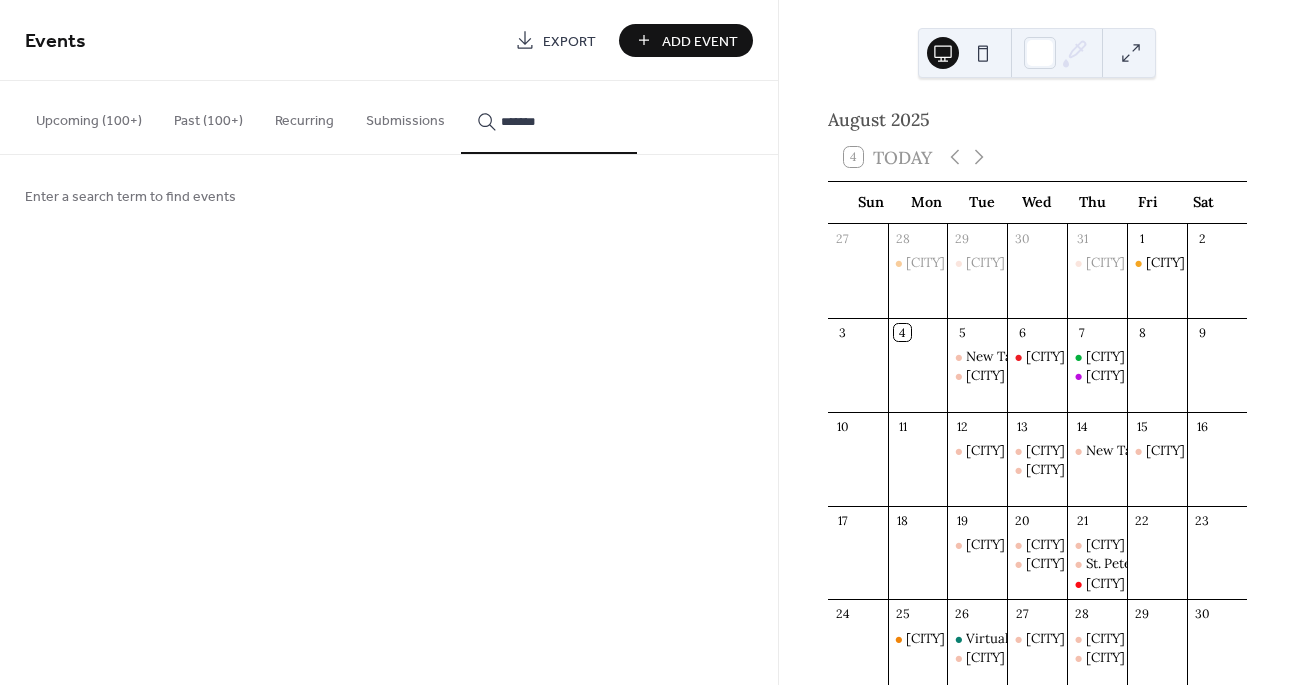 click on "******" at bounding box center (549, 117) 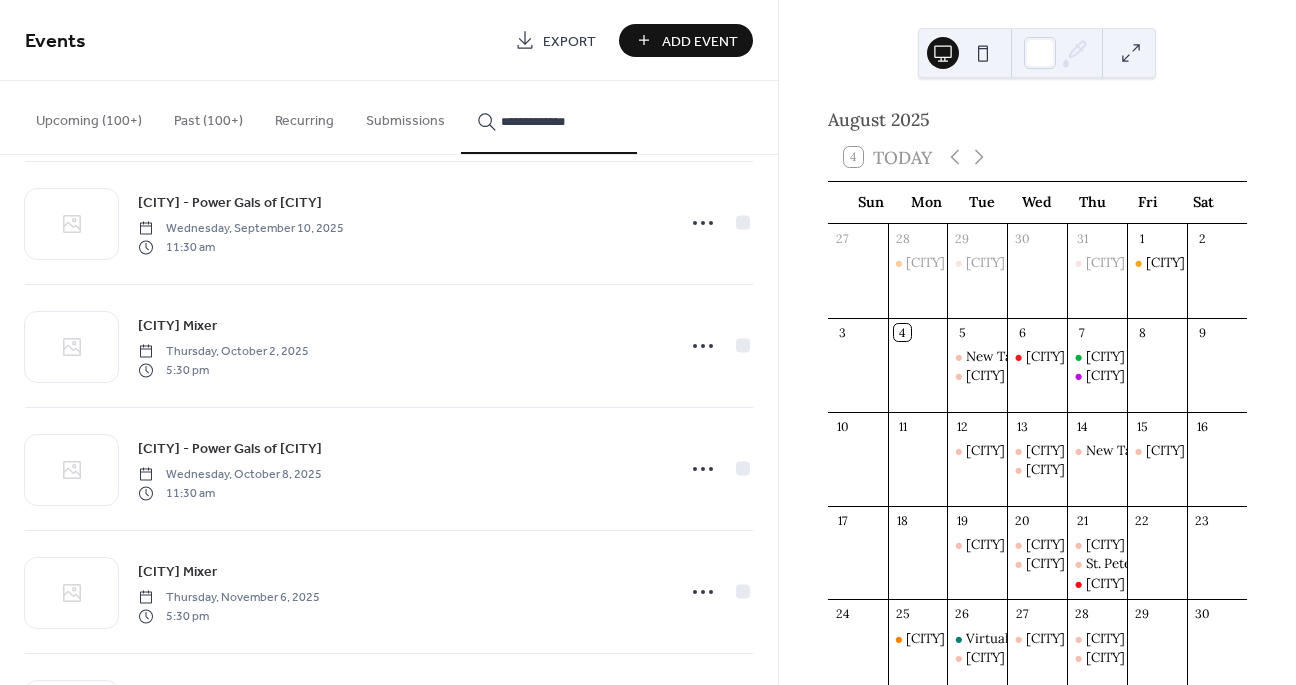 scroll, scrollTop: 2477, scrollLeft: 0, axis: vertical 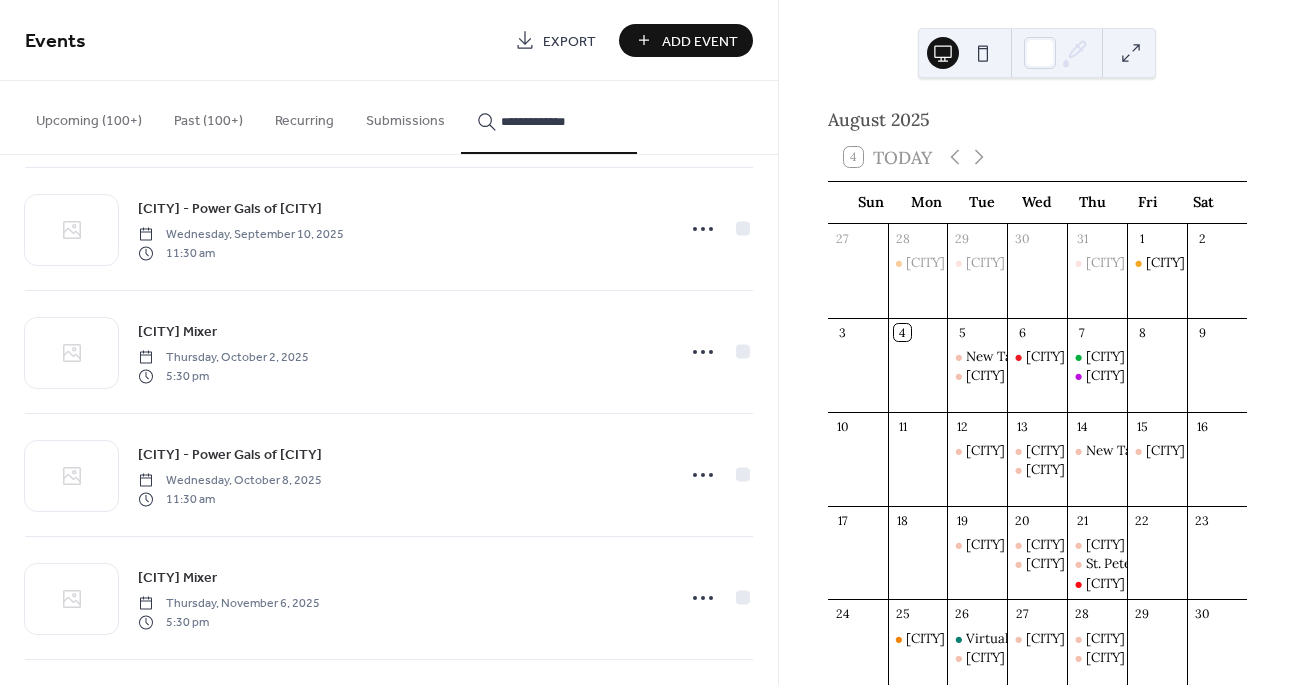 type on "**********" 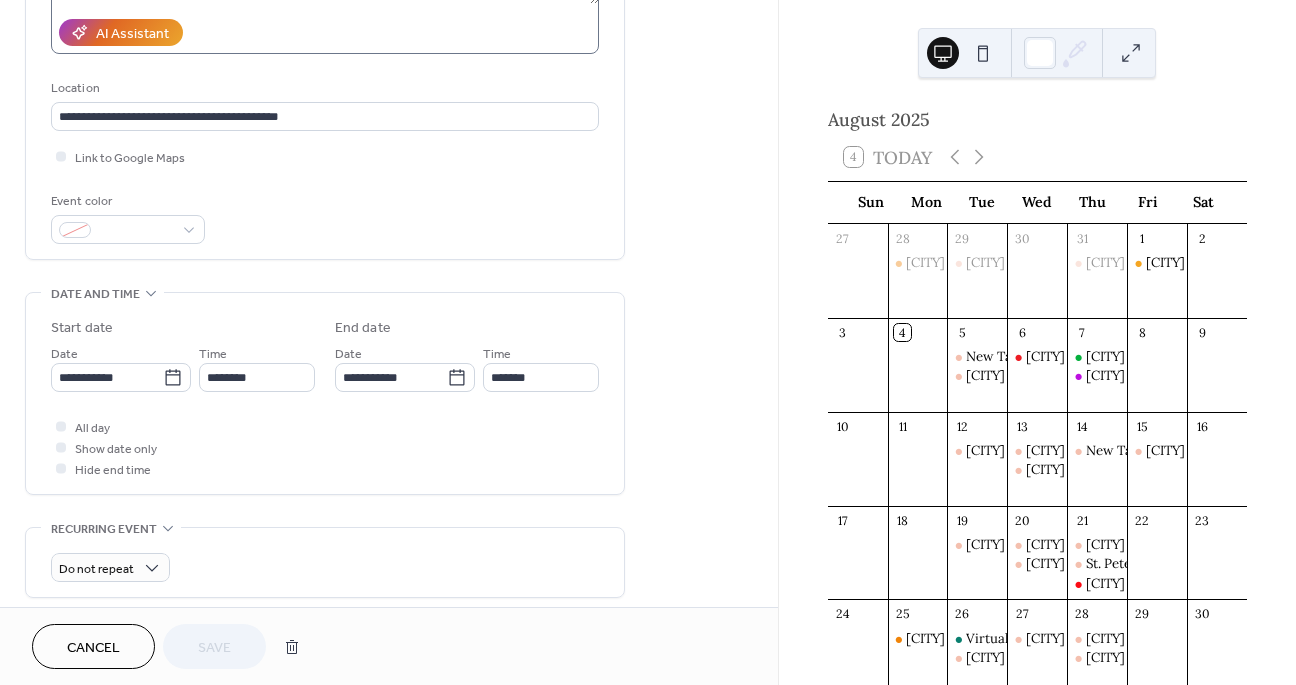 scroll, scrollTop: 205, scrollLeft: 0, axis: vertical 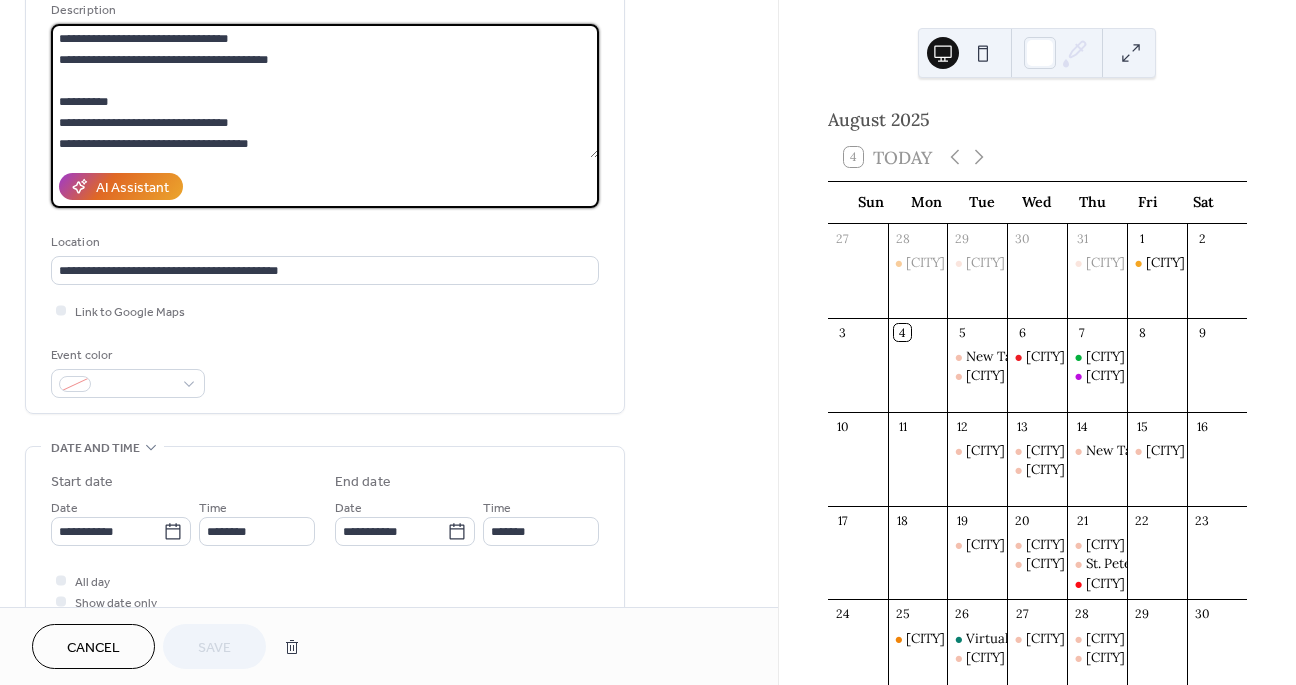 drag, startPoint x: 81, startPoint y: 96, endPoint x: 193, endPoint y: 118, distance: 114.14027 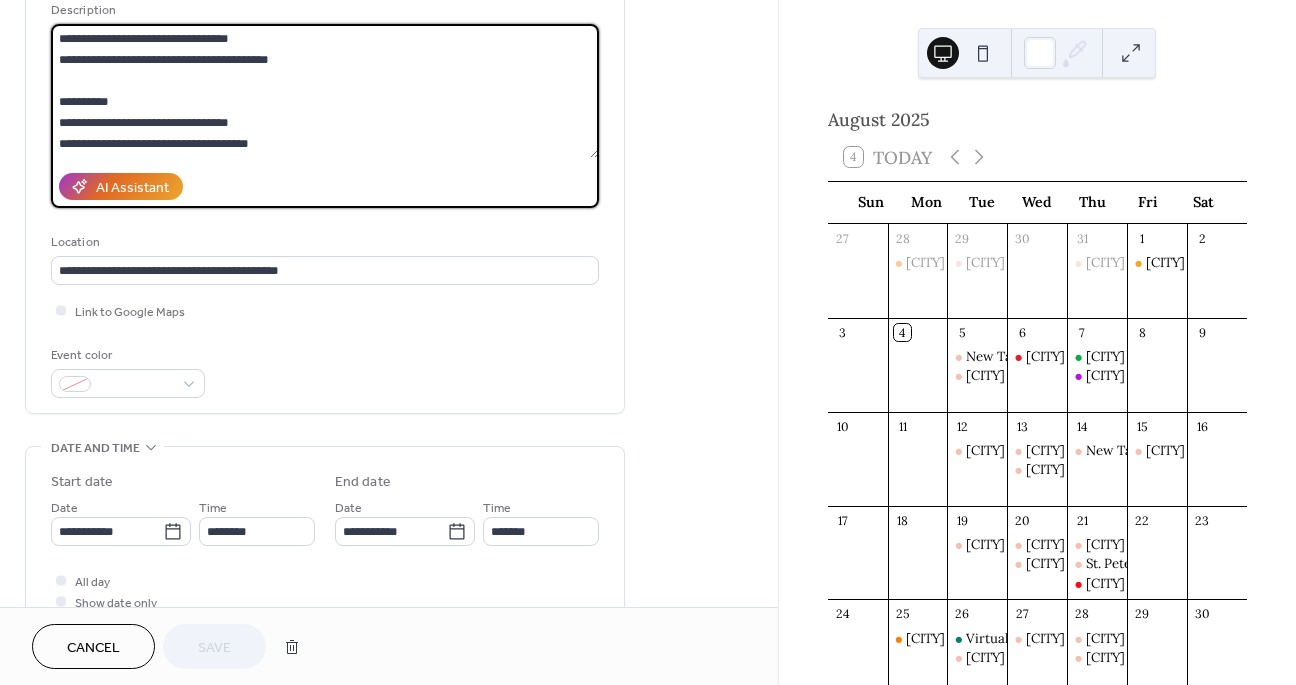 click on "**********" at bounding box center (325, 91) 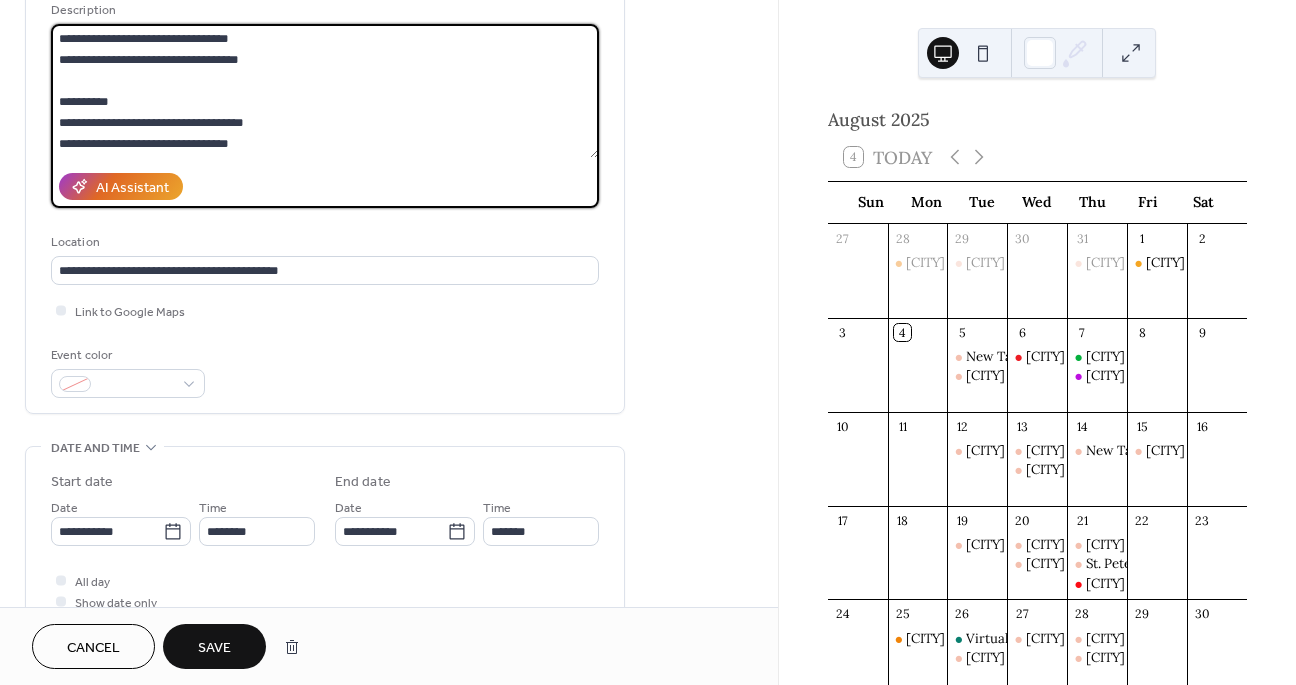 scroll, scrollTop: 294, scrollLeft: 0, axis: vertical 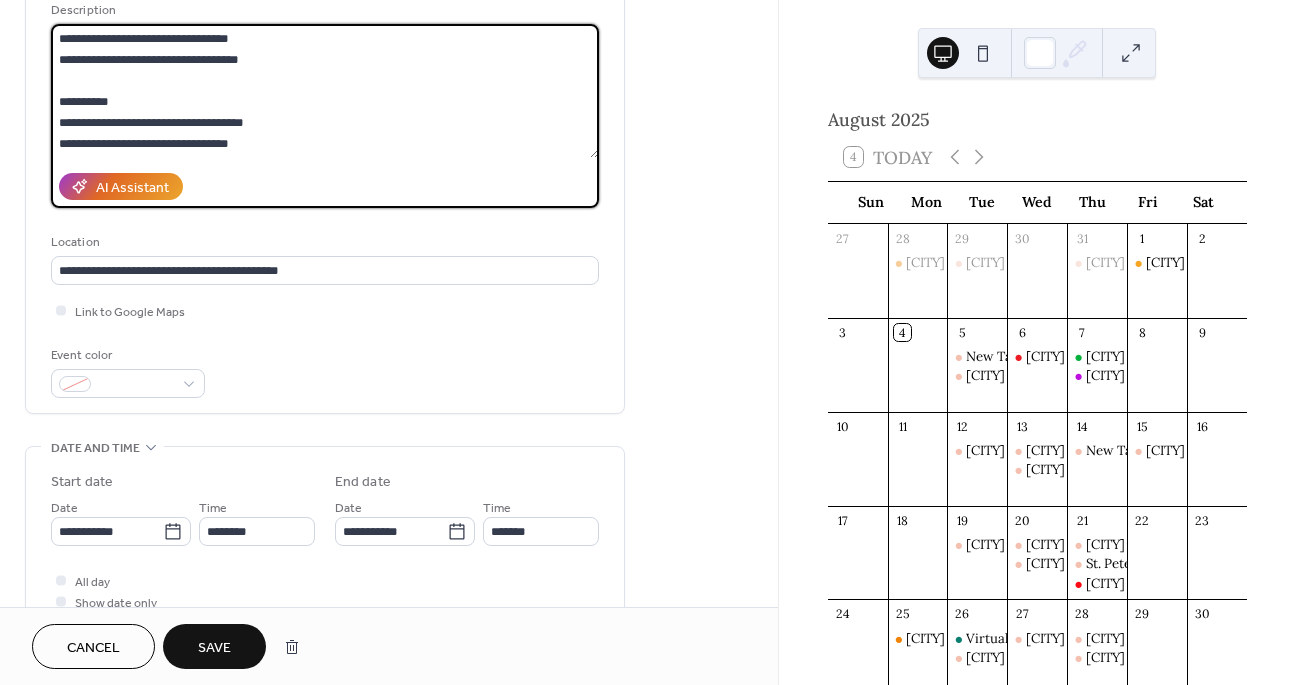 type on "**********" 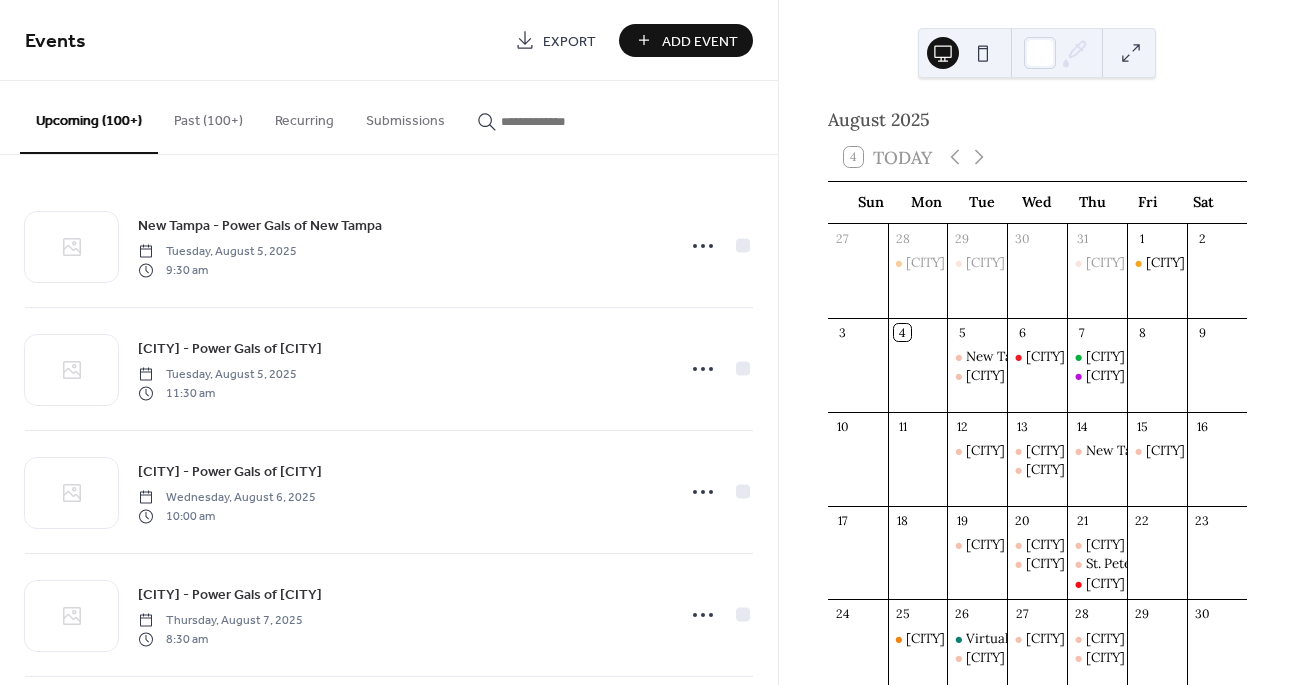 click at bounding box center [561, 121] 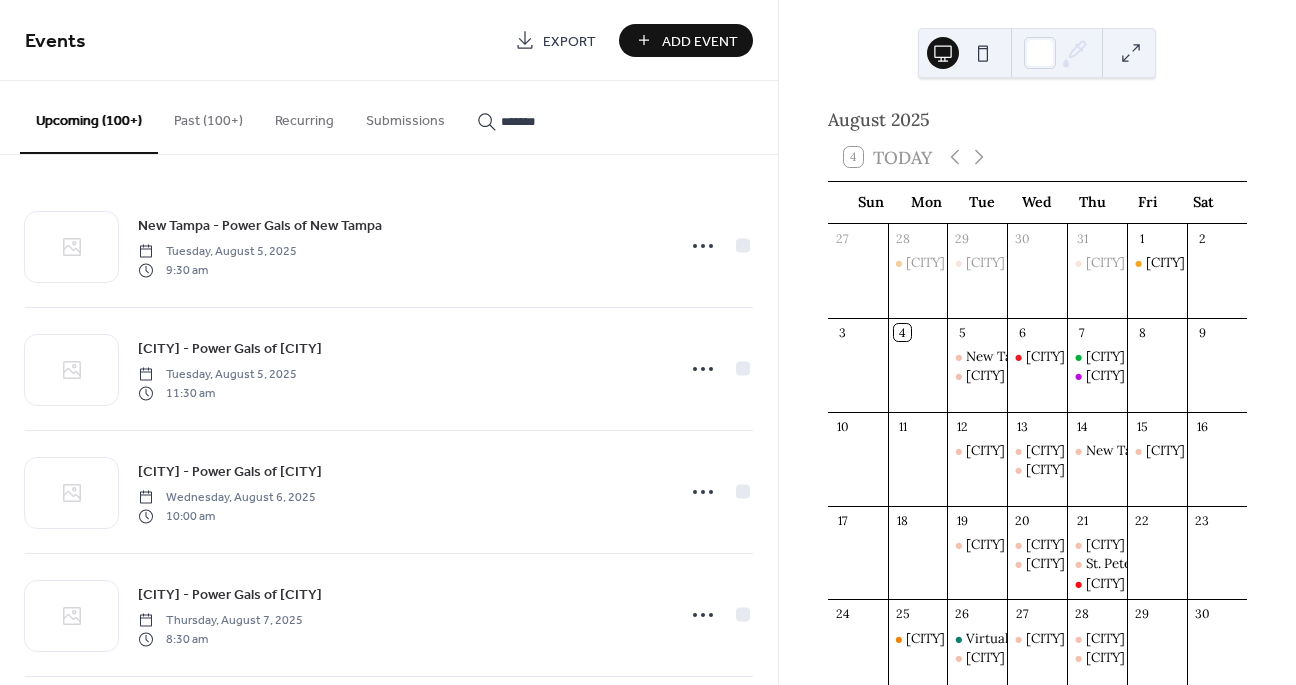 click on "********" at bounding box center [549, 116] 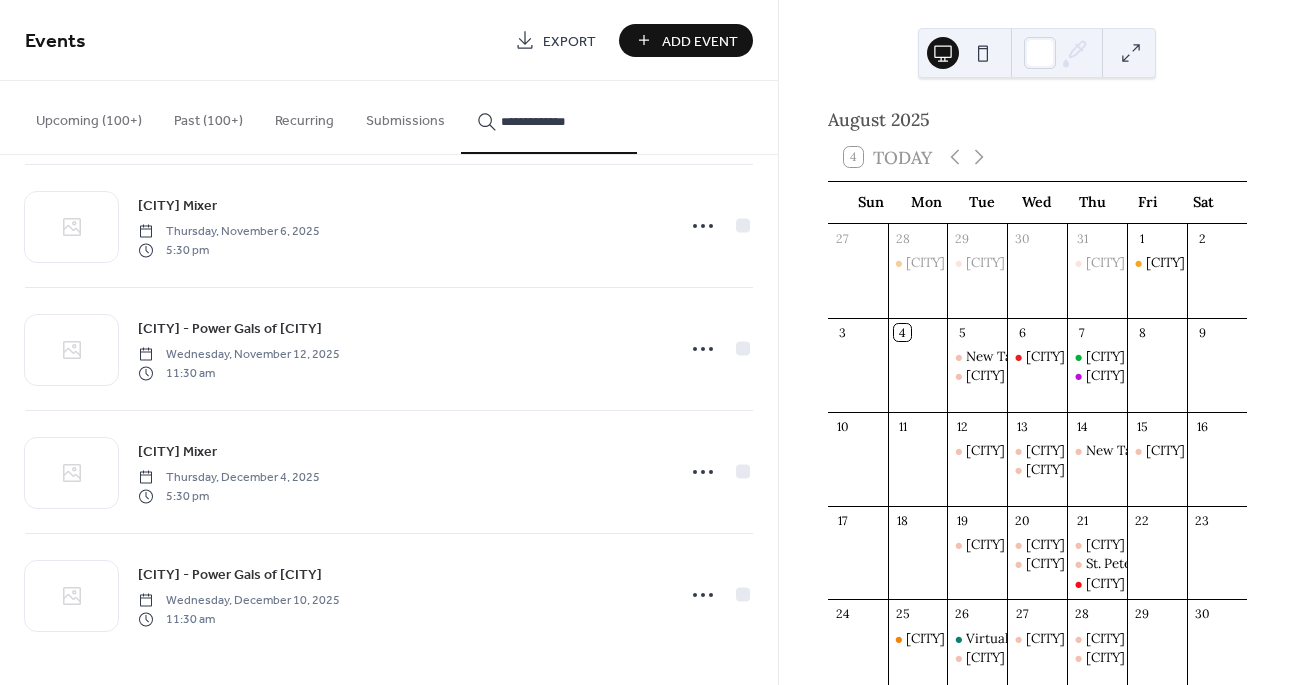 scroll, scrollTop: 2850, scrollLeft: 0, axis: vertical 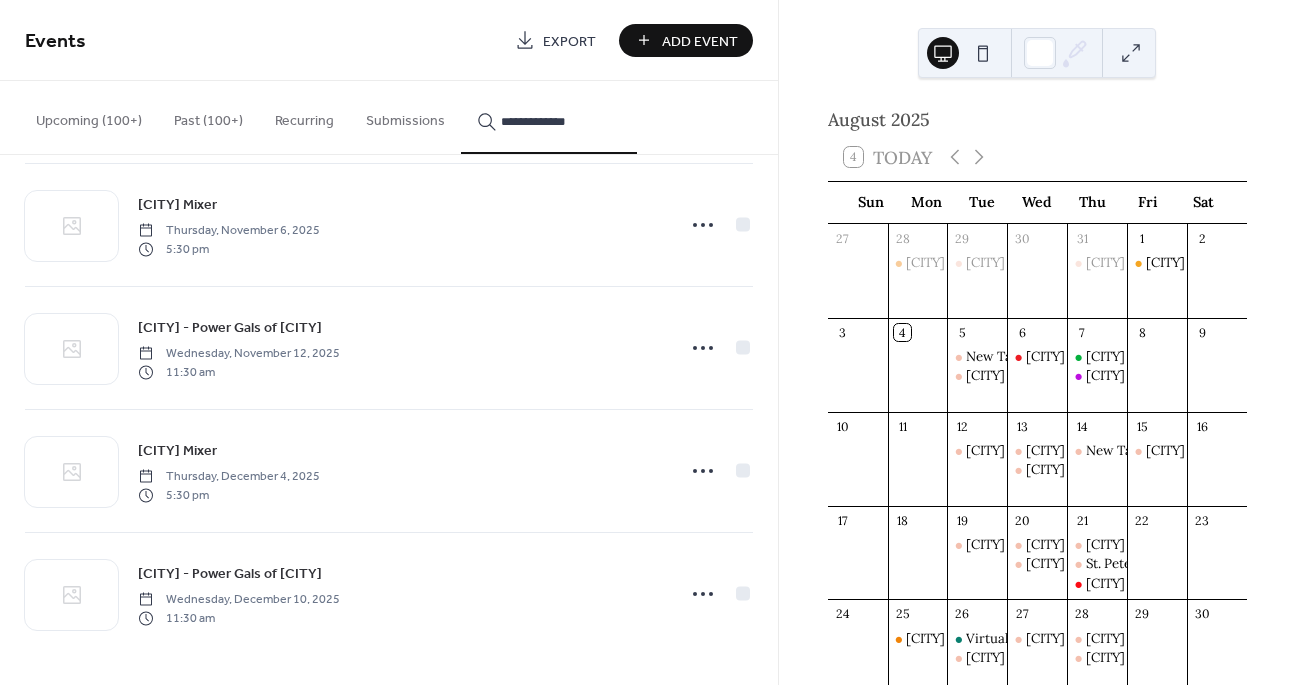 type on "**********" 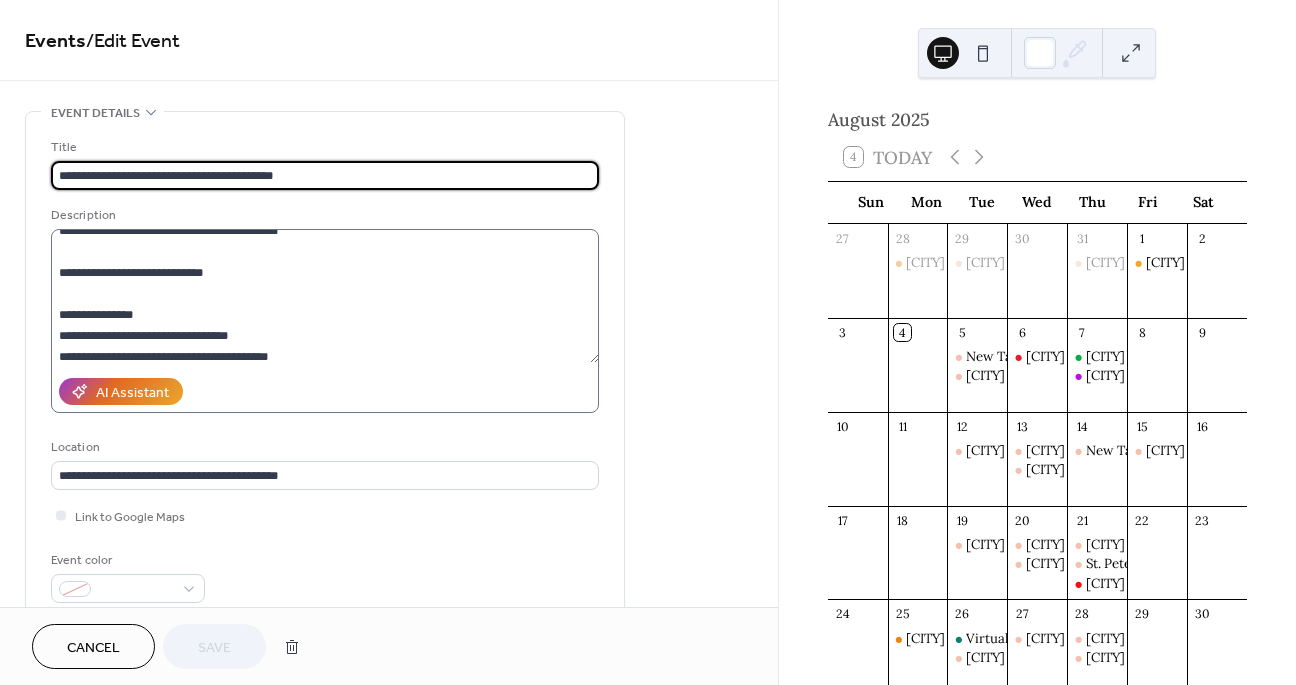 scroll, scrollTop: 188, scrollLeft: 0, axis: vertical 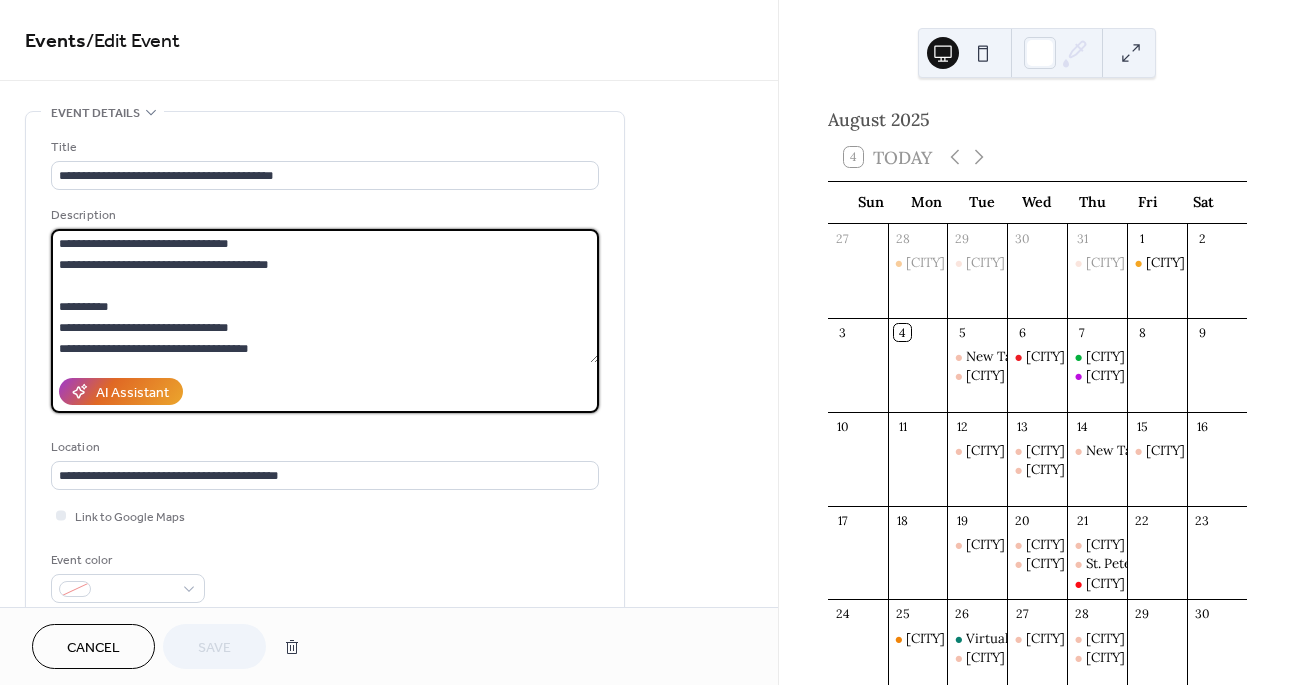 drag, startPoint x: 60, startPoint y: 287, endPoint x: 160, endPoint y: 369, distance: 129.3213 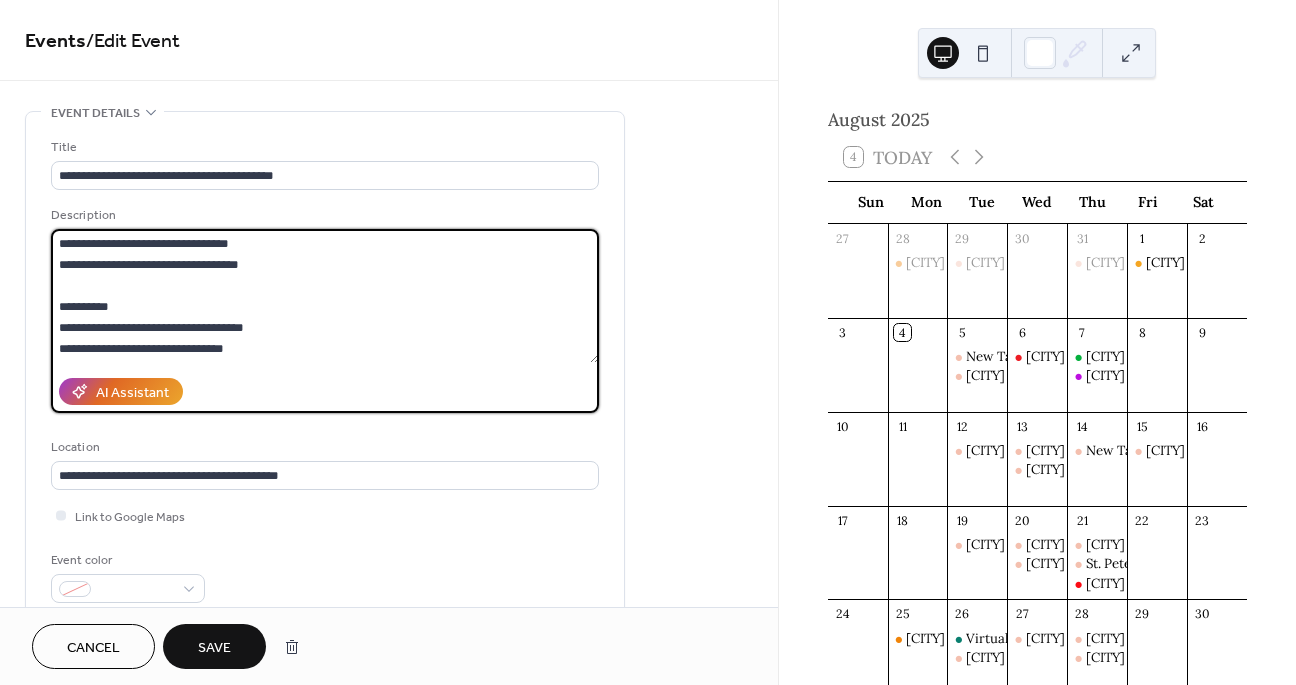 scroll, scrollTop: 273, scrollLeft: 0, axis: vertical 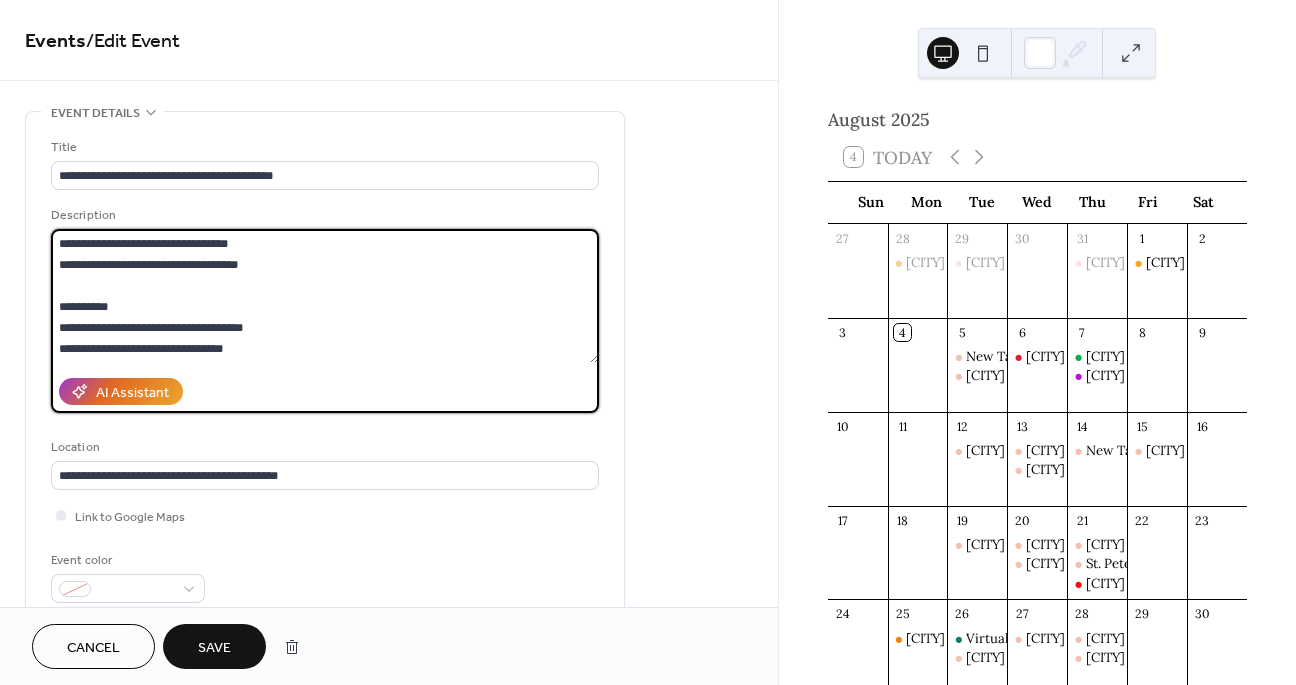type on "**********" 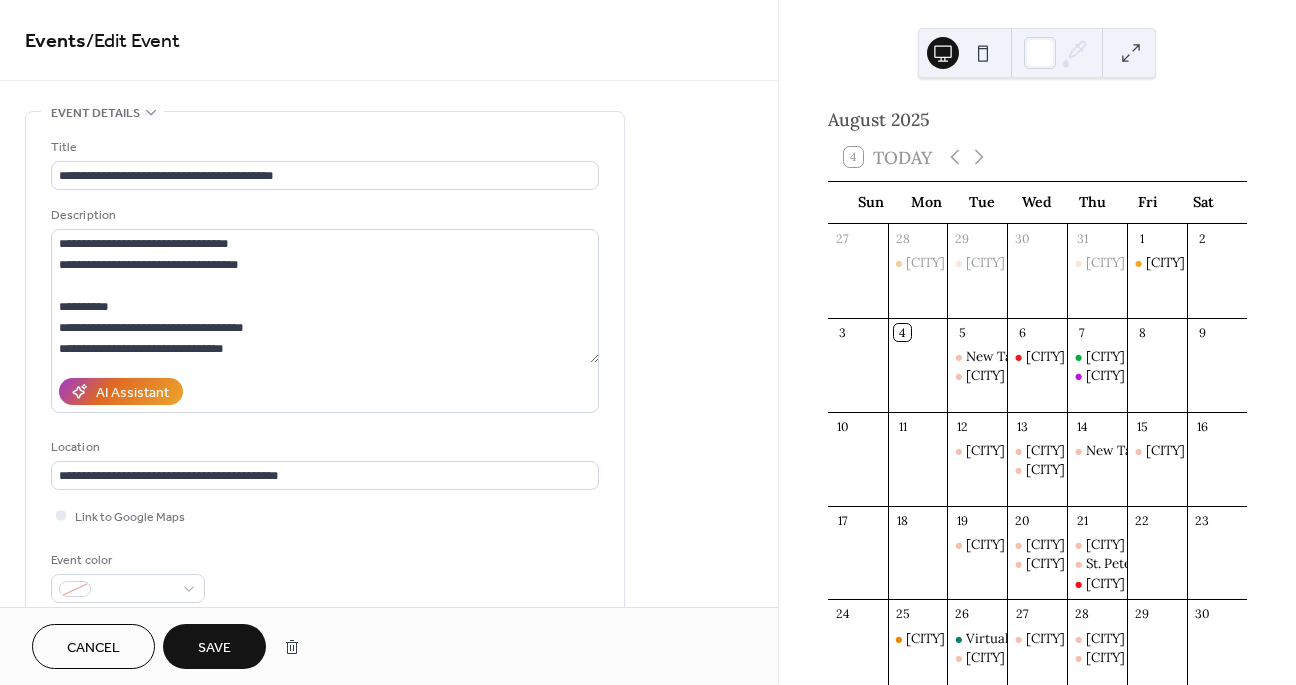 click on "Save" at bounding box center (214, 648) 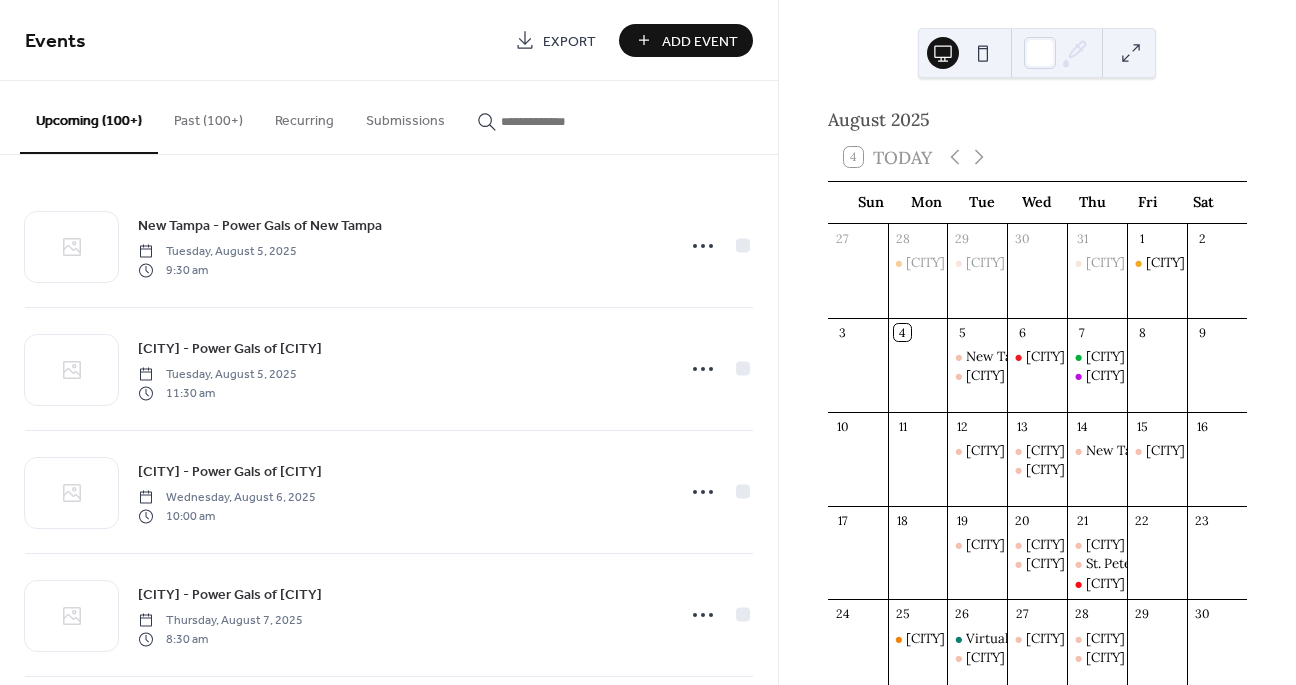 click at bounding box center (561, 121) 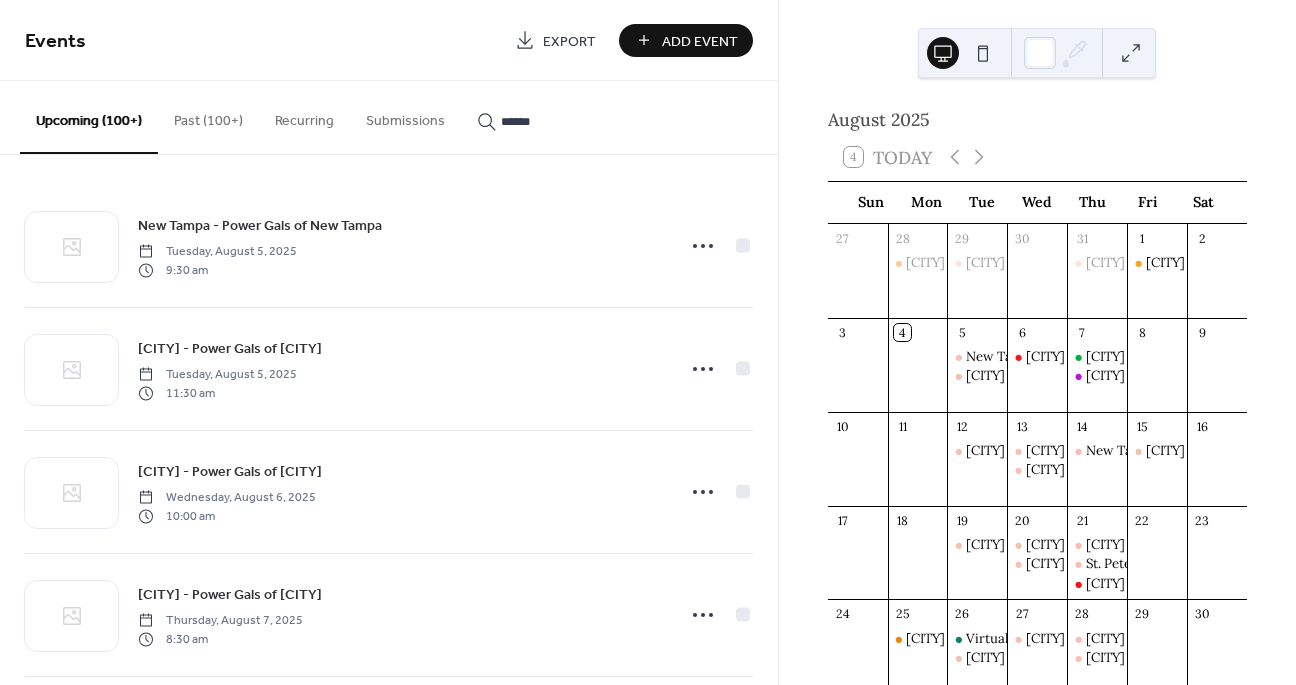 click on "******" at bounding box center (549, 116) 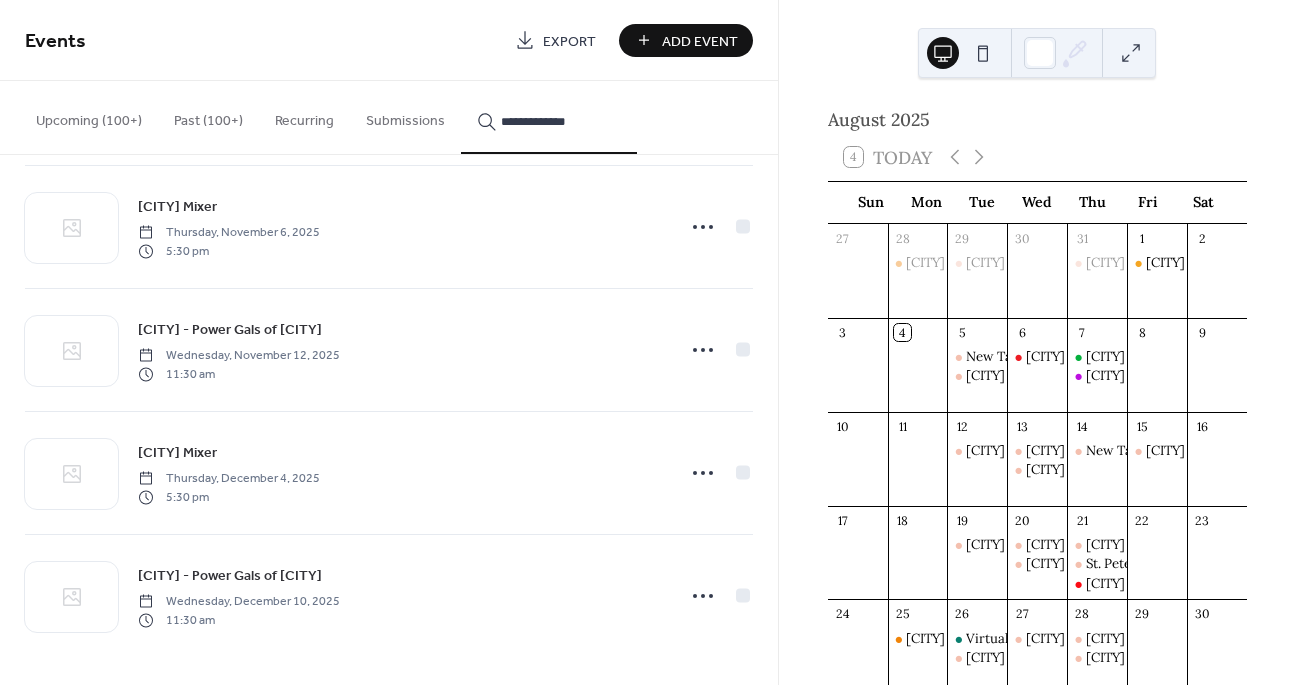 scroll, scrollTop: 2850, scrollLeft: 0, axis: vertical 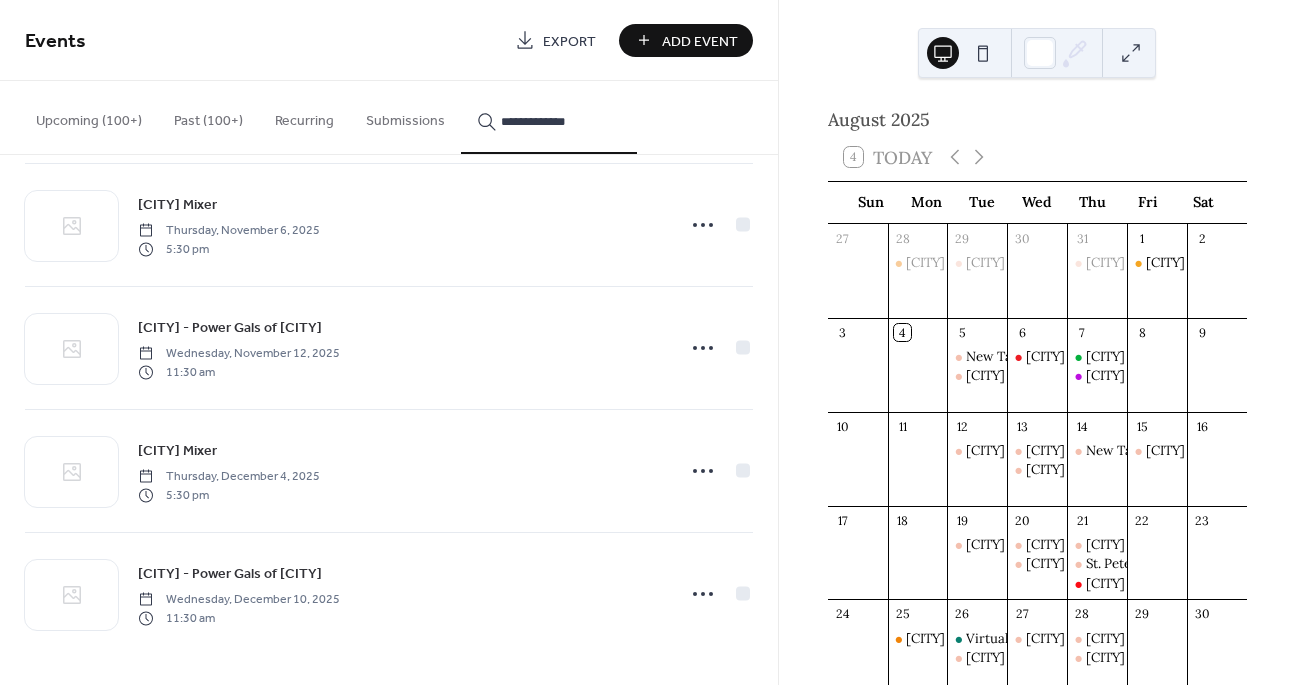 type on "**********" 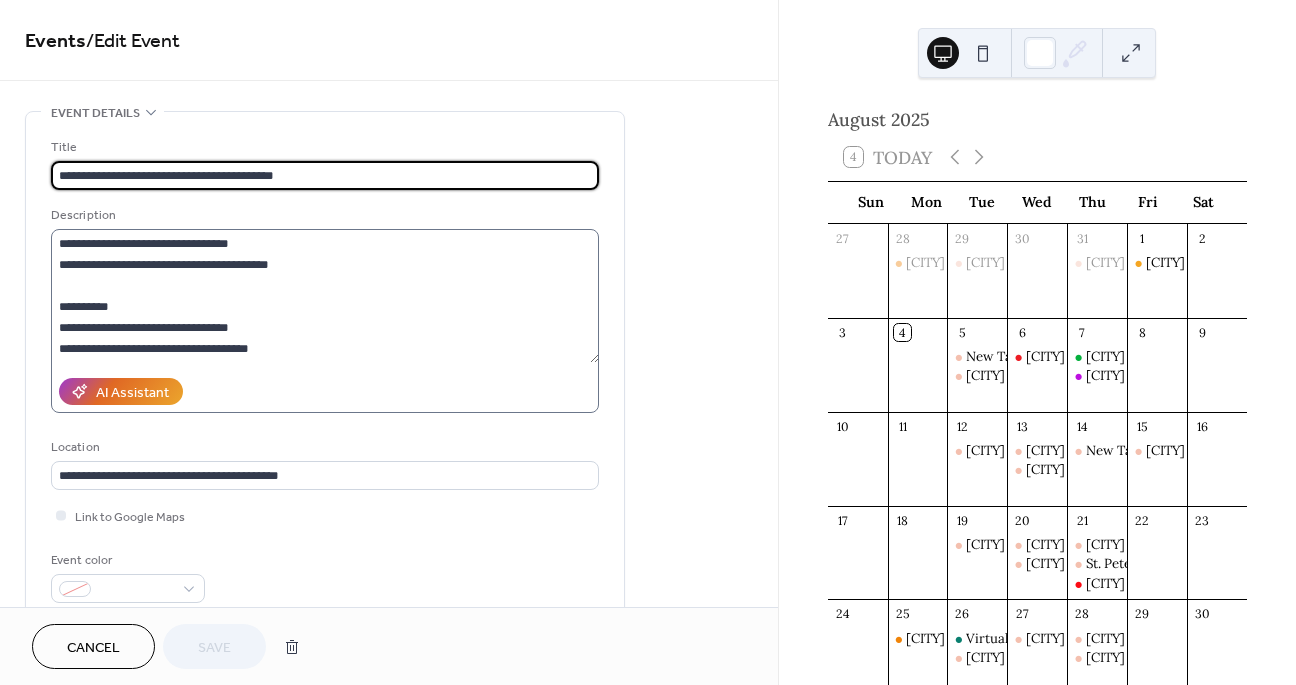 scroll, scrollTop: 294, scrollLeft: 0, axis: vertical 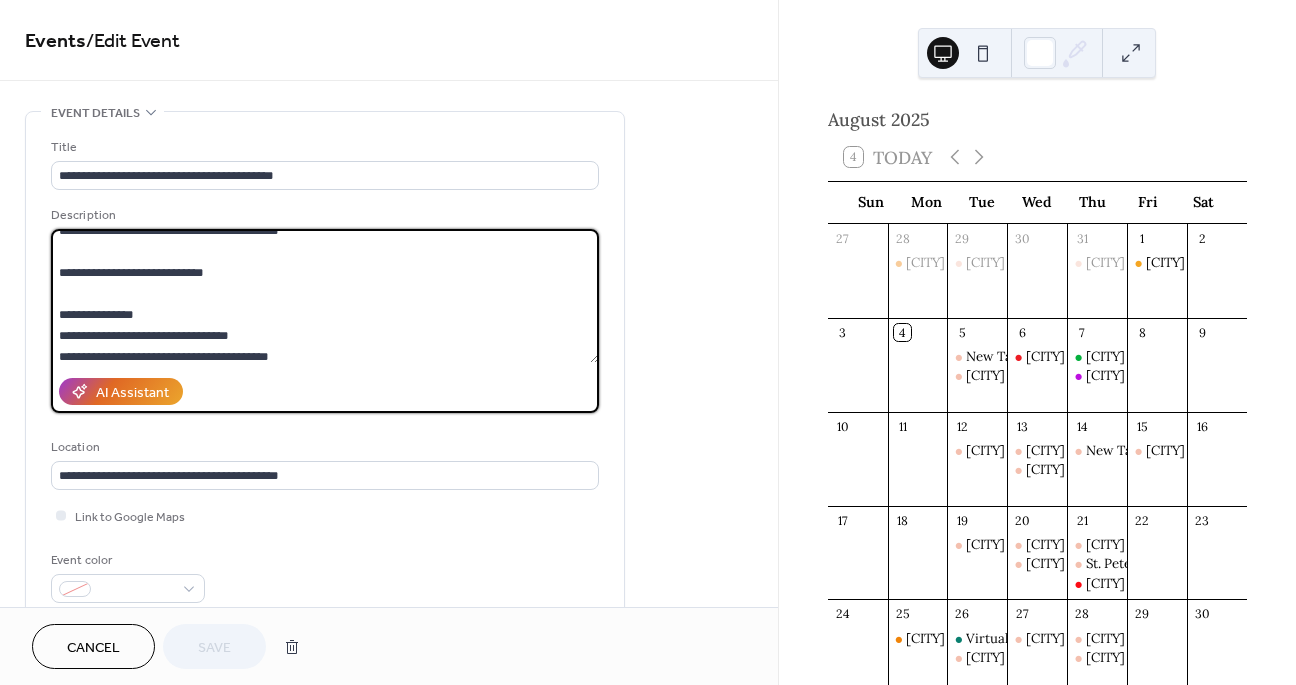 drag, startPoint x: 310, startPoint y: 300, endPoint x: 61, endPoint y: 322, distance: 249.97 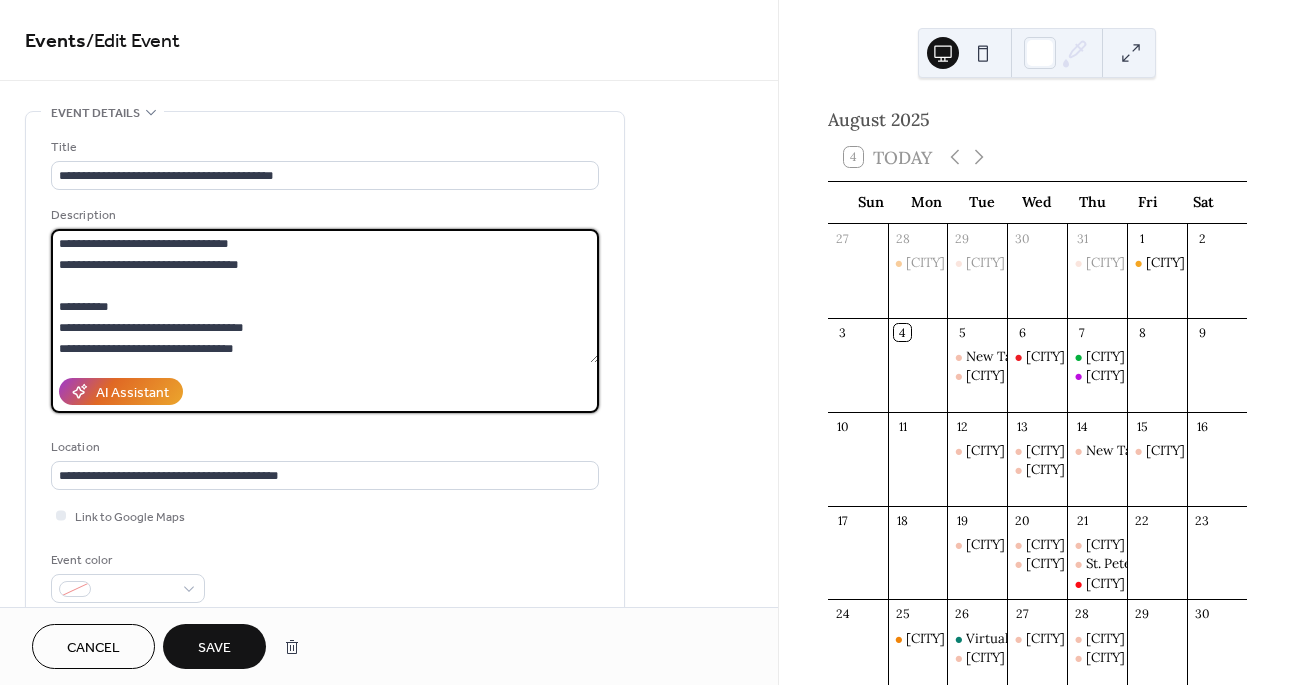 scroll, scrollTop: 315, scrollLeft: 0, axis: vertical 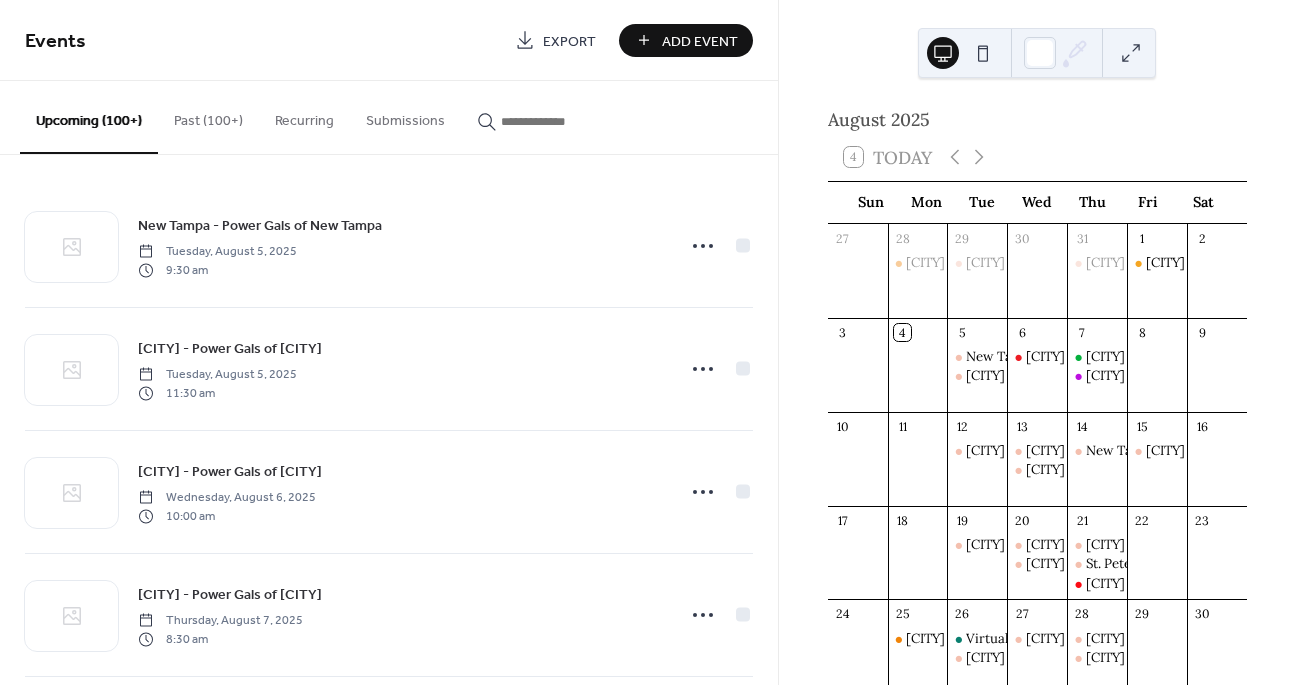 click at bounding box center [561, 121] 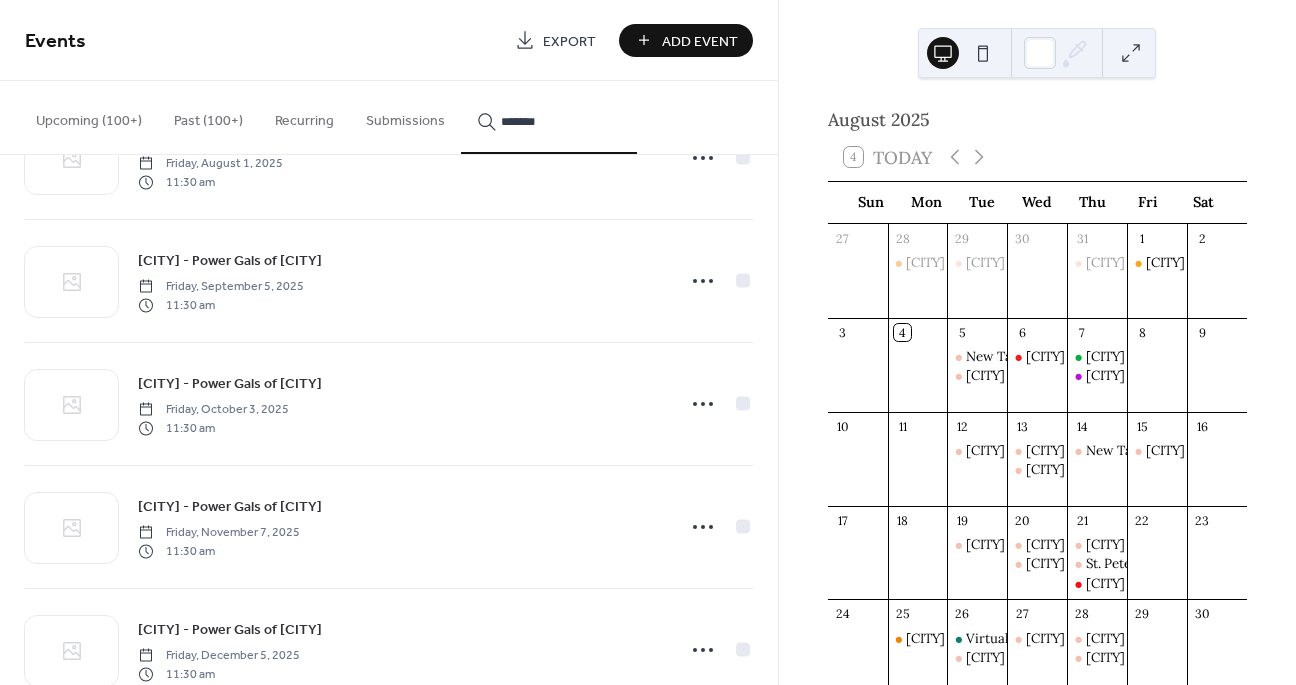 scroll, scrollTop: 1656, scrollLeft: 0, axis: vertical 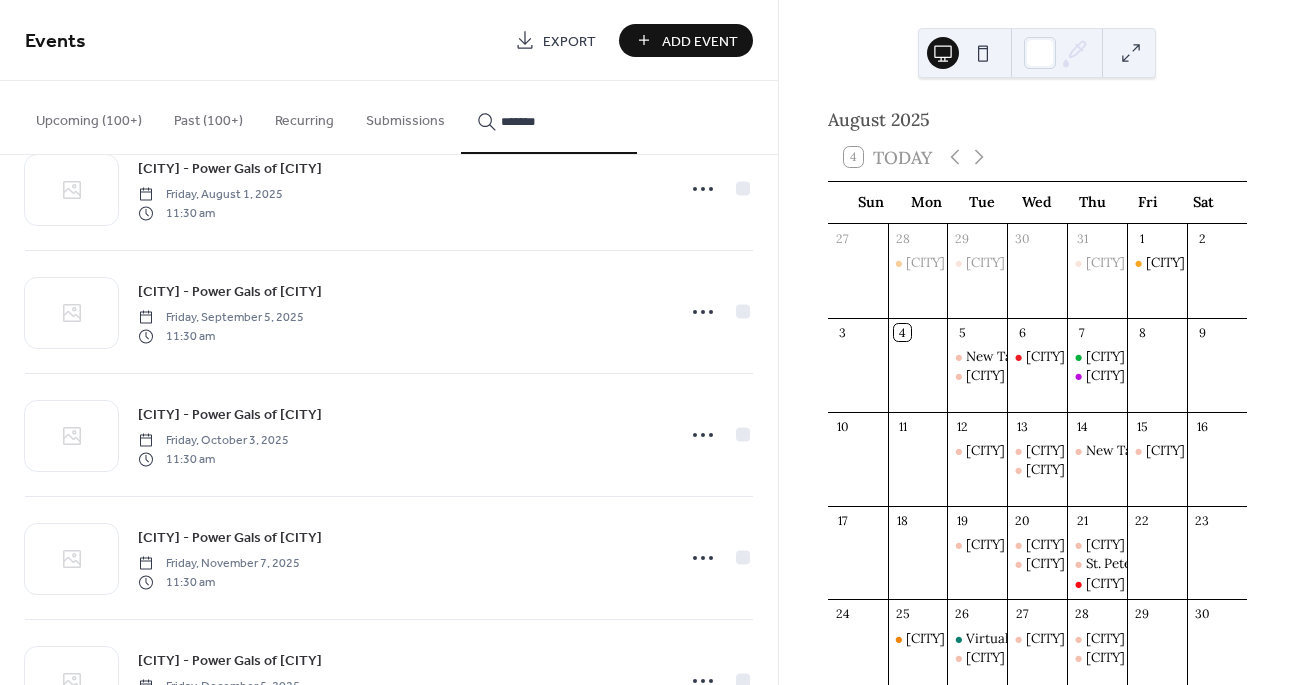 type on "*******" 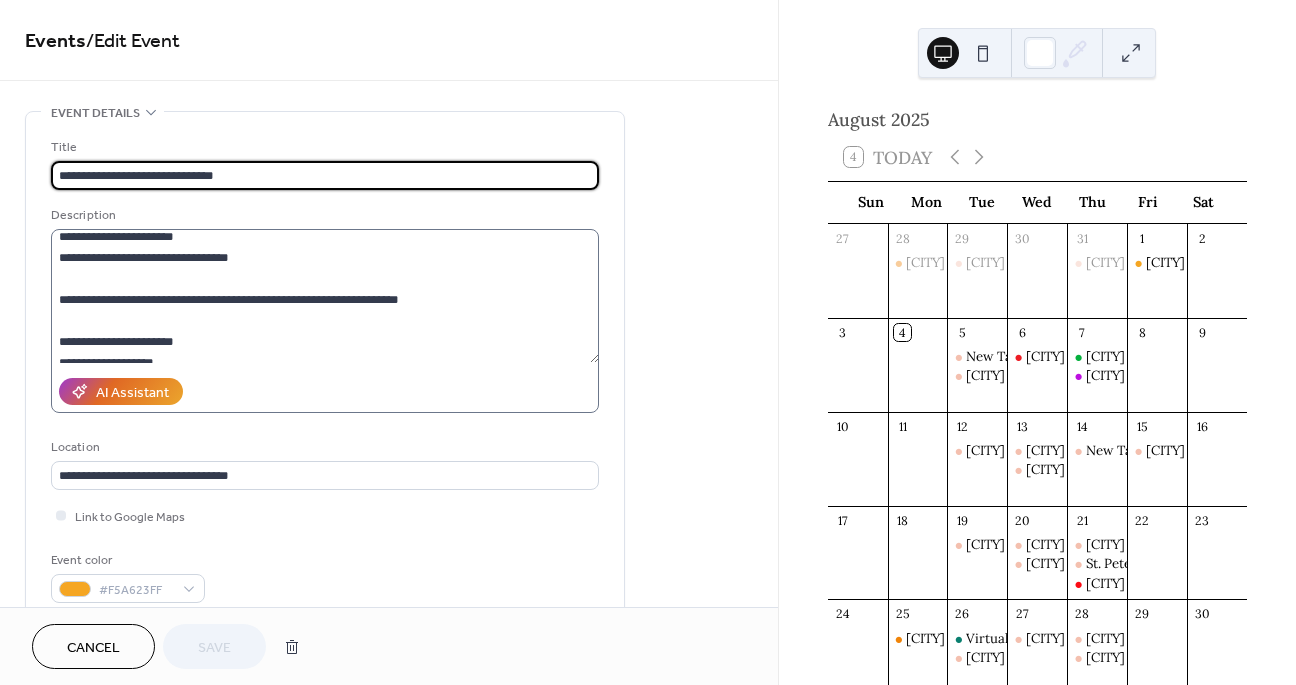 scroll, scrollTop: 168, scrollLeft: 0, axis: vertical 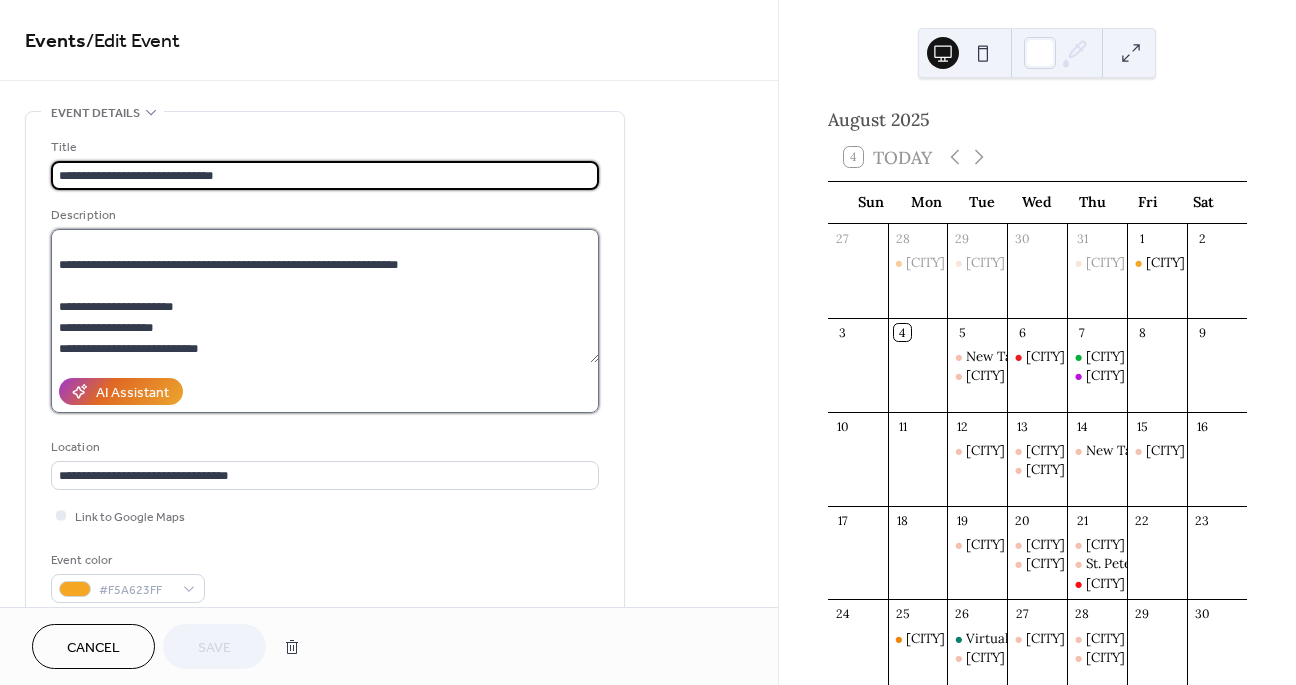 click on "**********" at bounding box center (325, 296) 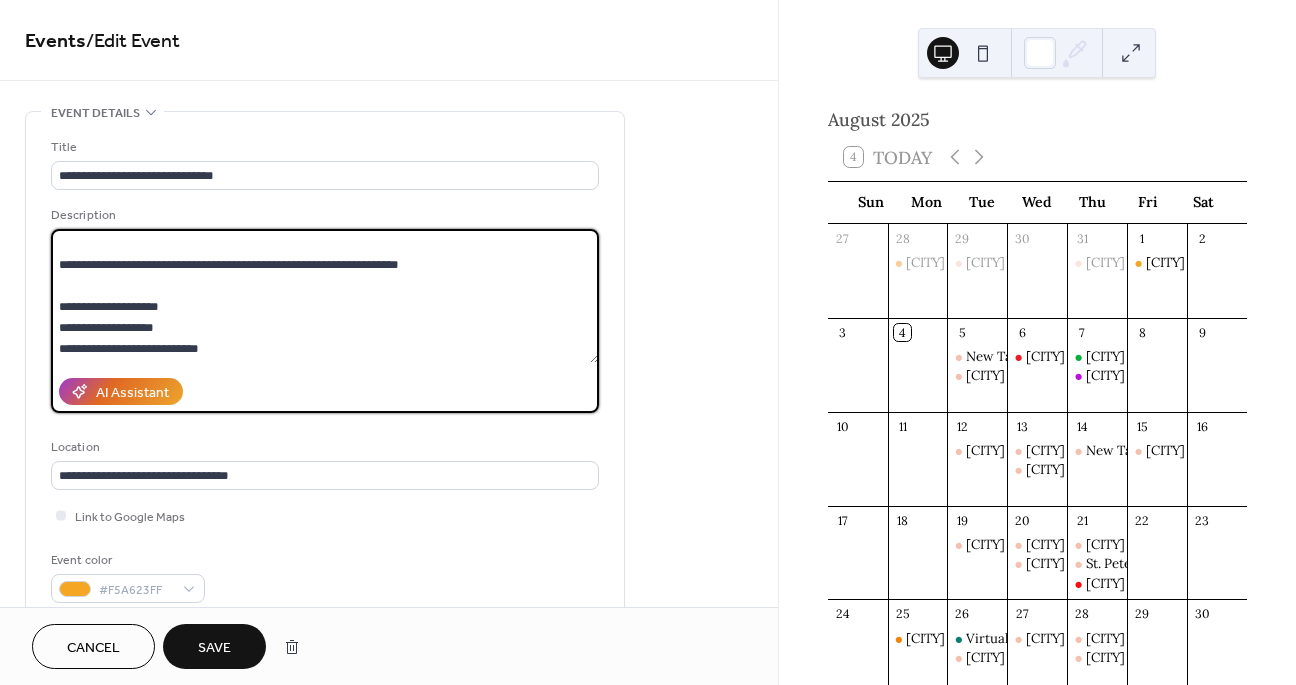 click on "**********" at bounding box center [325, 296] 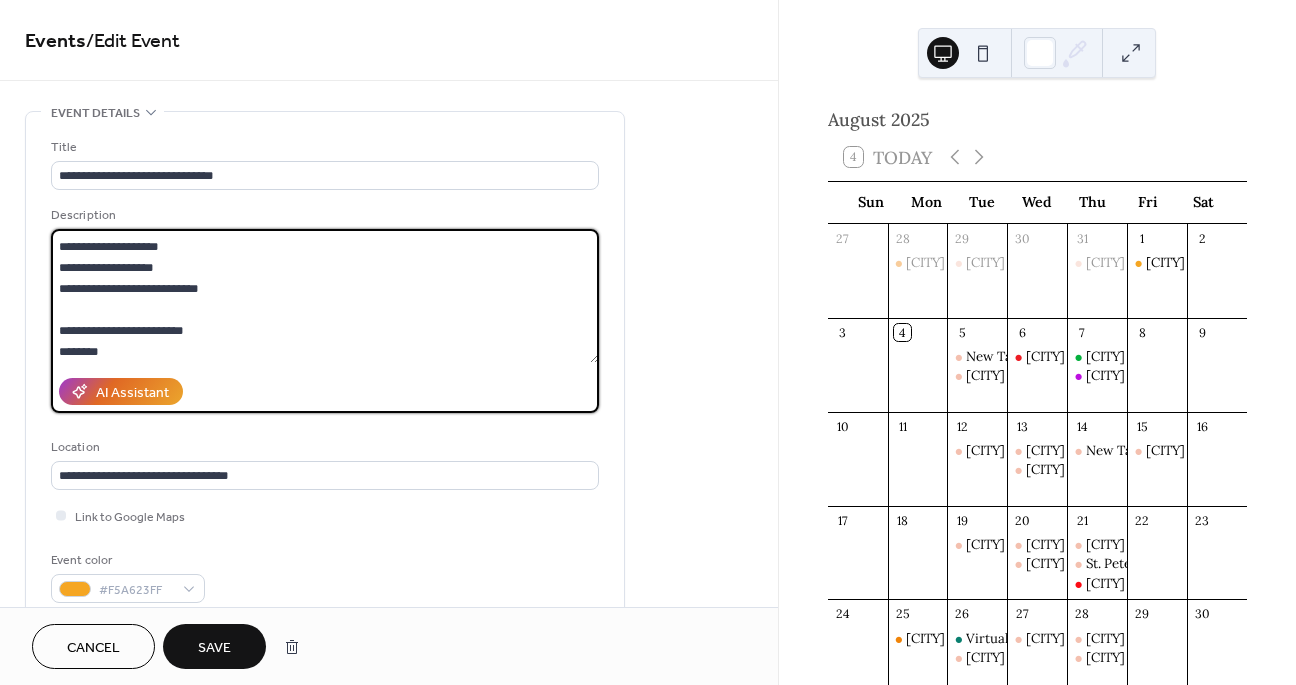 scroll, scrollTop: 249, scrollLeft: 0, axis: vertical 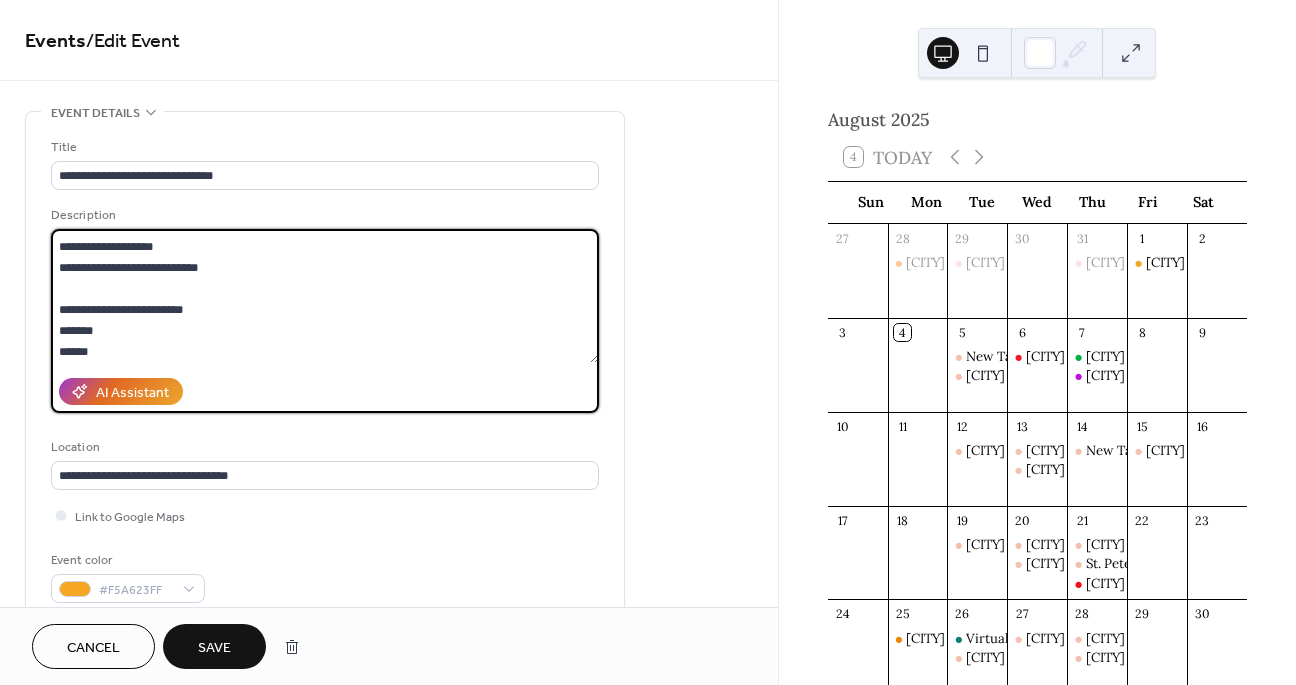 drag, startPoint x: 94, startPoint y: 342, endPoint x: 50, endPoint y: 337, distance: 44.28318 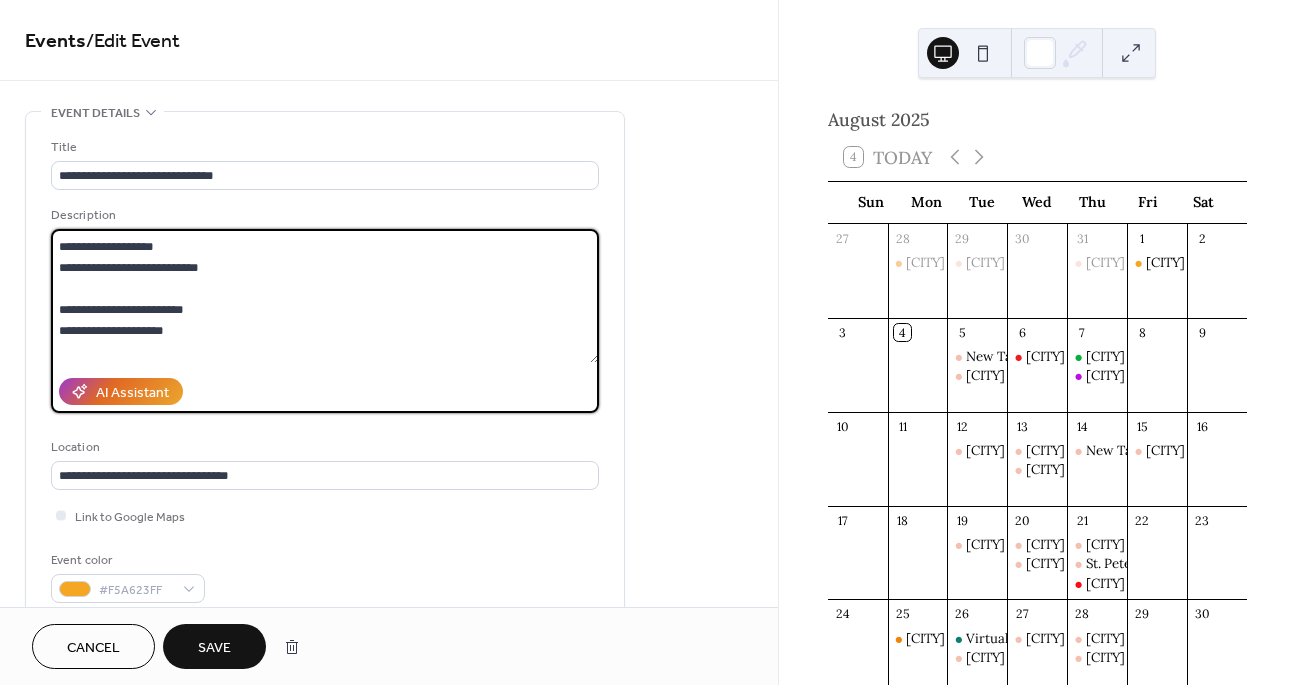 scroll, scrollTop: 270, scrollLeft: 0, axis: vertical 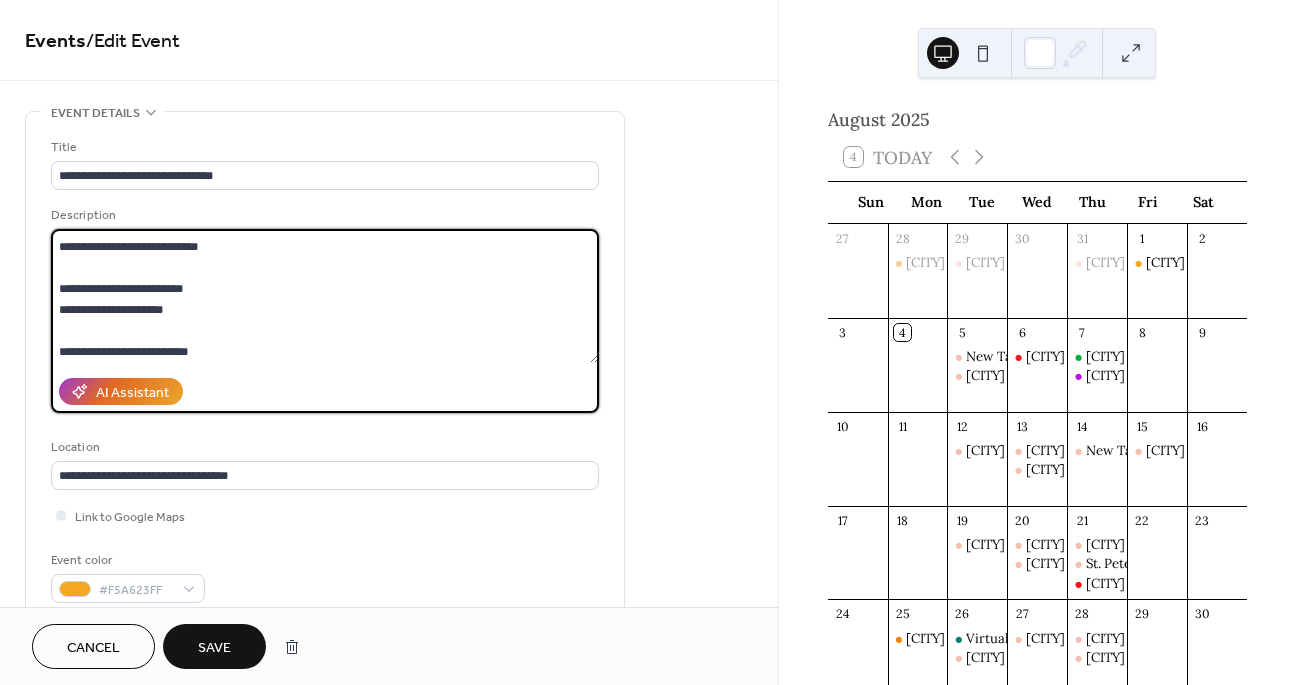 click on "**********" at bounding box center [325, 296] 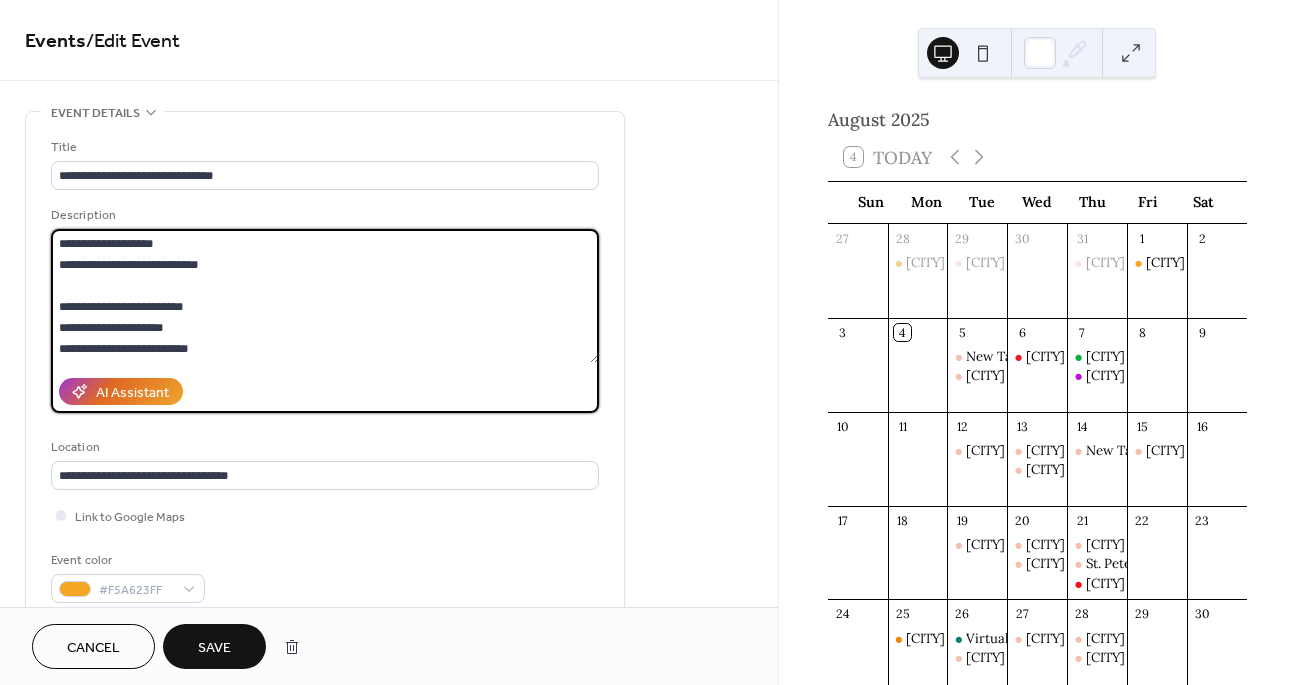 scroll, scrollTop: 252, scrollLeft: 0, axis: vertical 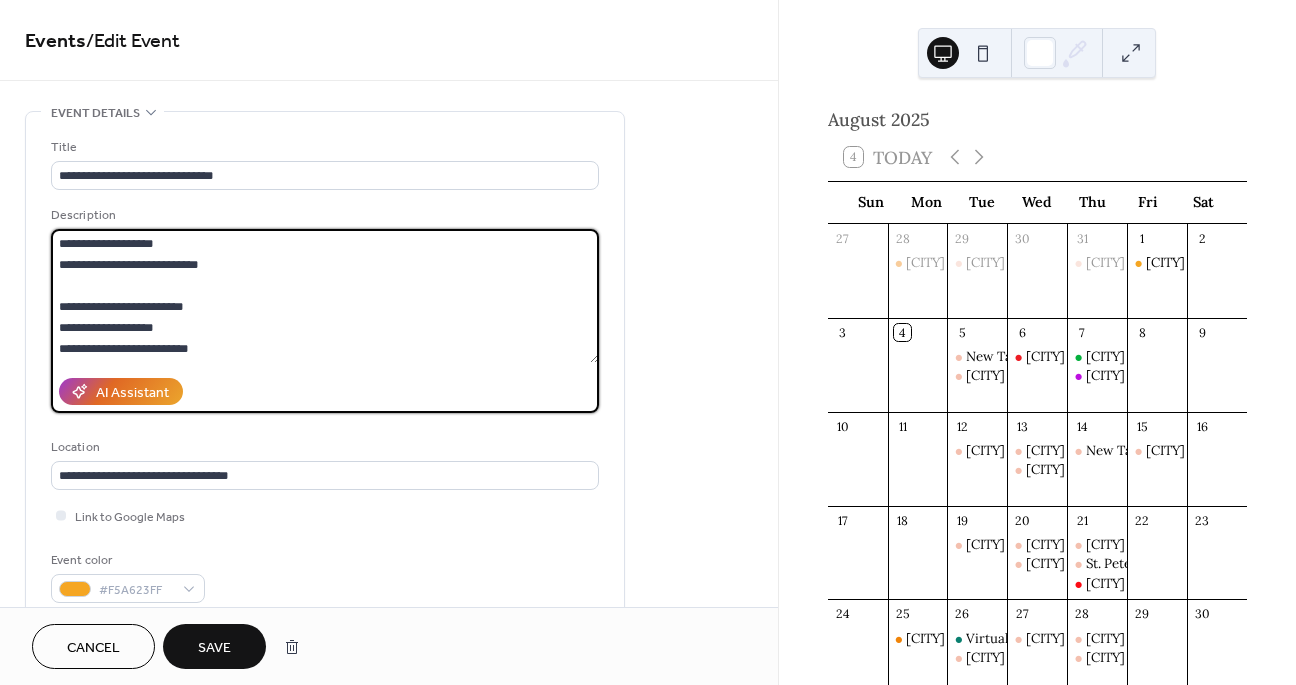 drag, startPoint x: 203, startPoint y: 333, endPoint x: 54, endPoint y: 299, distance: 152.82997 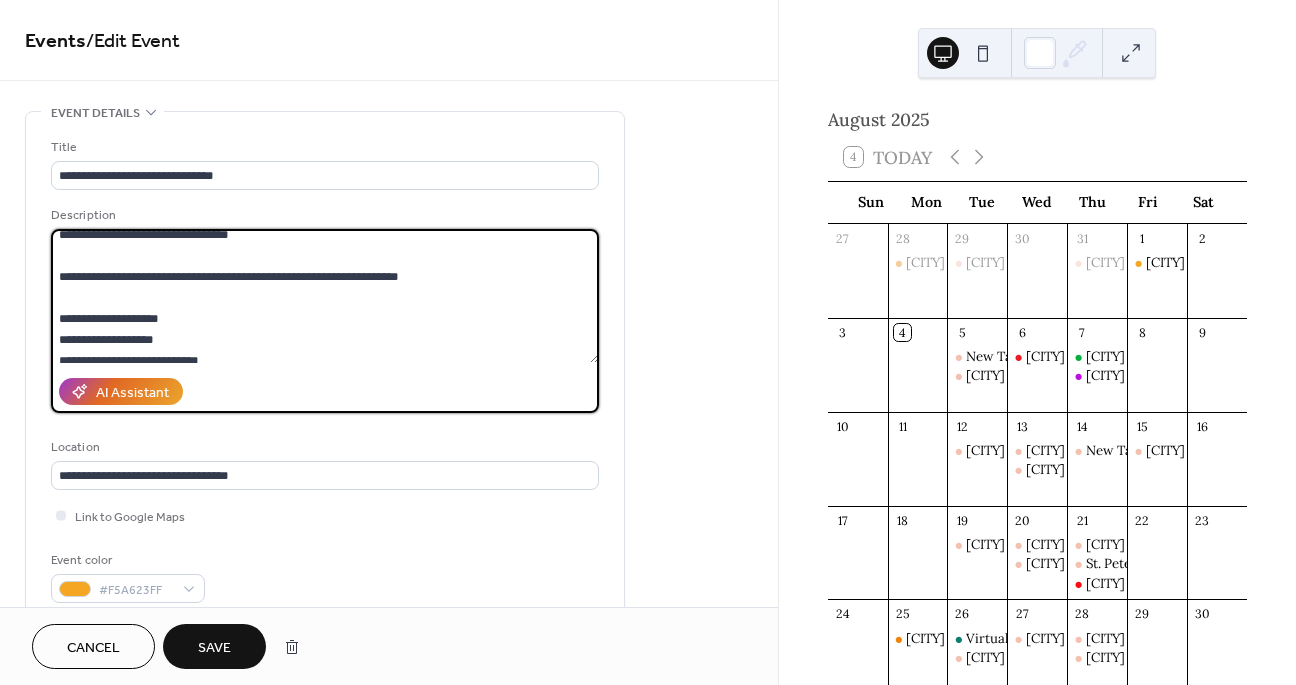 scroll, scrollTop: 143, scrollLeft: 0, axis: vertical 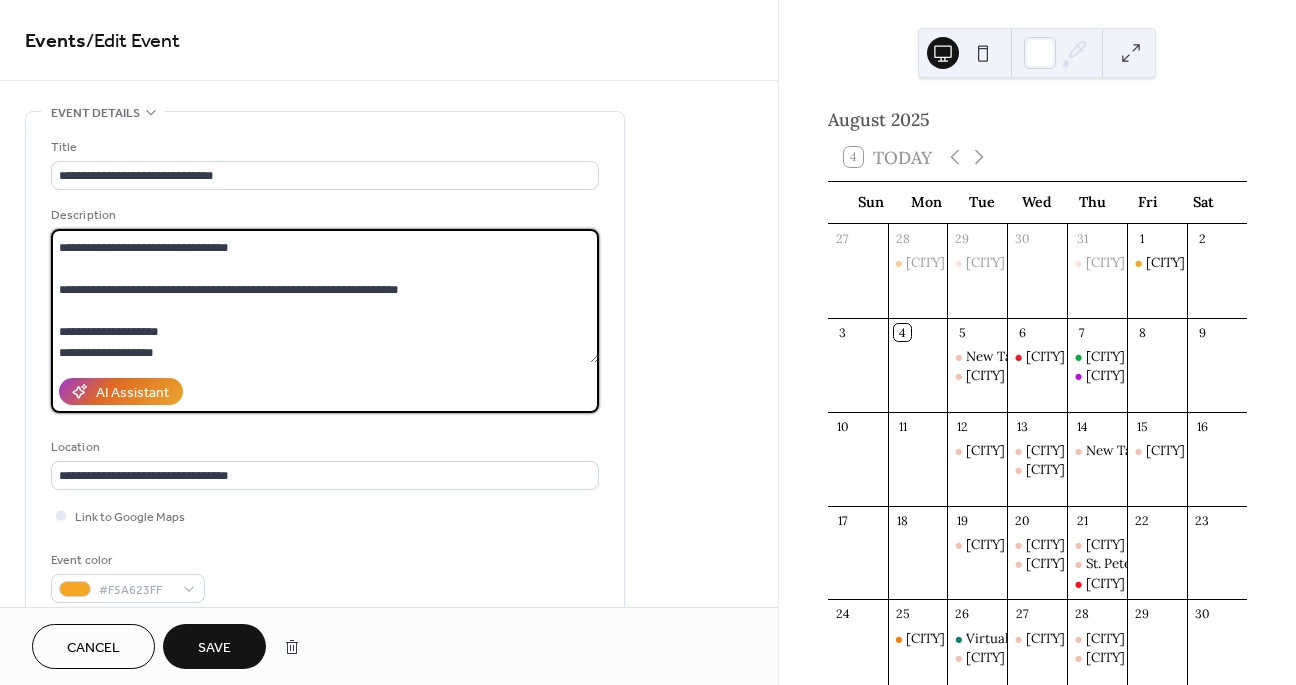 drag, startPoint x: 218, startPoint y: 350, endPoint x: 61, endPoint y: 326, distance: 158.8238 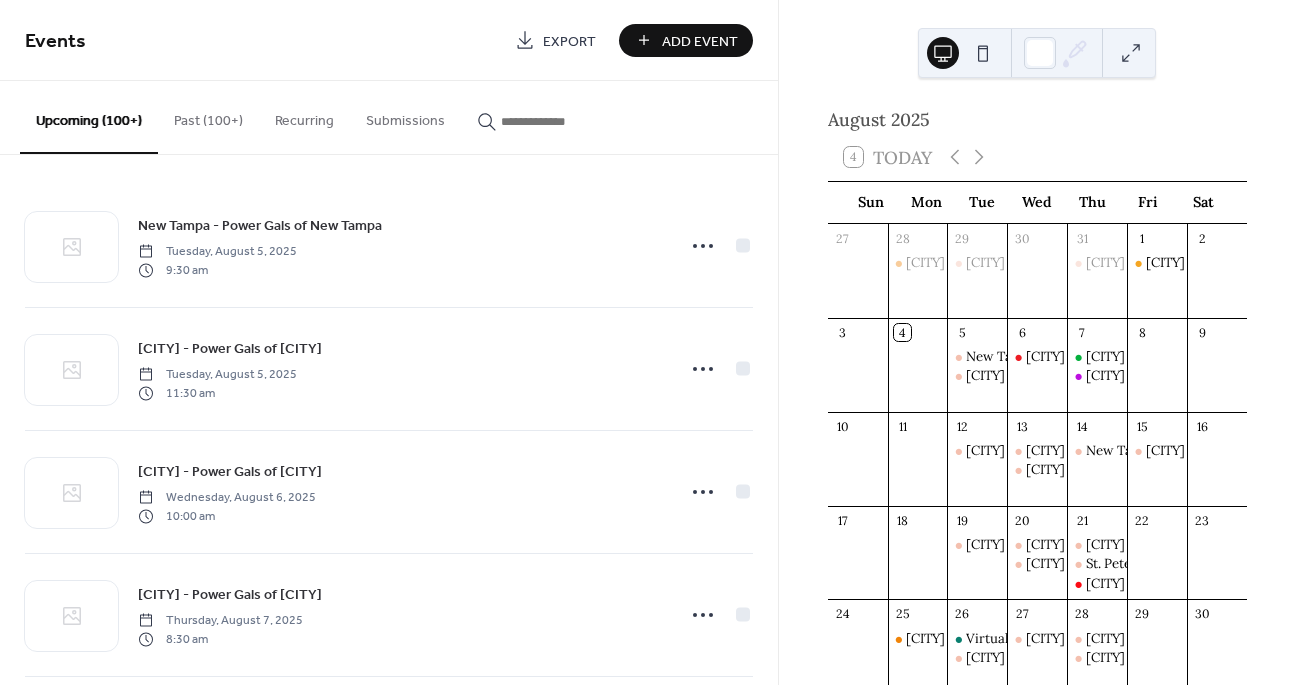 click at bounding box center [561, 121] 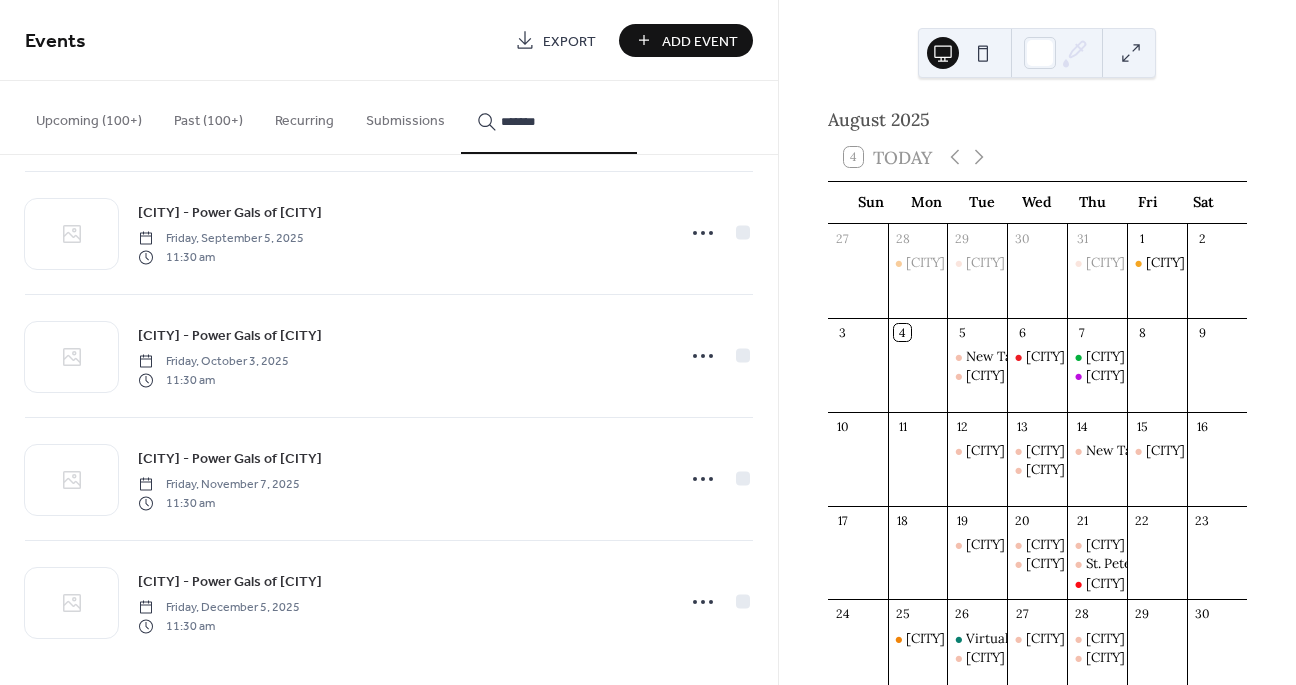 scroll, scrollTop: 1743, scrollLeft: 0, axis: vertical 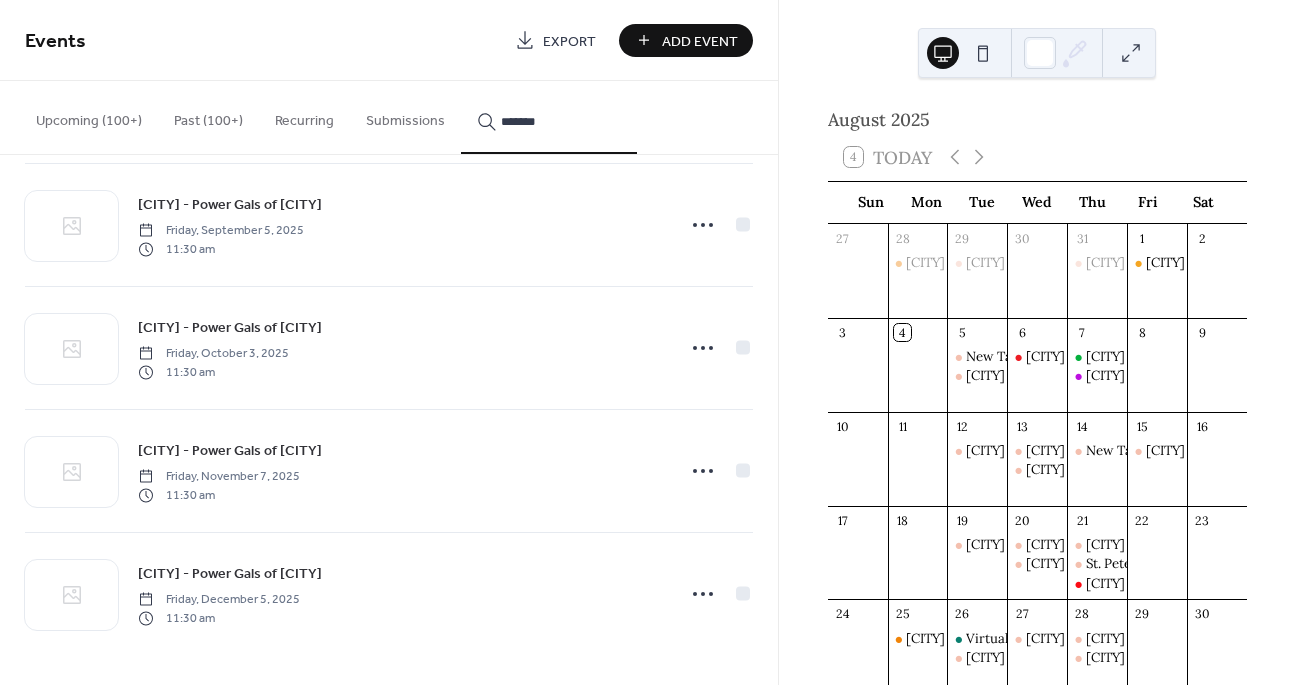 type on "*******" 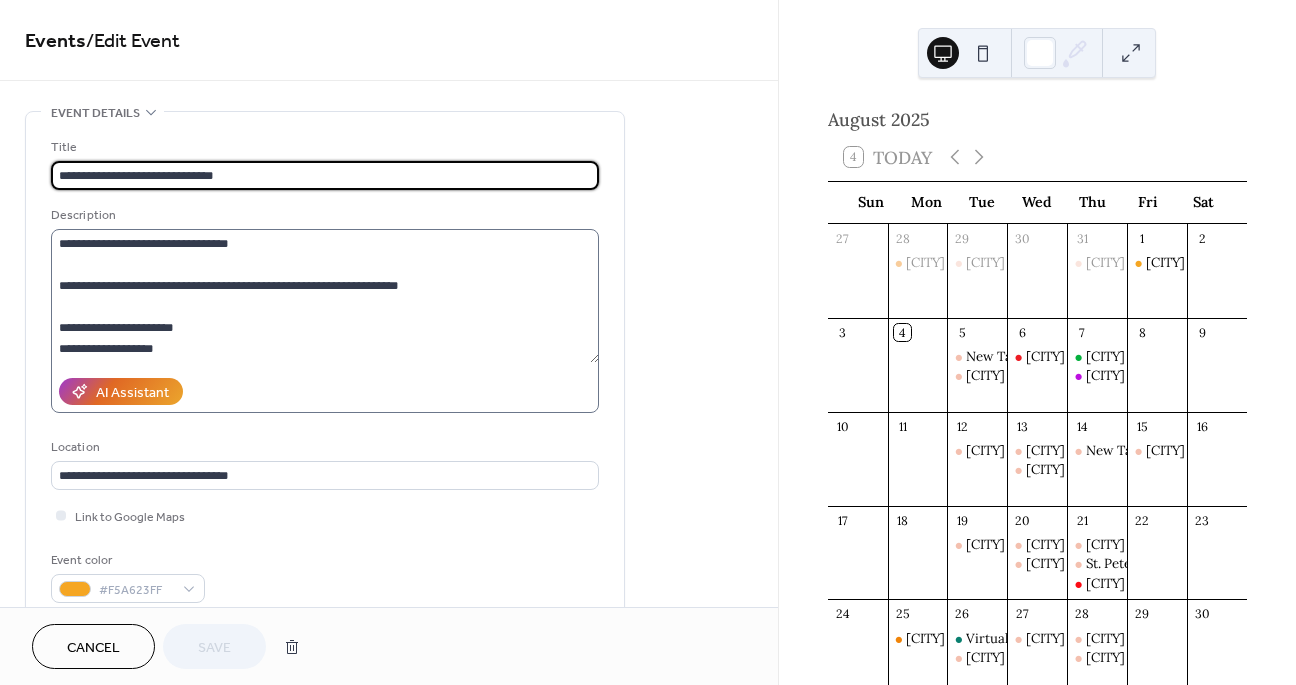scroll, scrollTop: 153, scrollLeft: 0, axis: vertical 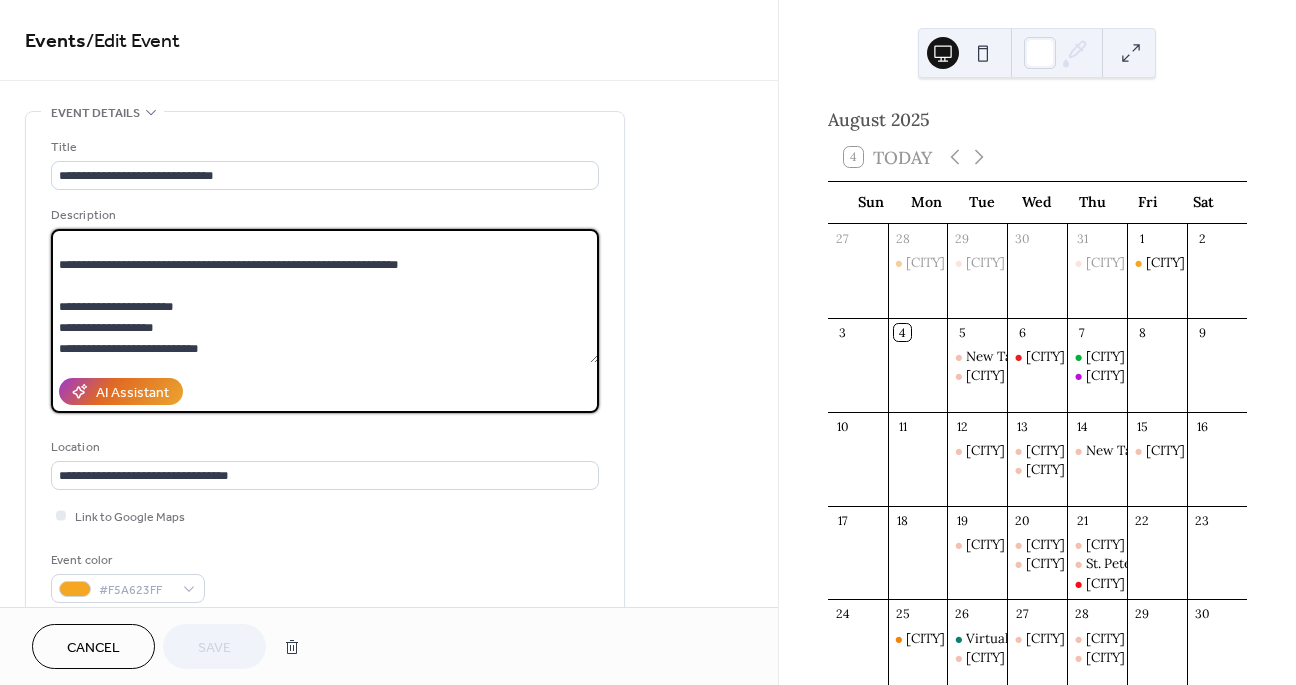 drag, startPoint x: 62, startPoint y: 320, endPoint x: 138, endPoint y: 371, distance: 91.525955 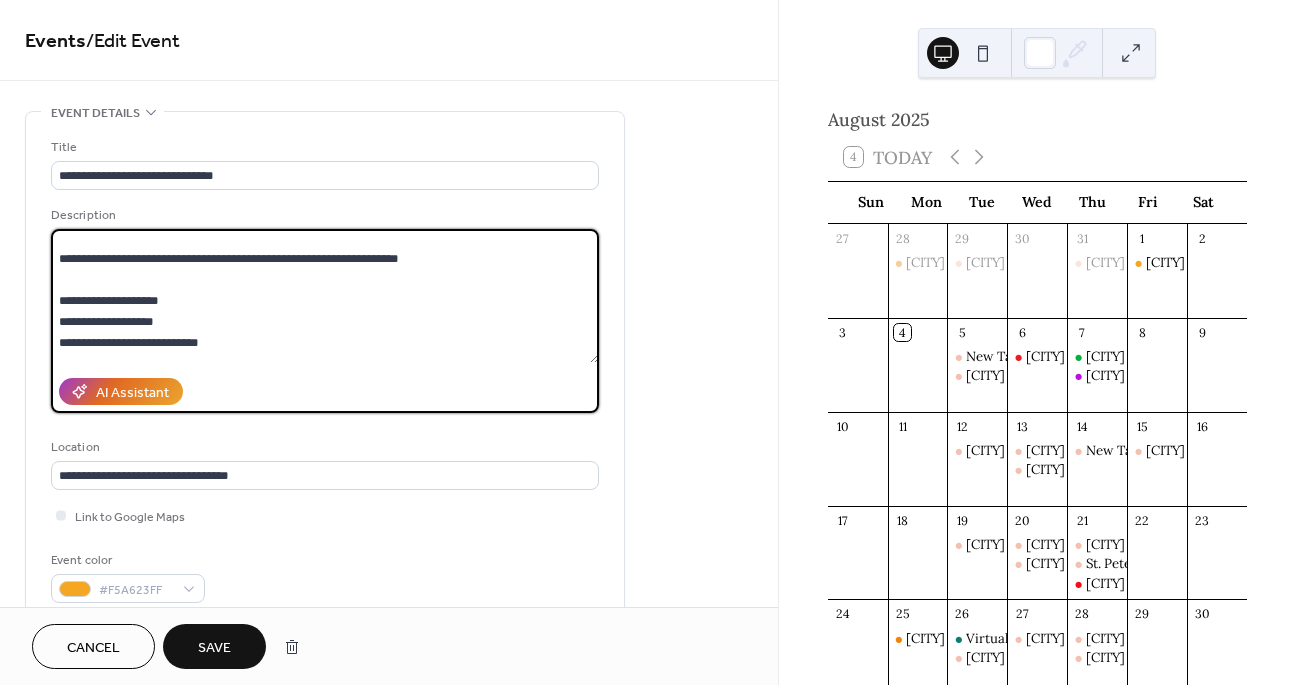 scroll, scrollTop: 148, scrollLeft: 0, axis: vertical 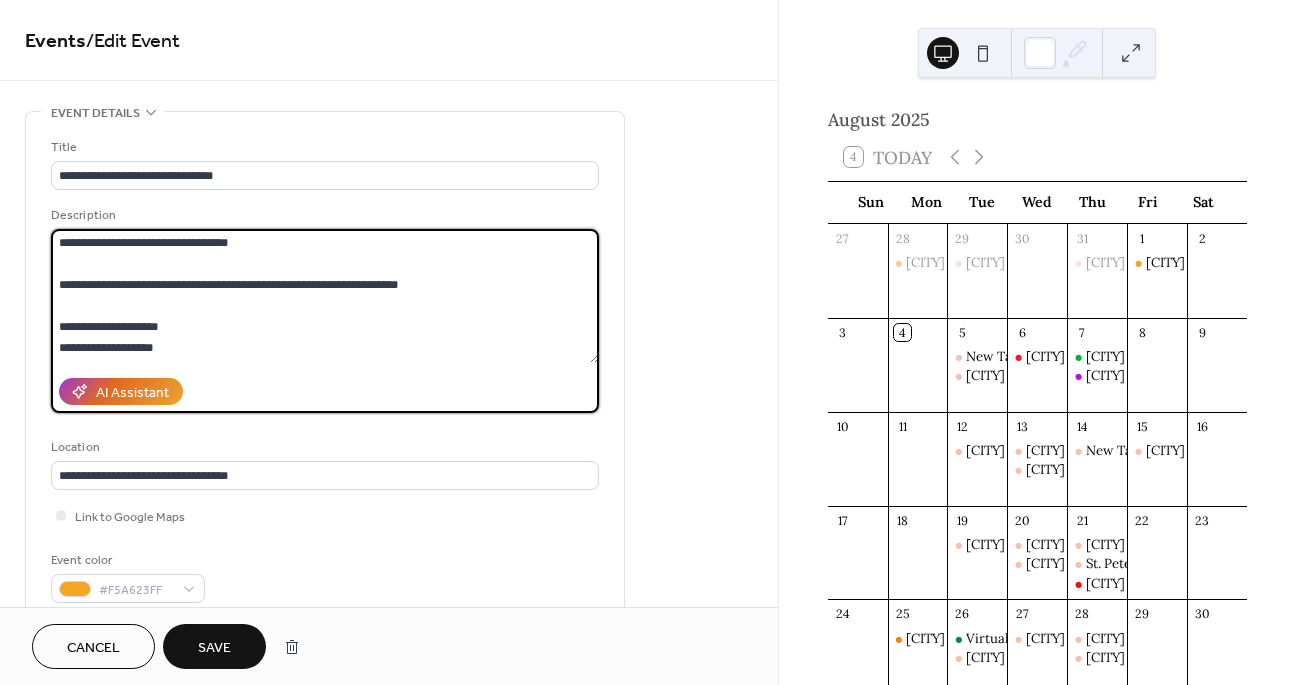 type on "**********" 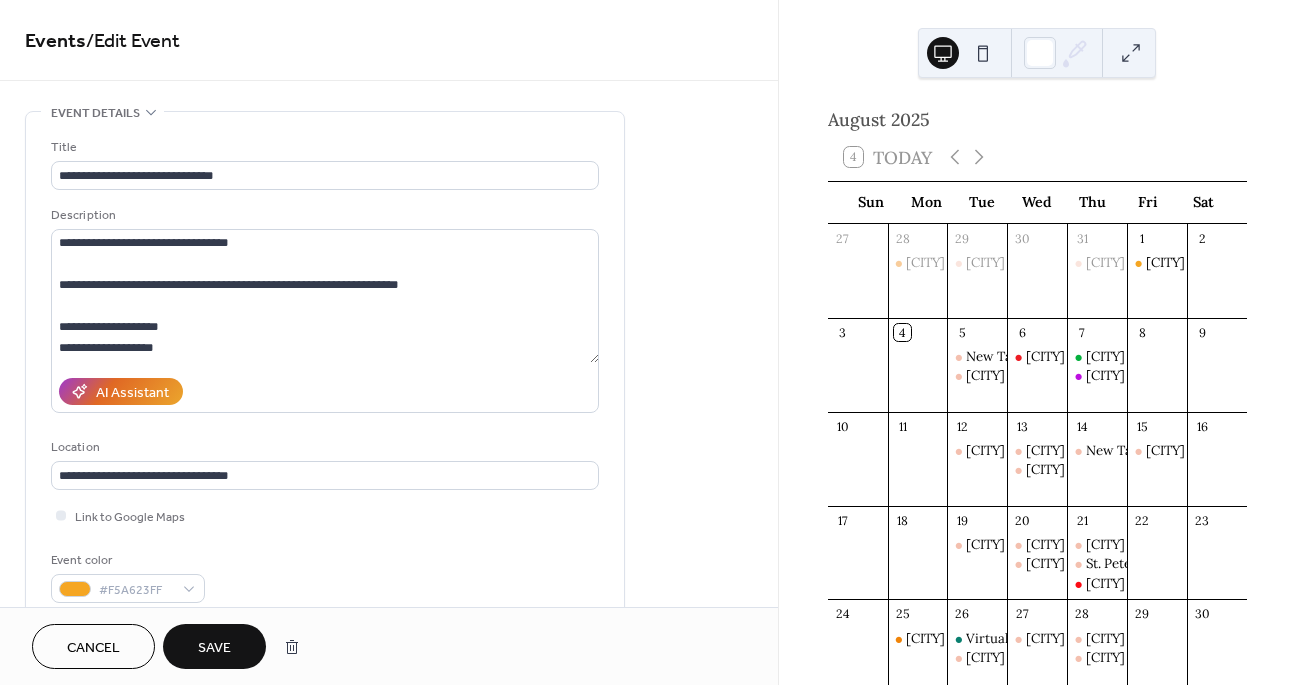 click on "Save" at bounding box center (214, 648) 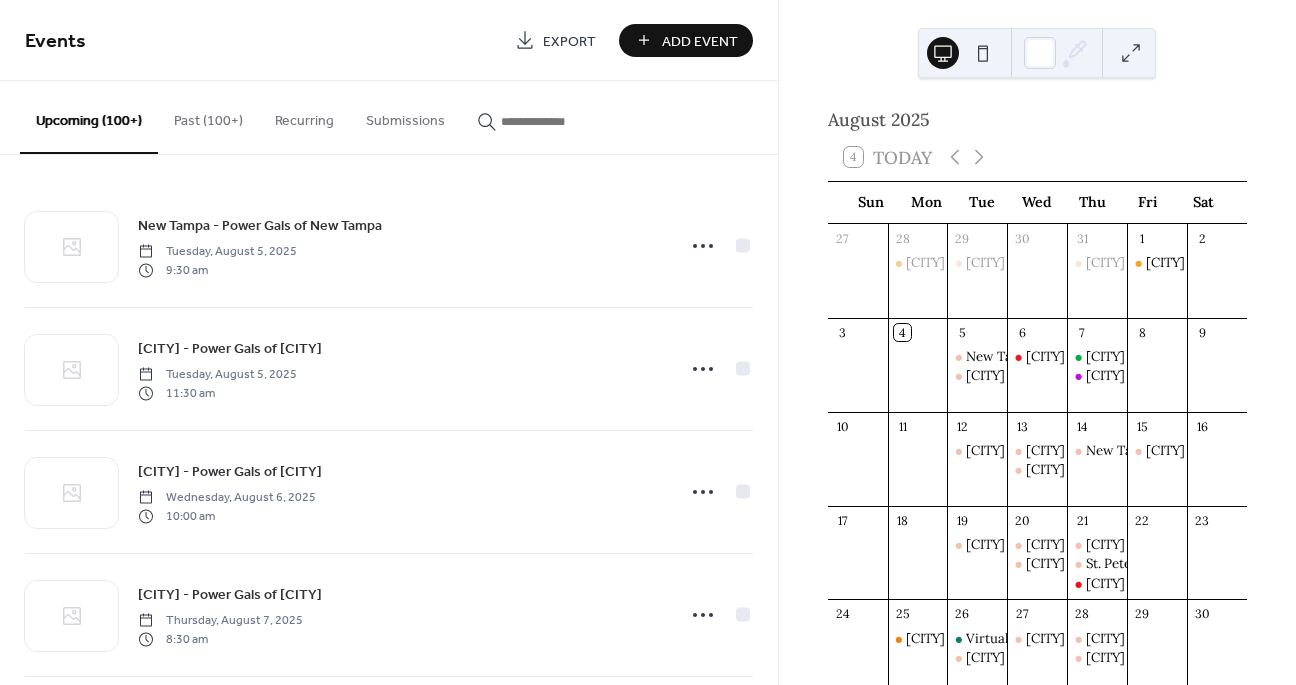 click at bounding box center (561, 121) 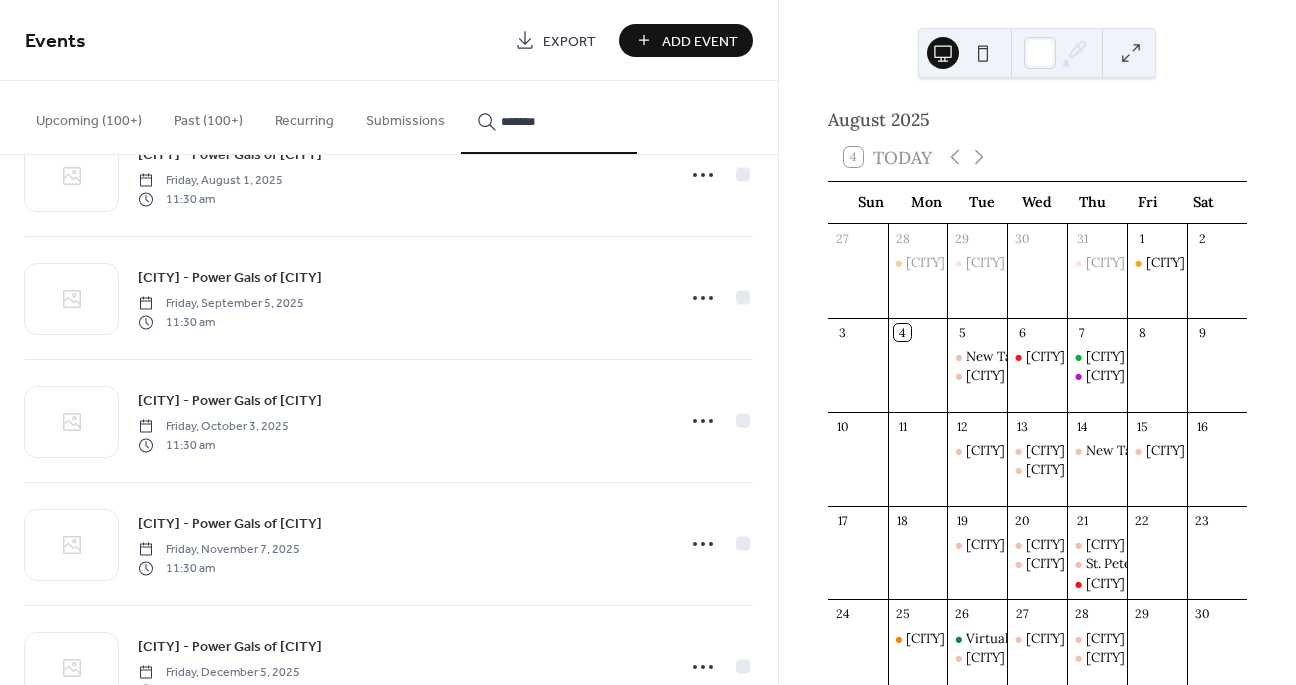 scroll, scrollTop: 1743, scrollLeft: 0, axis: vertical 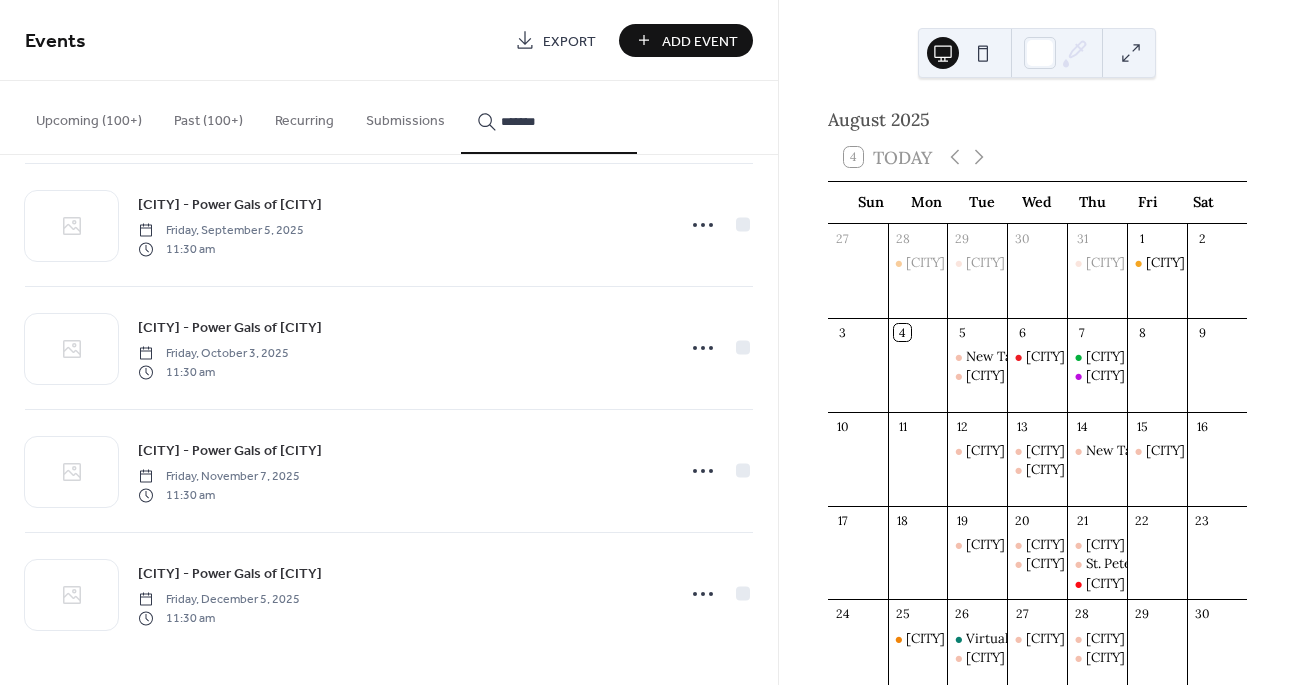type on "*******" 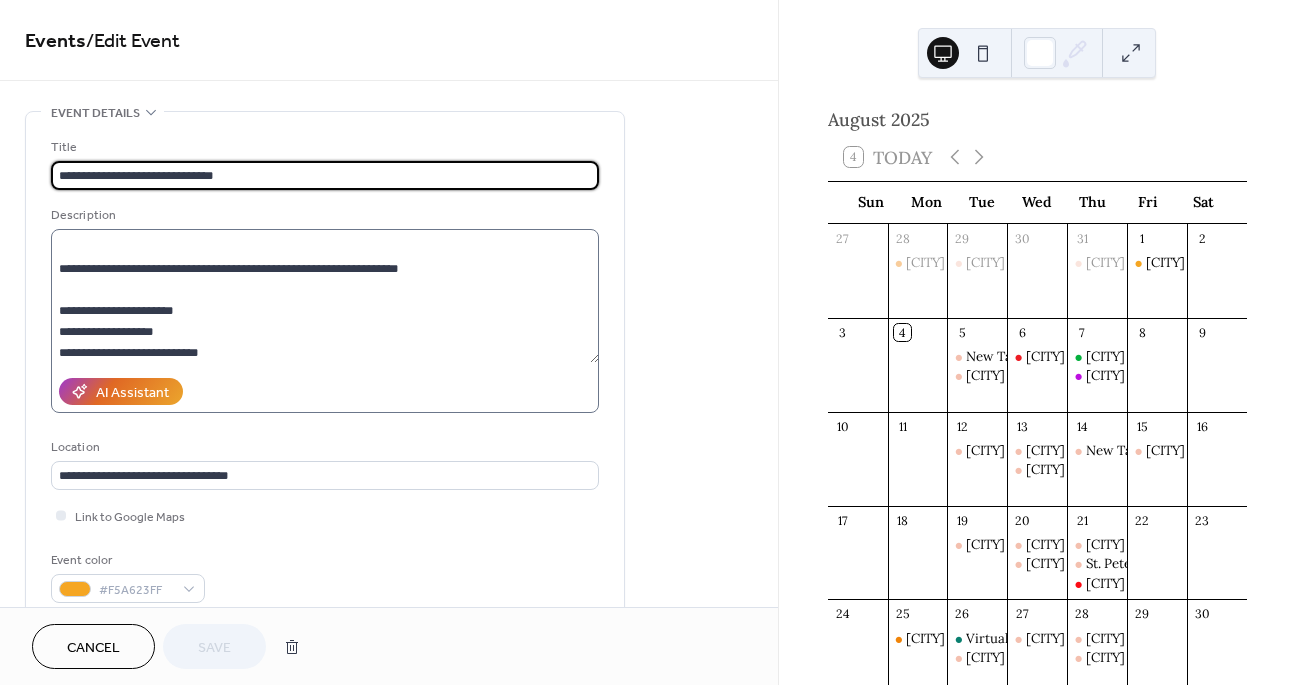 scroll, scrollTop: 168, scrollLeft: 0, axis: vertical 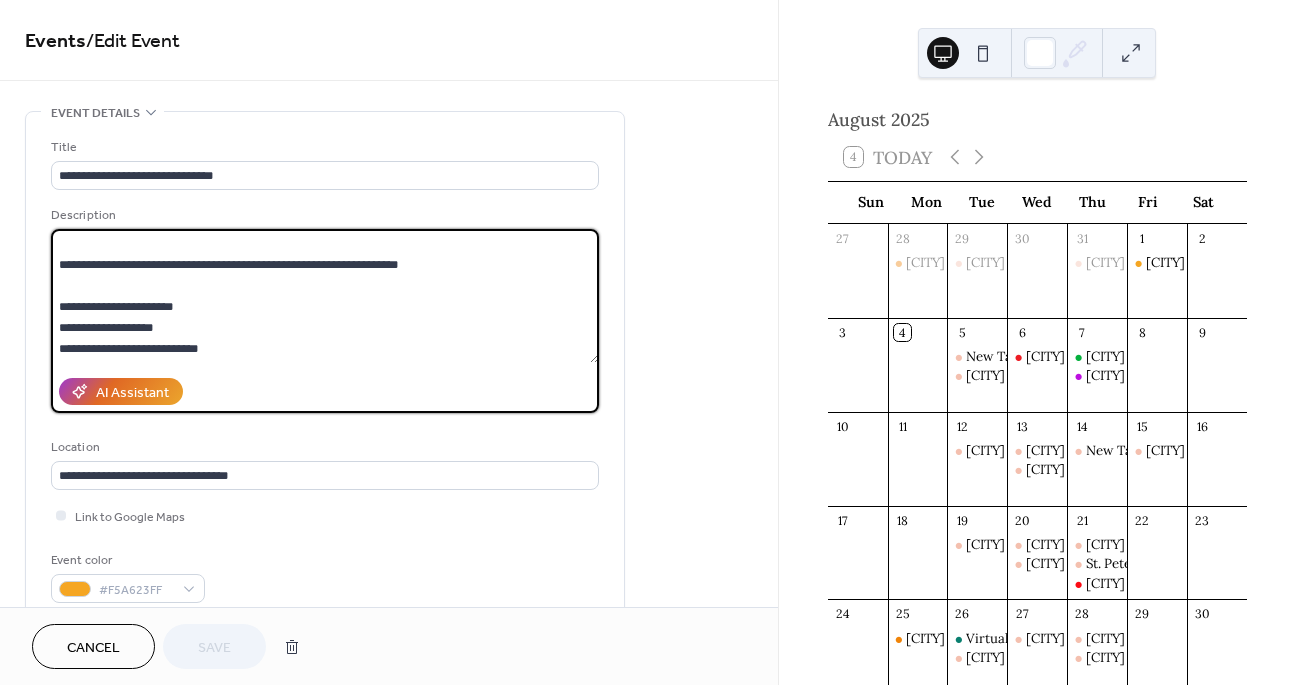 drag, startPoint x: 57, startPoint y: 306, endPoint x: 93, endPoint y: 375, distance: 77.82673 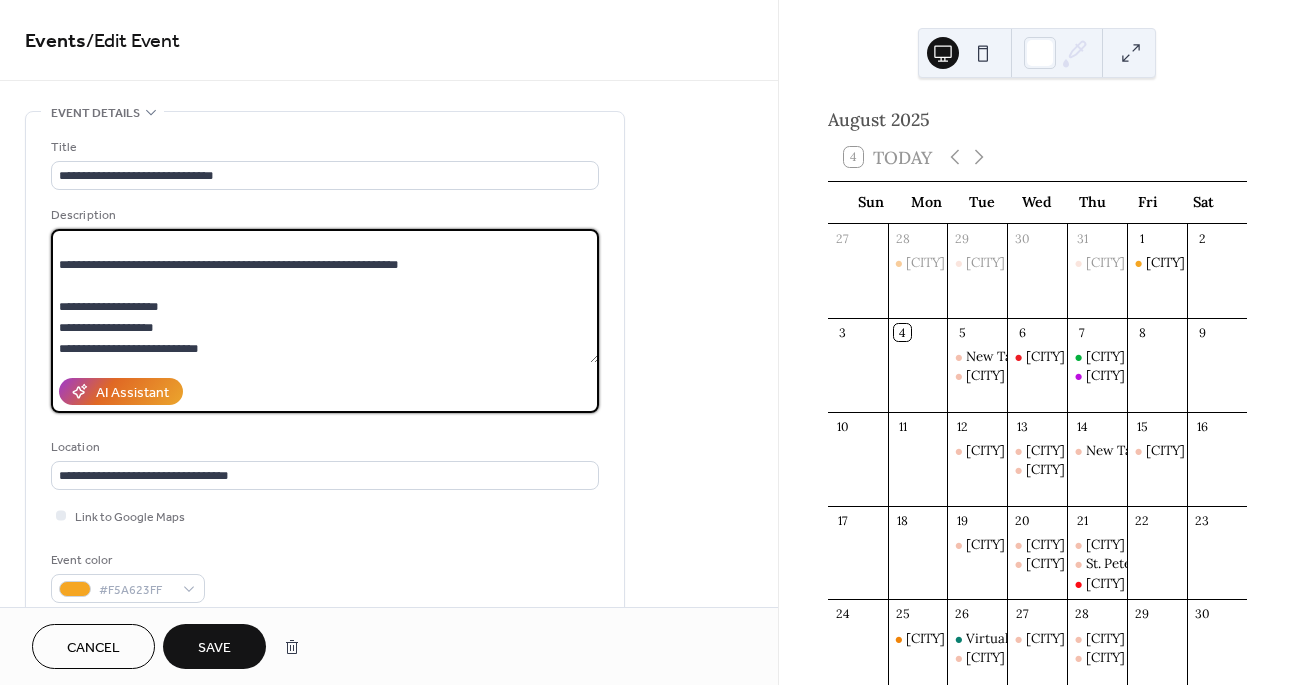 scroll, scrollTop: 249, scrollLeft: 0, axis: vertical 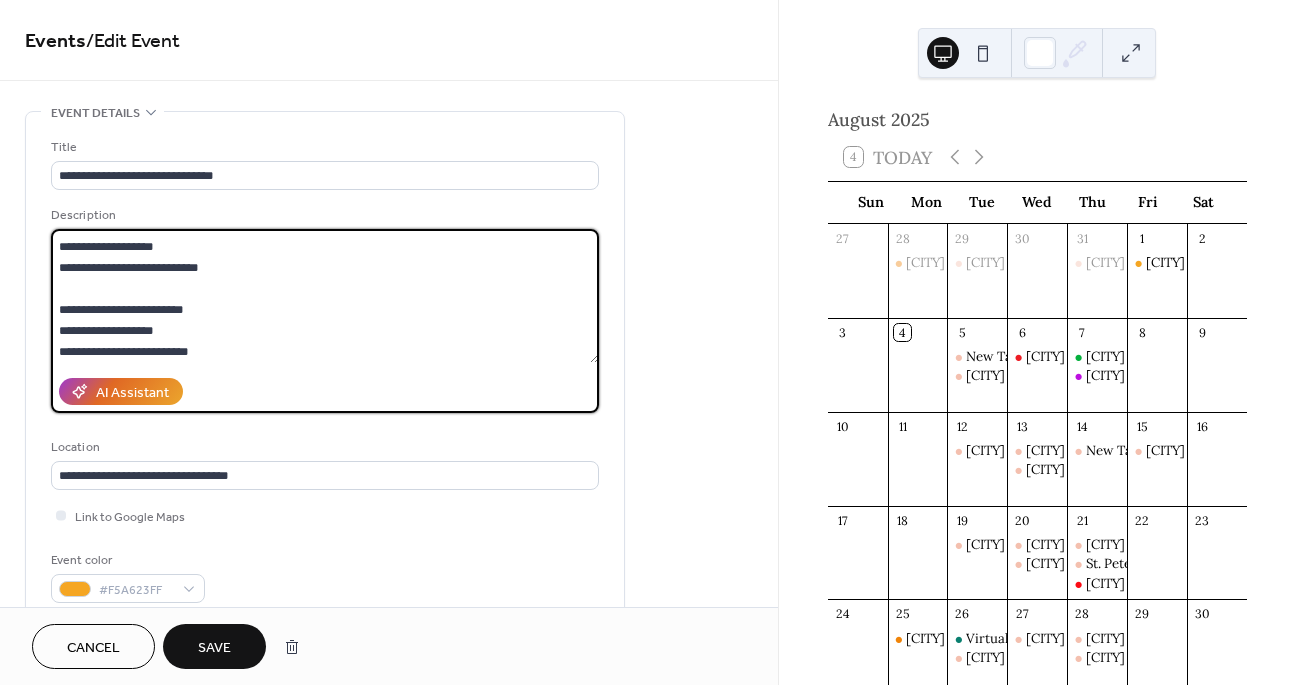 type on "**********" 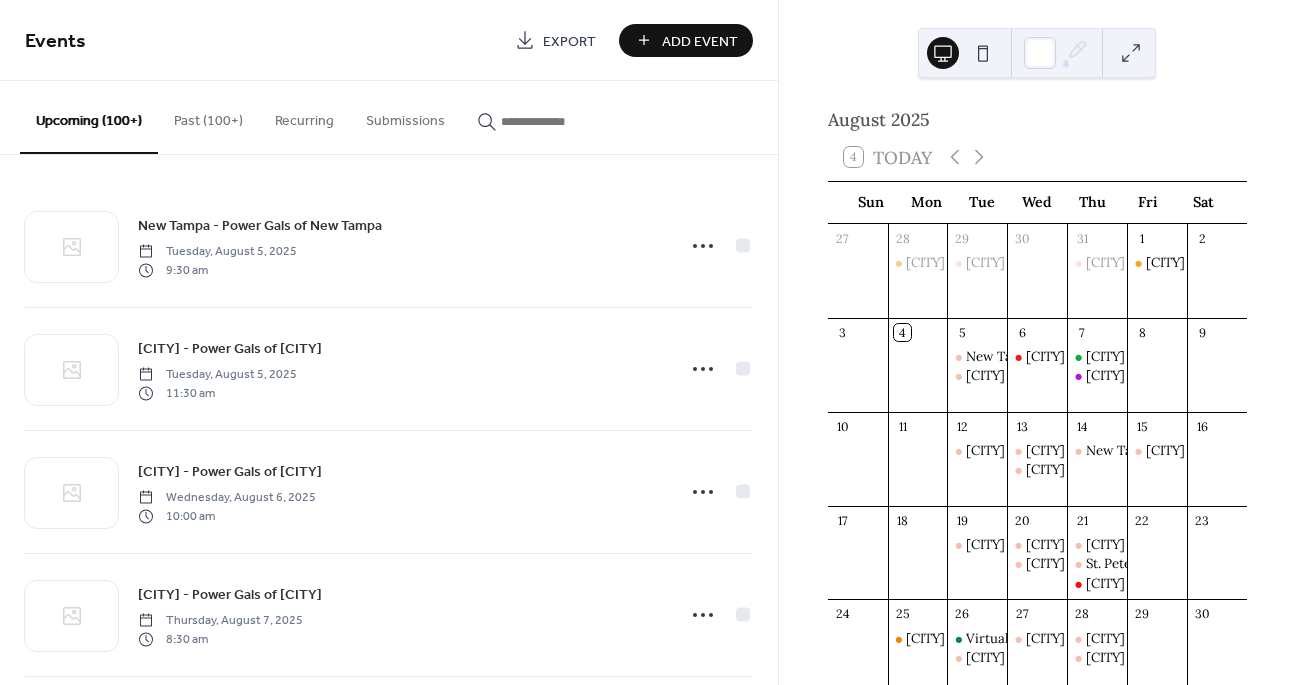 click at bounding box center [549, 116] 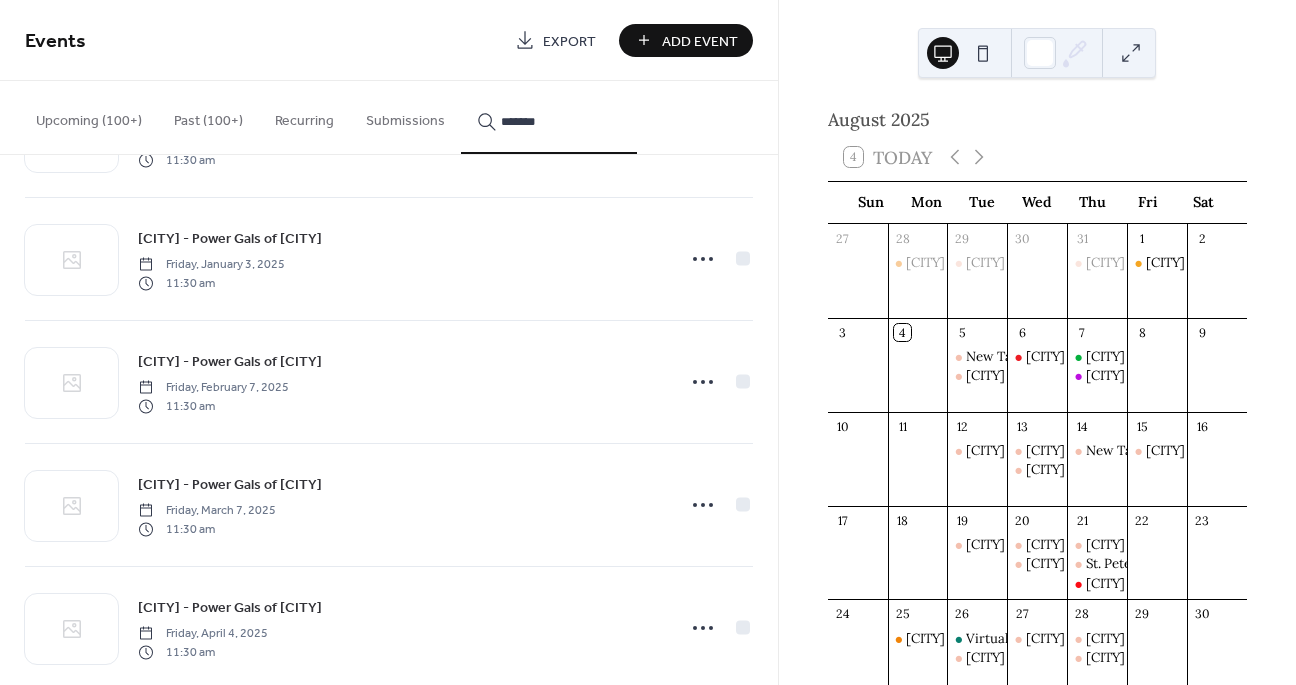 scroll, scrollTop: 1743, scrollLeft: 0, axis: vertical 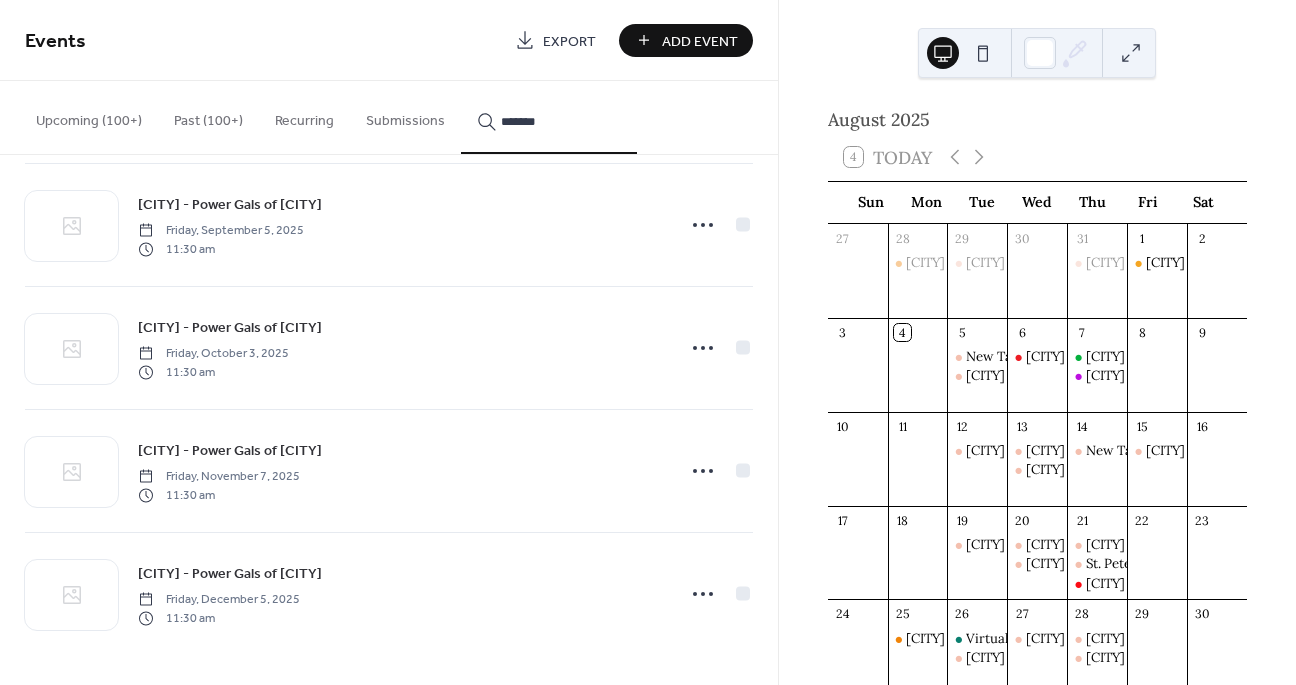 type on "*******" 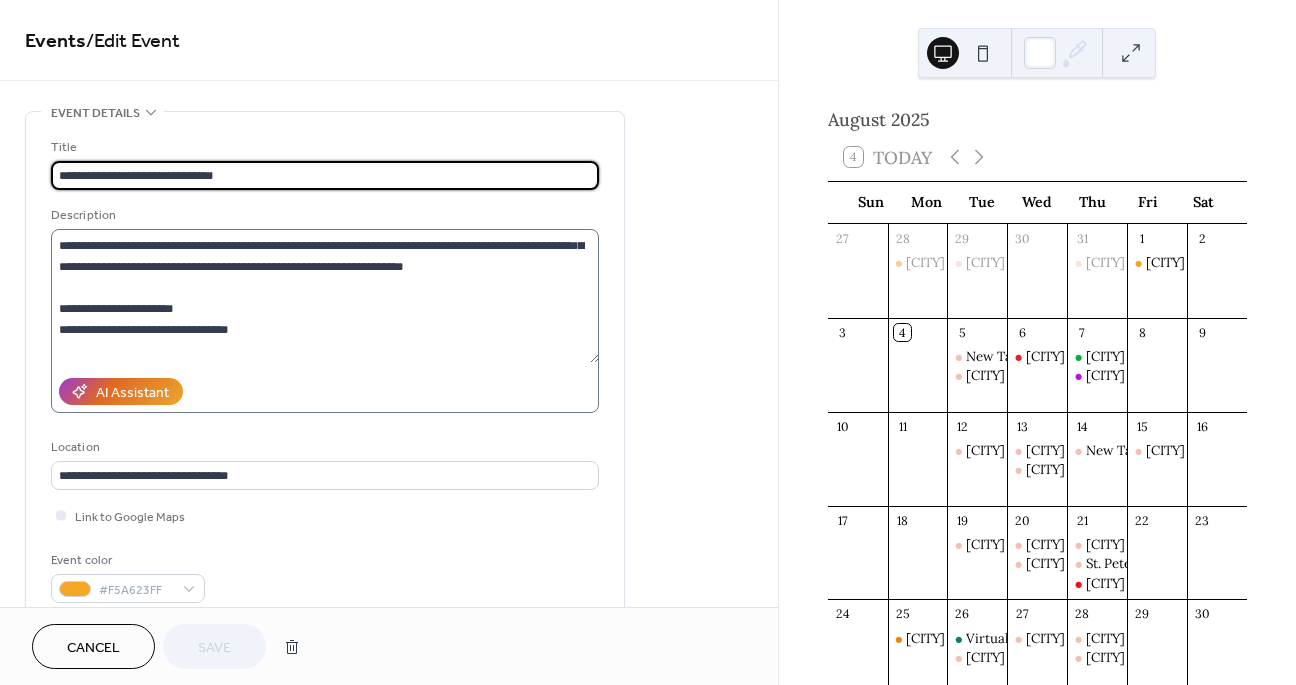 scroll, scrollTop: 168, scrollLeft: 0, axis: vertical 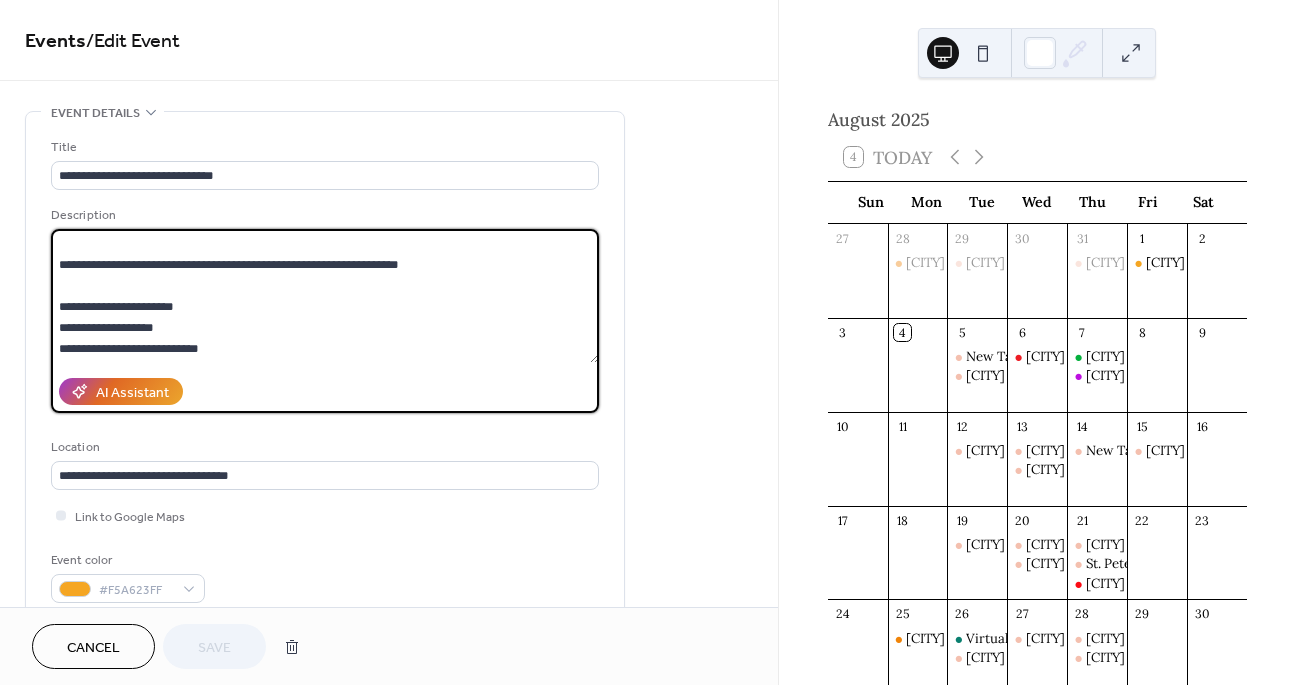 drag, startPoint x: 203, startPoint y: 343, endPoint x: 54, endPoint y: 309, distance: 152.82997 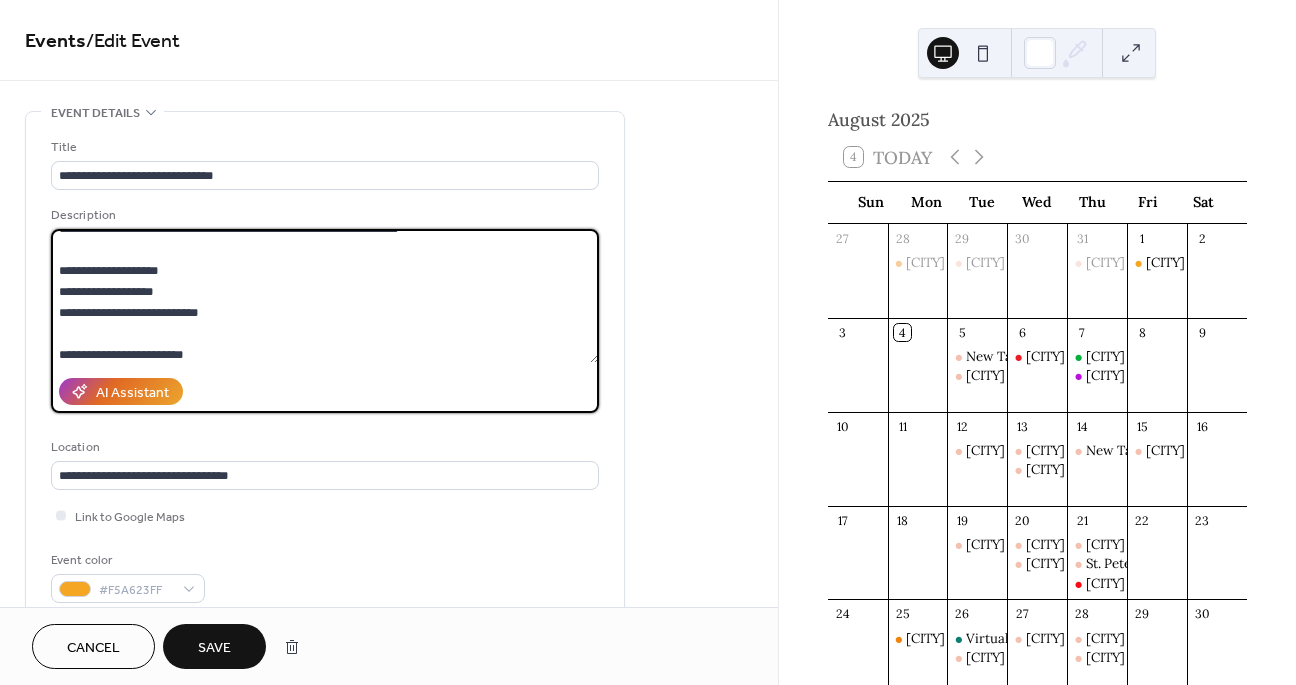 scroll, scrollTop: 192, scrollLeft: 0, axis: vertical 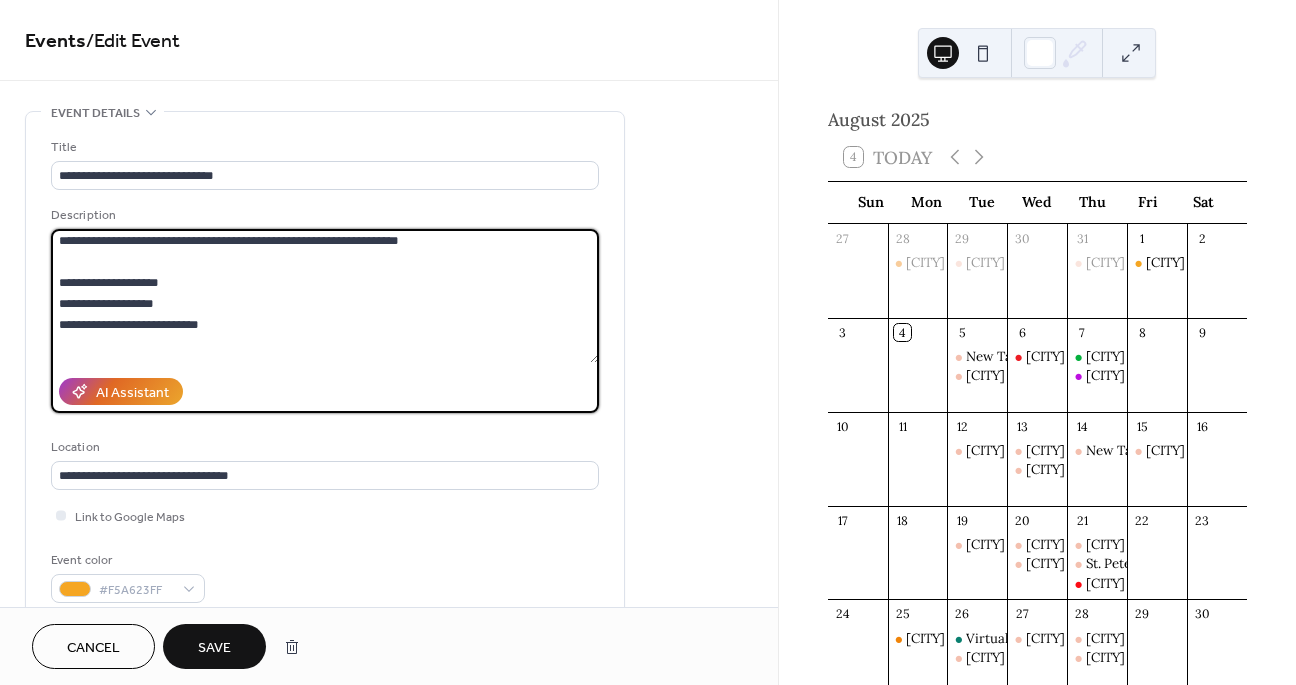 type on "**********" 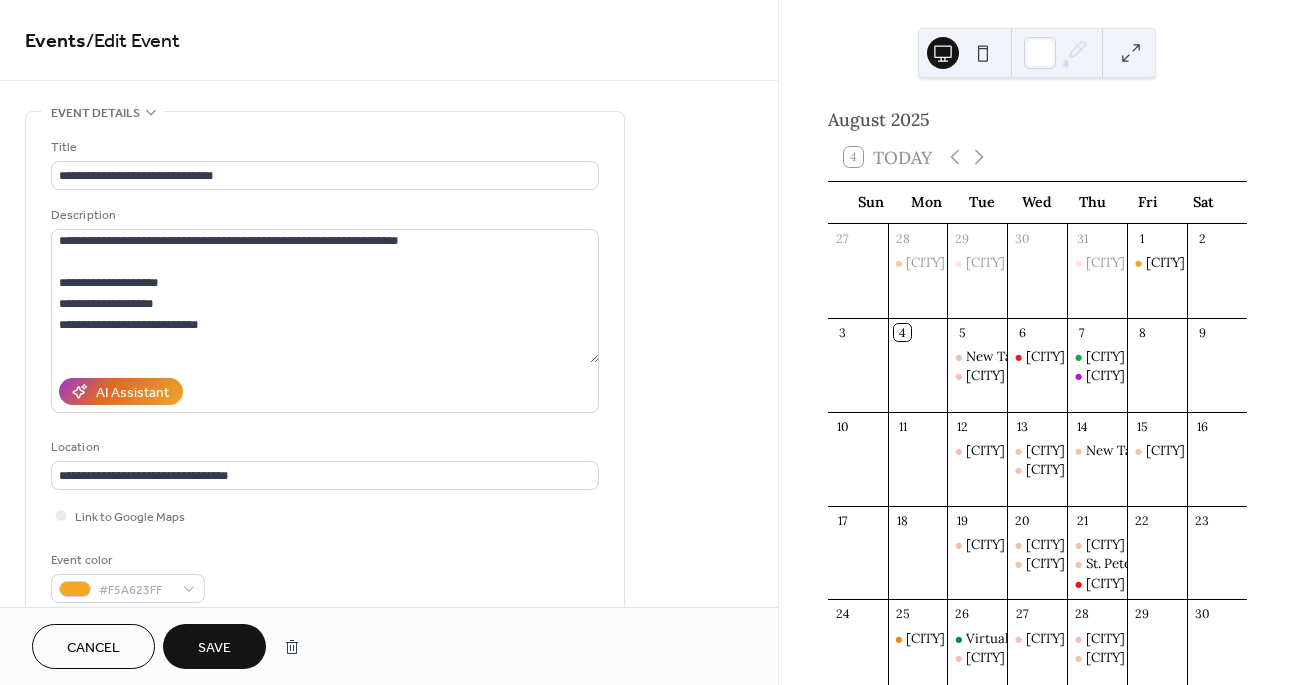 click on "Save" at bounding box center [214, 648] 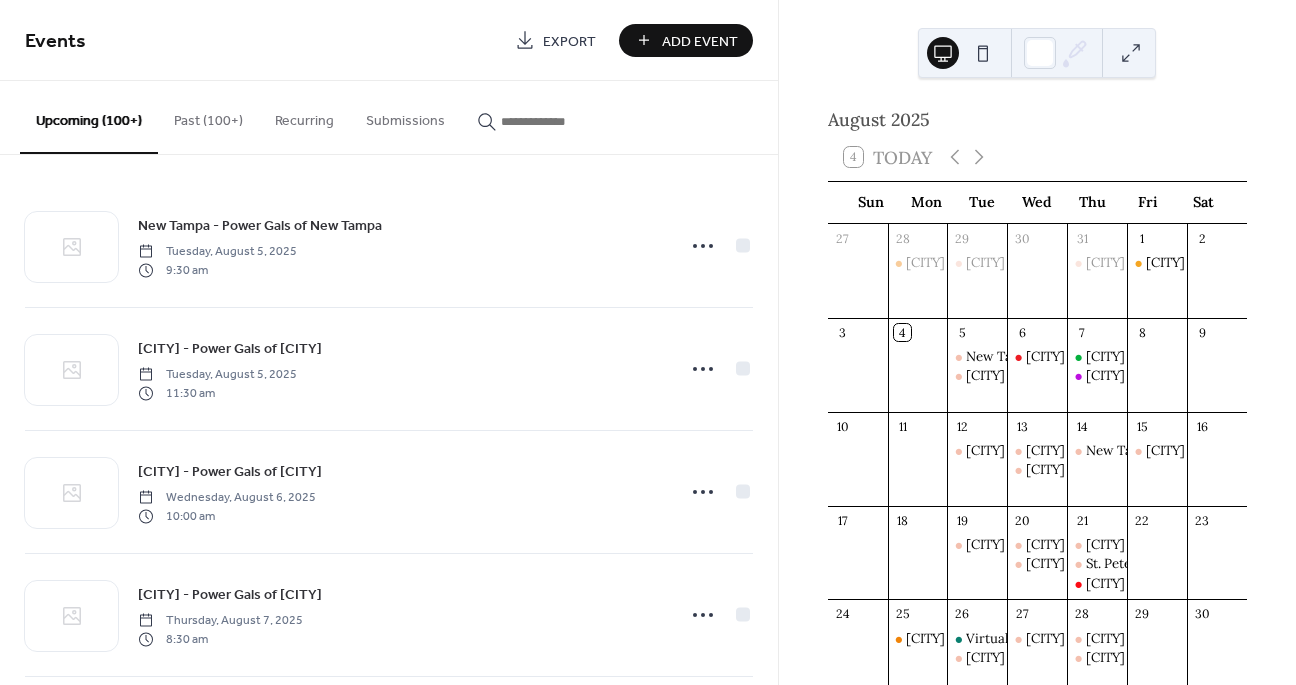 click at bounding box center [561, 121] 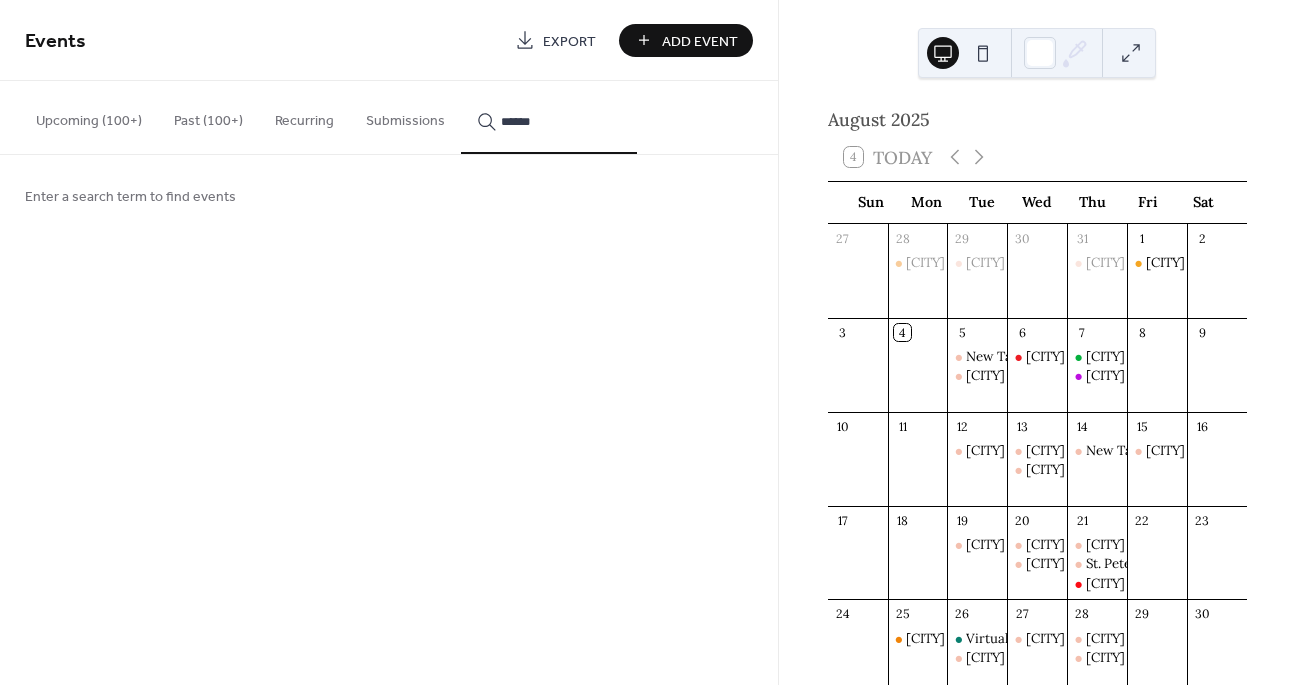 click on "******" at bounding box center (549, 117) 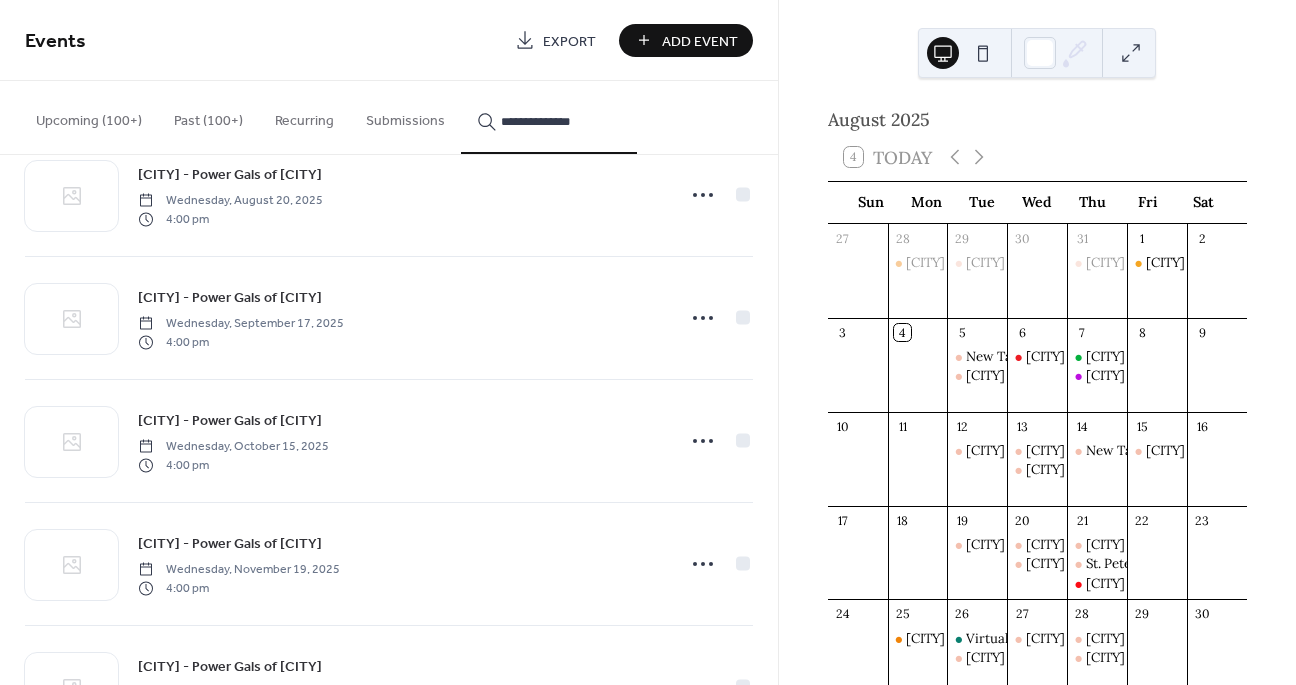 scroll, scrollTop: 1761, scrollLeft: 0, axis: vertical 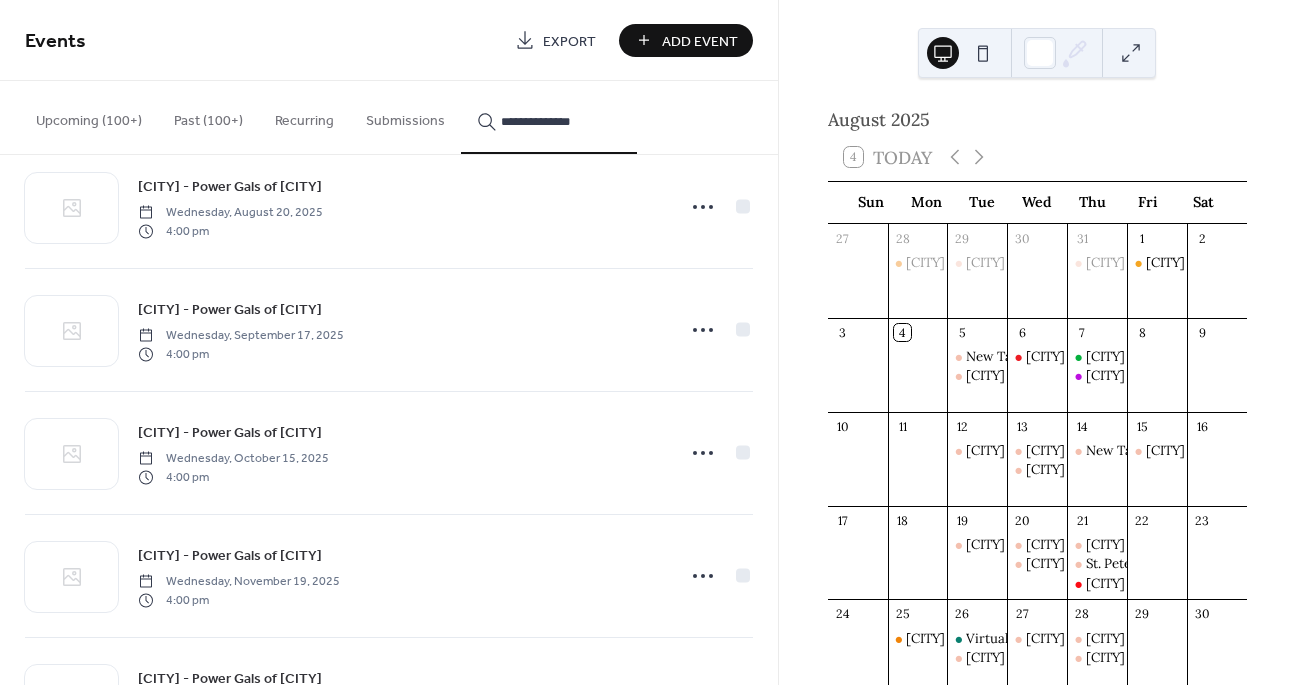 type on "**********" 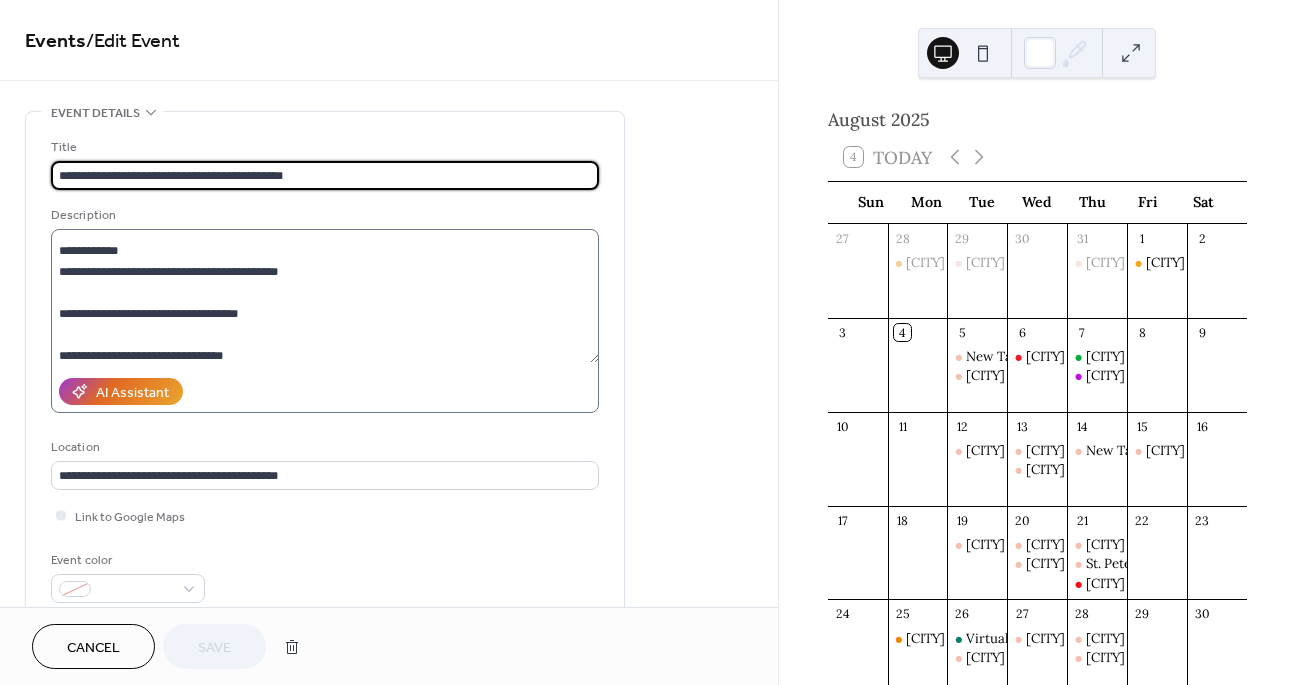scroll, scrollTop: 105, scrollLeft: 0, axis: vertical 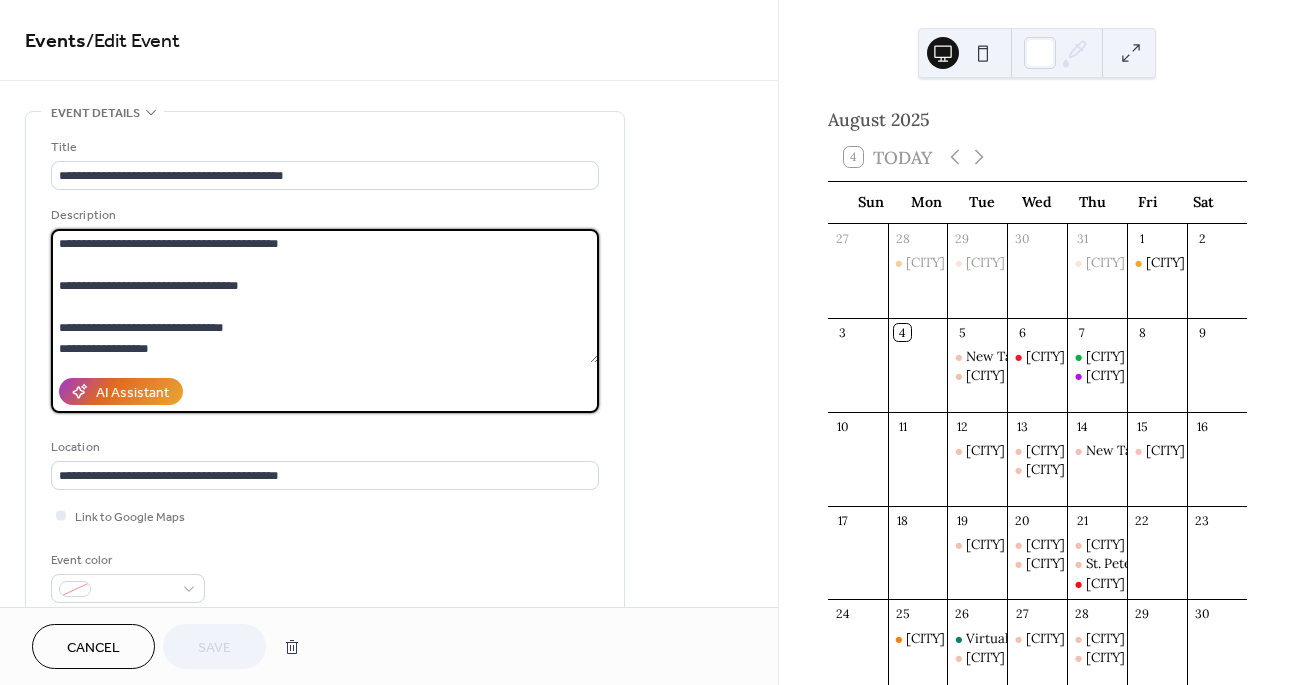 click on "**********" at bounding box center (325, 296) 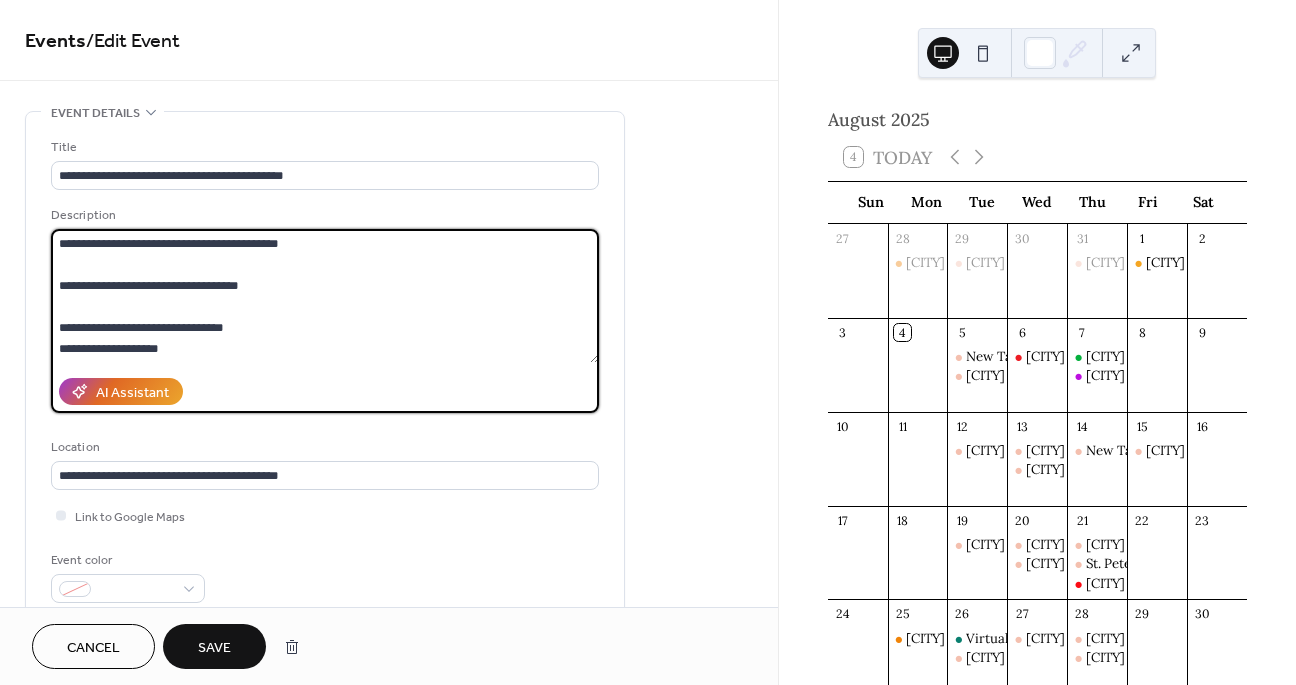 scroll, scrollTop: 144, scrollLeft: 0, axis: vertical 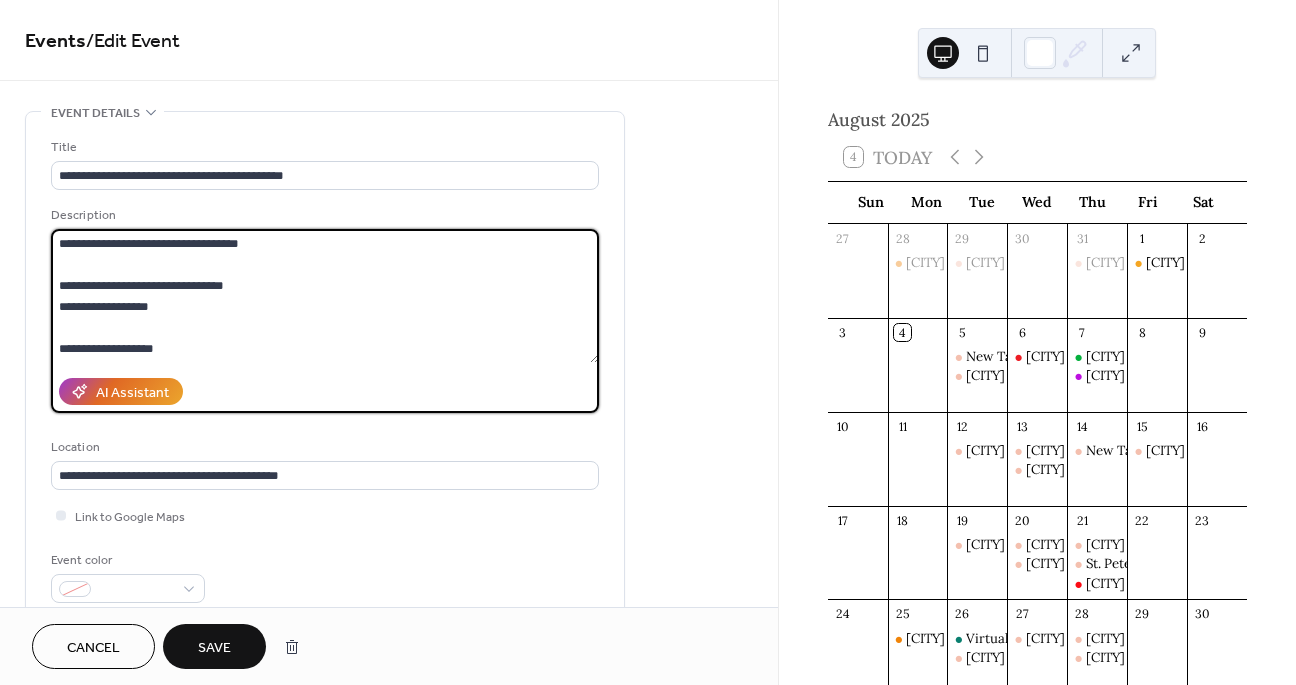 paste on "**********" 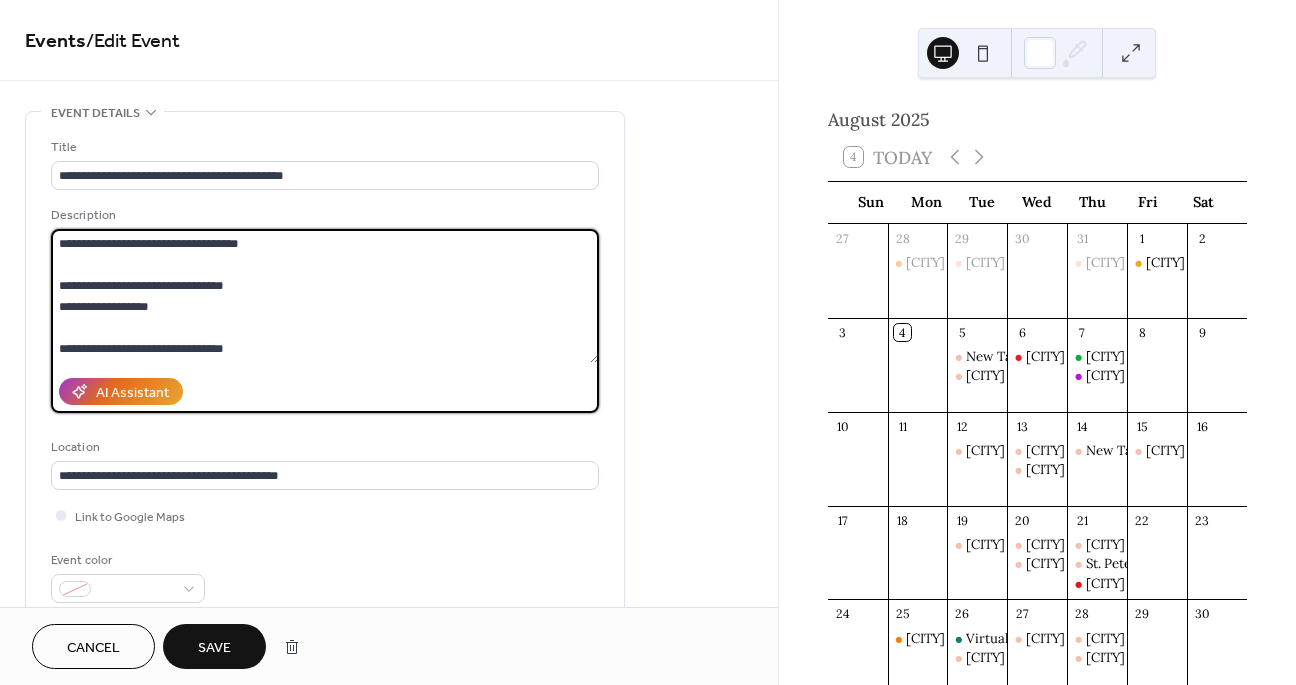 click on "**********" at bounding box center (325, 296) 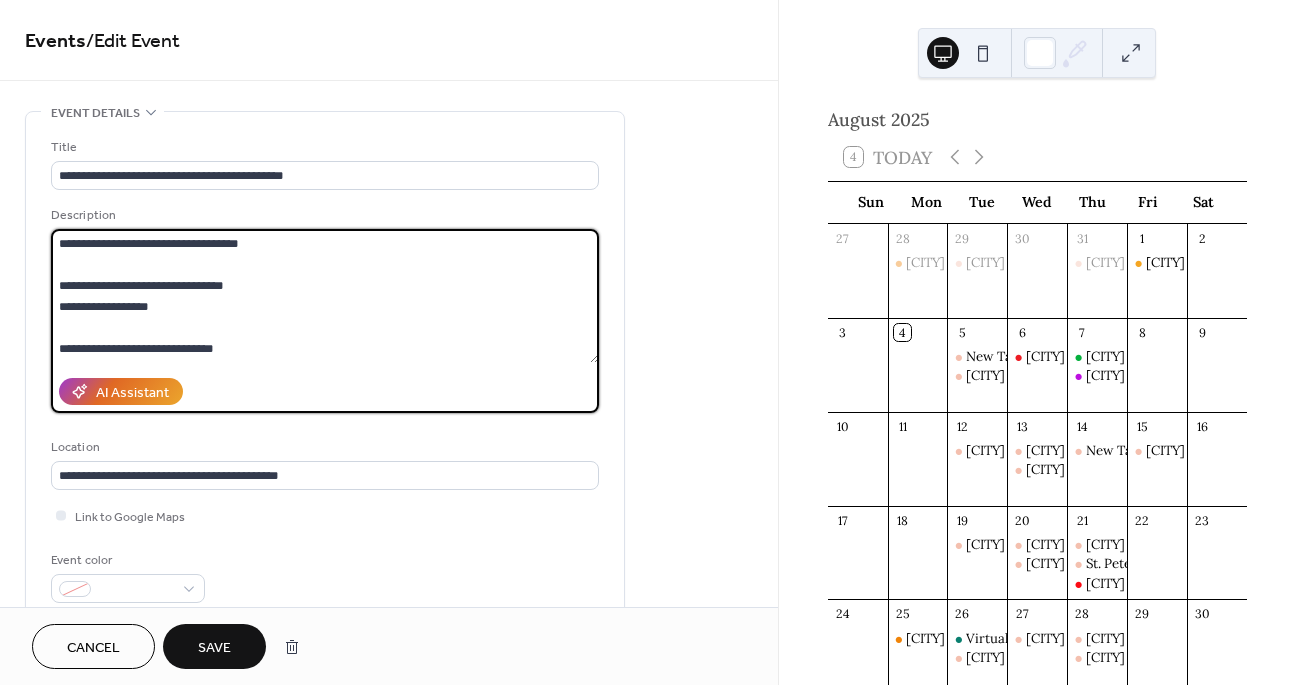 click on "**********" at bounding box center (325, 296) 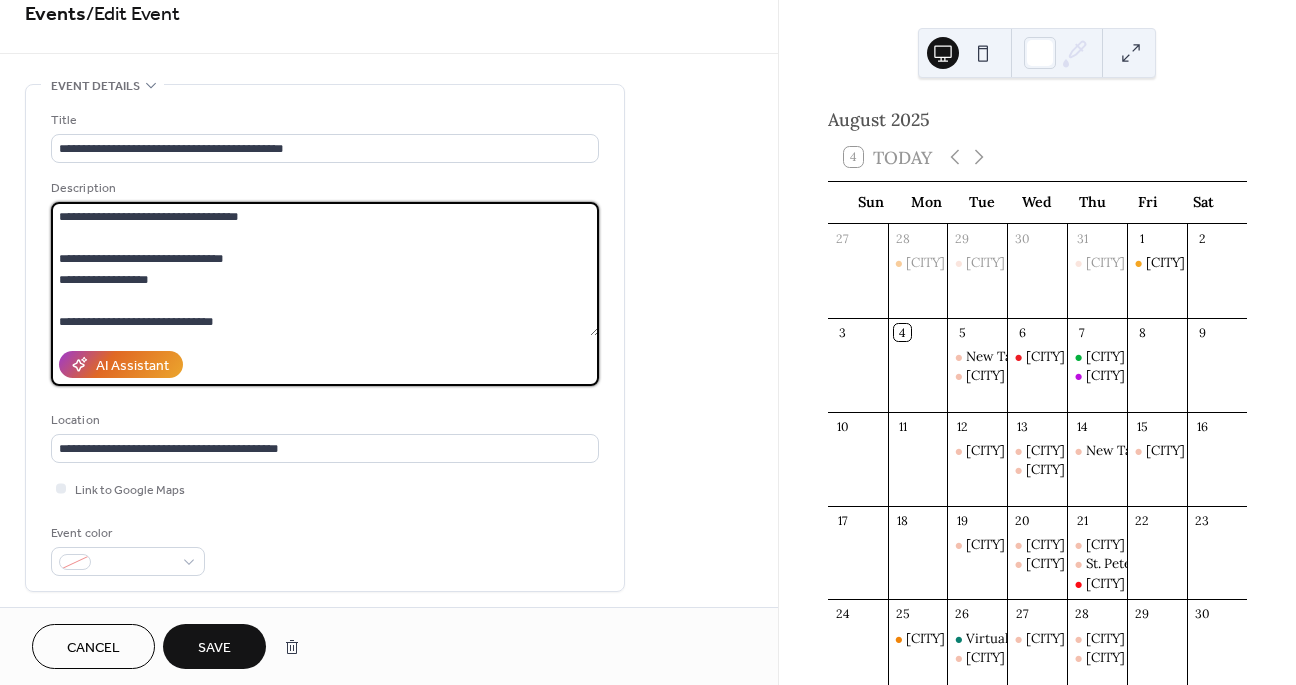 scroll, scrollTop: 43, scrollLeft: 0, axis: vertical 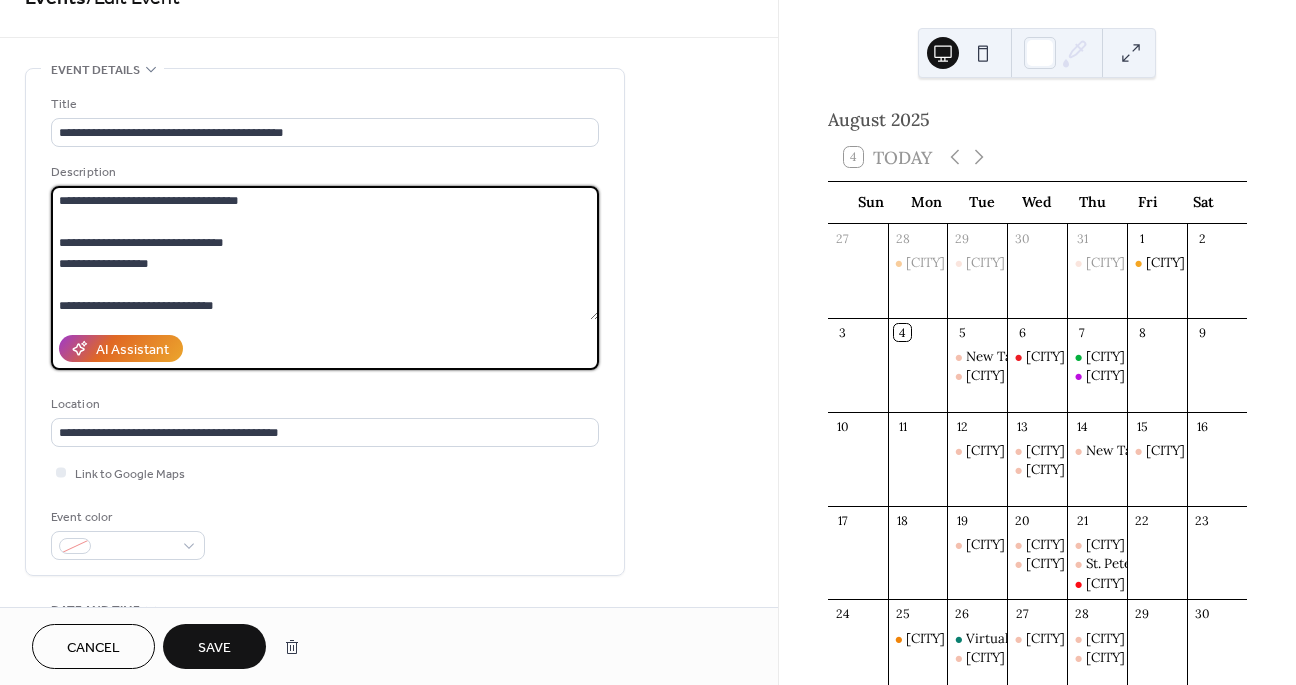 click on "**********" at bounding box center (325, 253) 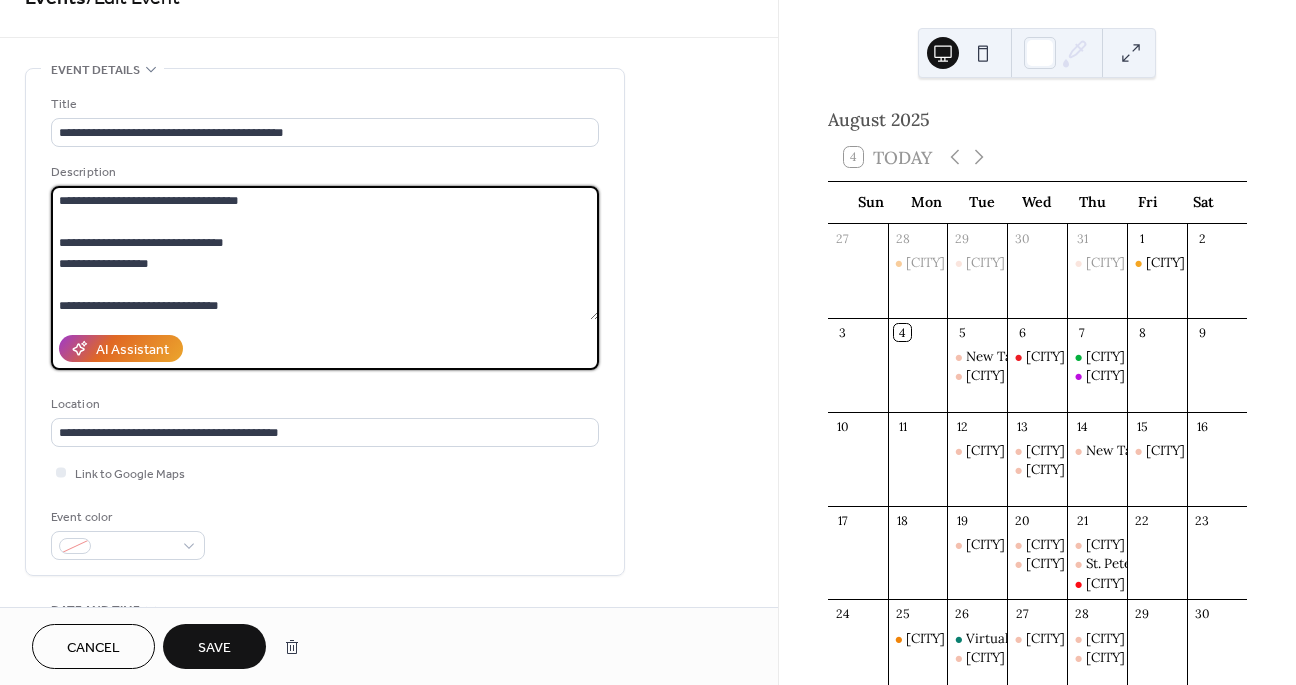 scroll, scrollTop: 165, scrollLeft: 0, axis: vertical 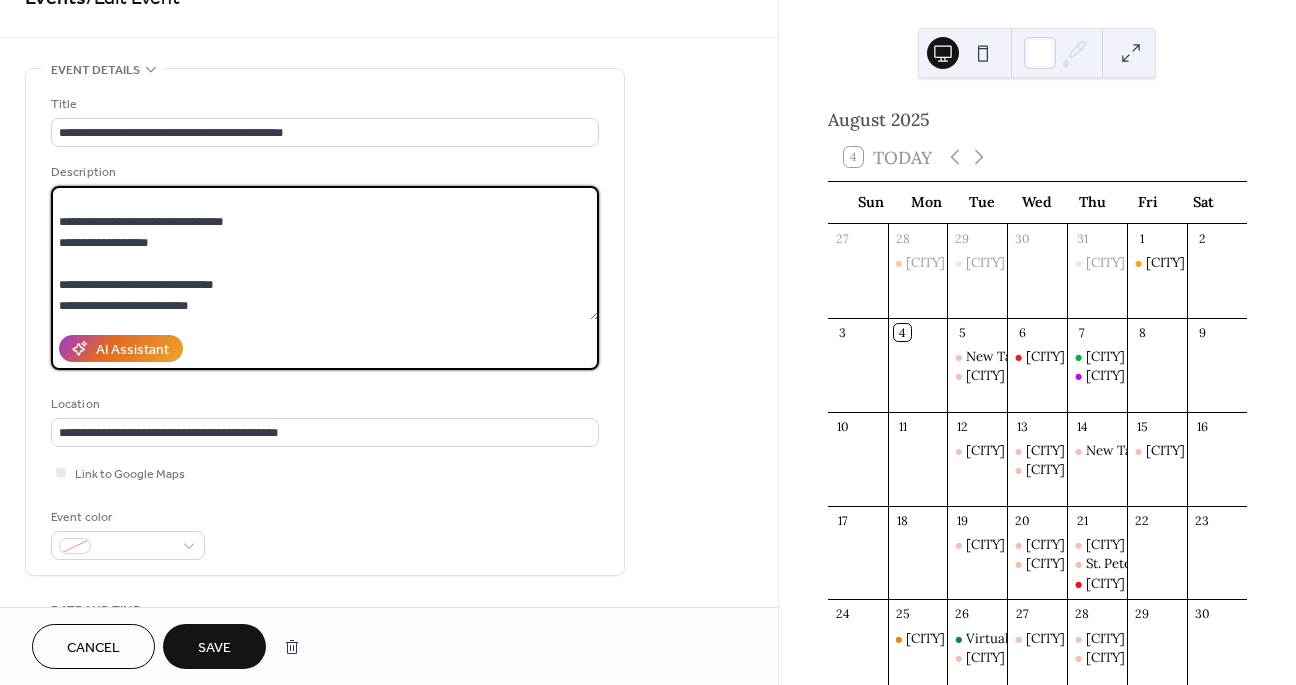 drag, startPoint x: 218, startPoint y: 304, endPoint x: 51, endPoint y: 293, distance: 167.36188 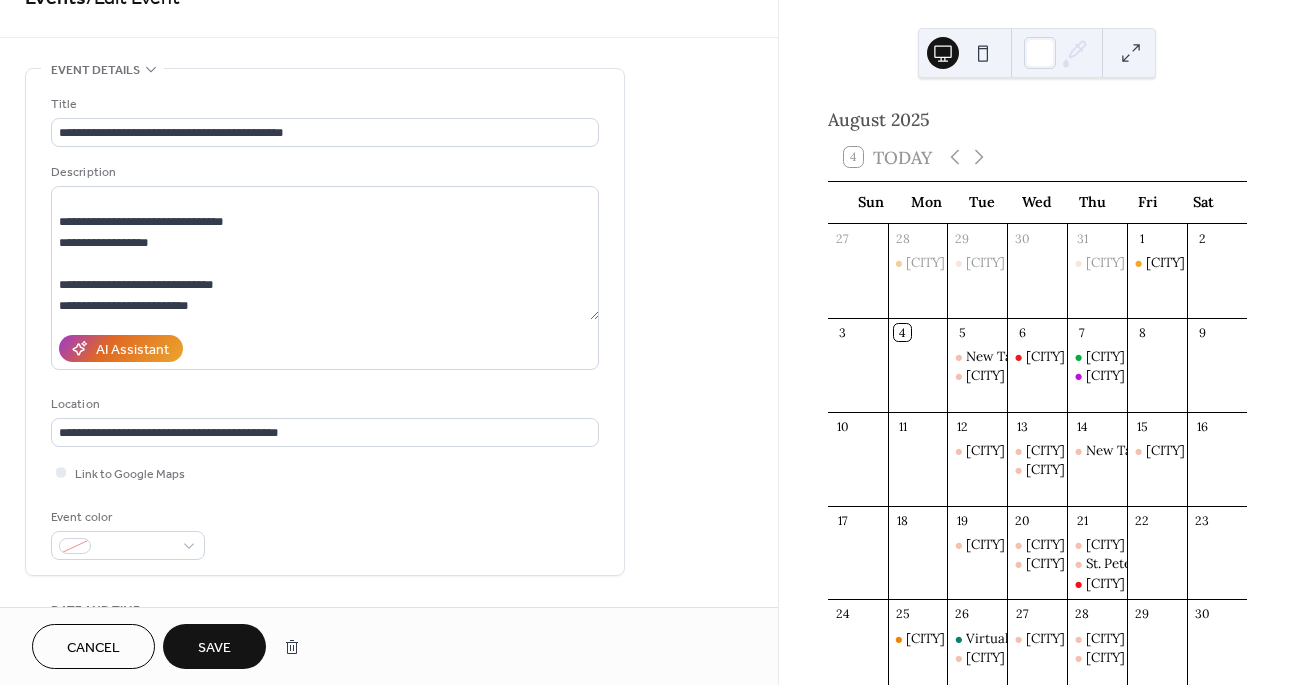 click on "Save" at bounding box center (214, 648) 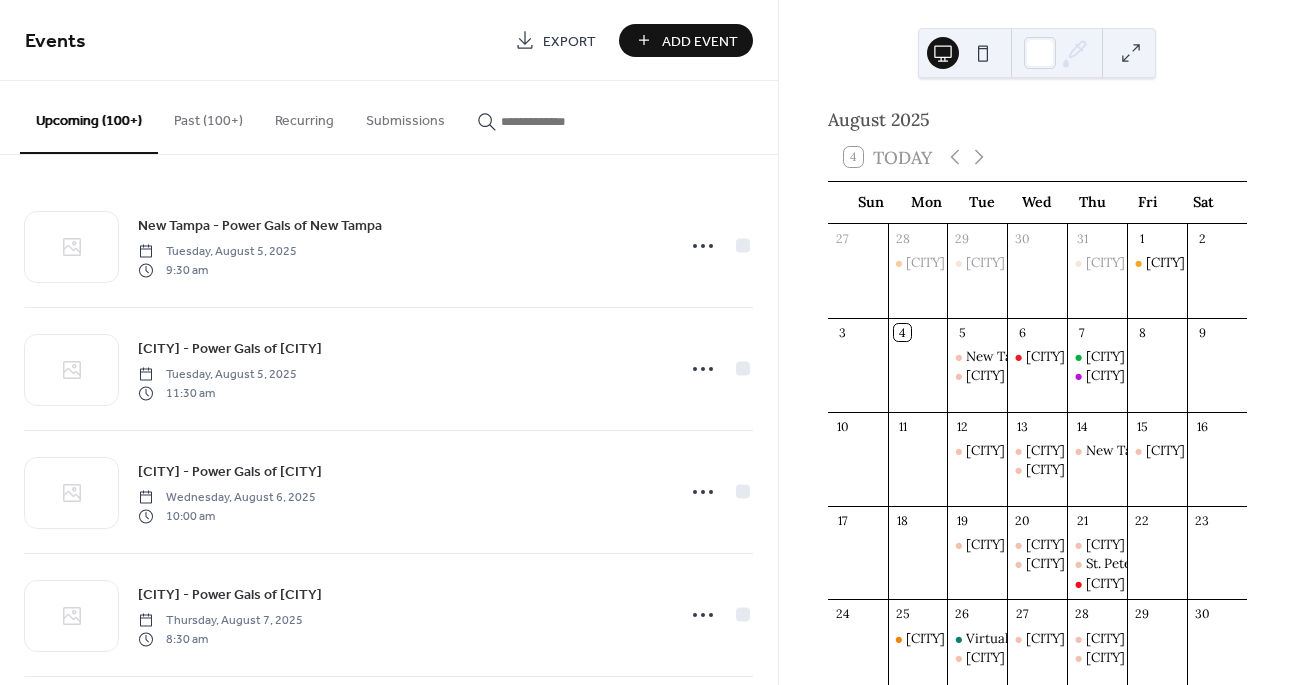 click at bounding box center (561, 121) 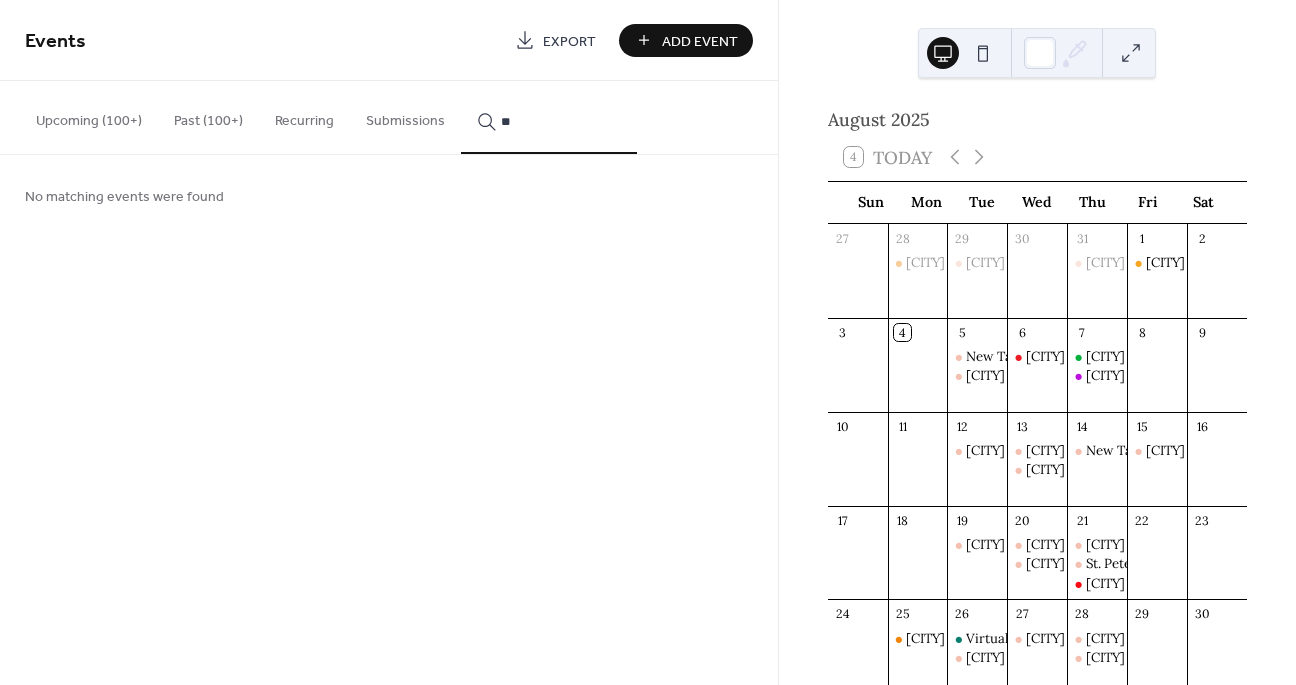 type on "*" 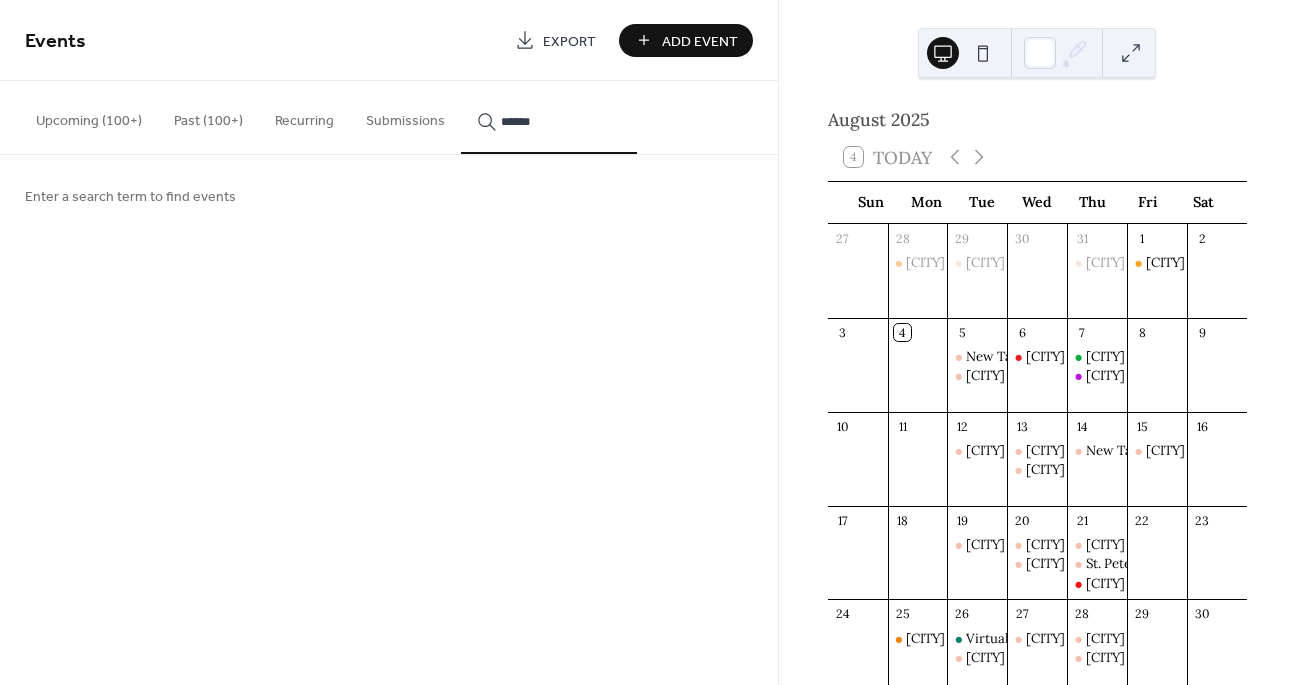 click on "******" at bounding box center [549, 117] 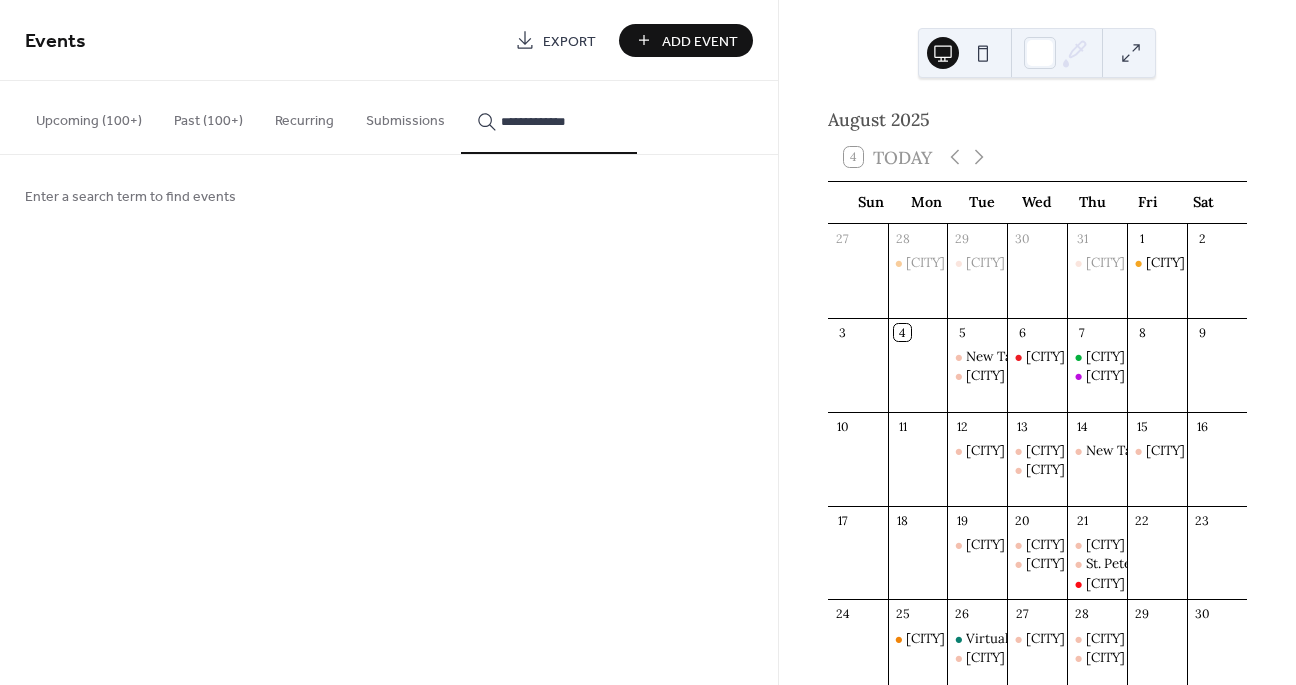 type on "**********" 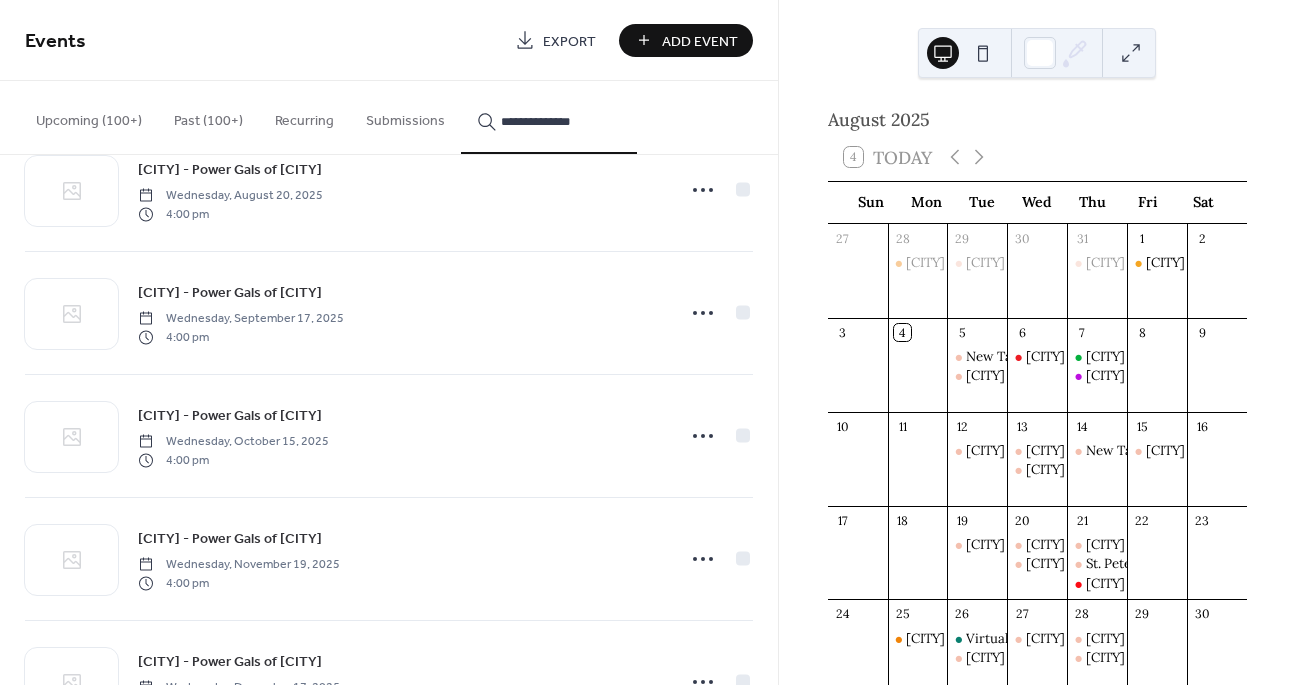 scroll, scrollTop: 1774, scrollLeft: 0, axis: vertical 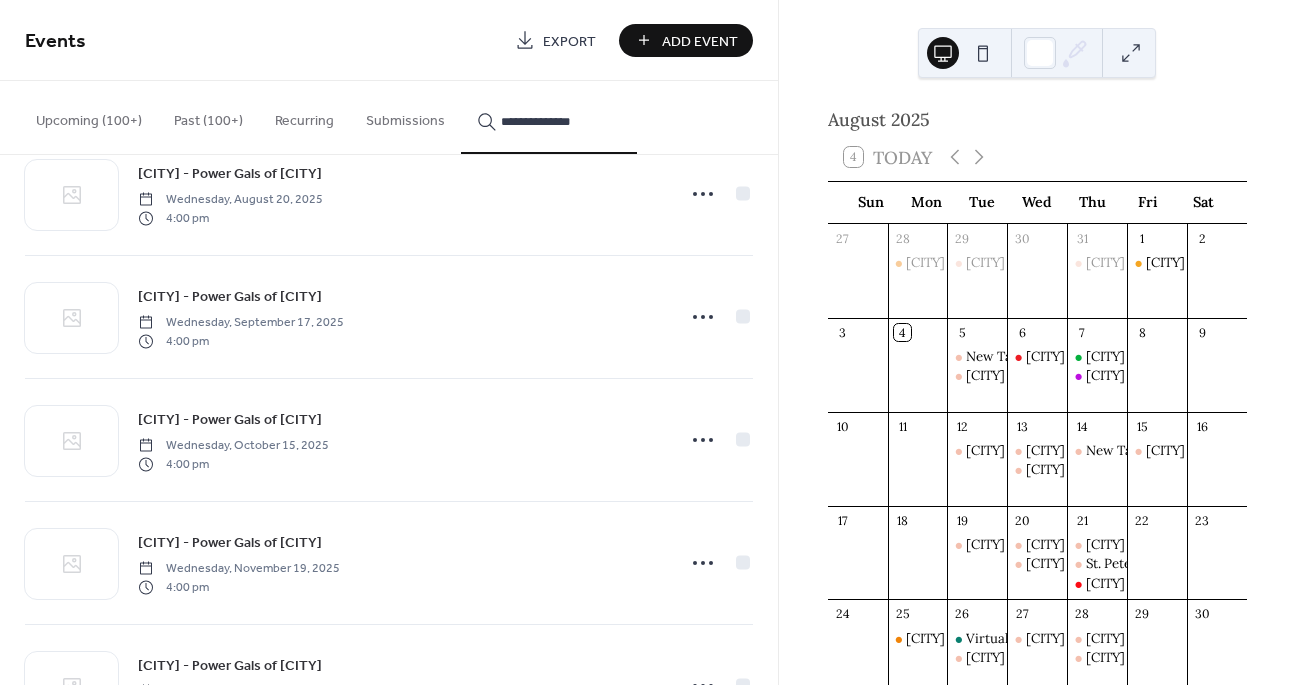 click on "[CITY] - Power Gals of [CITY]" at bounding box center (230, 297) 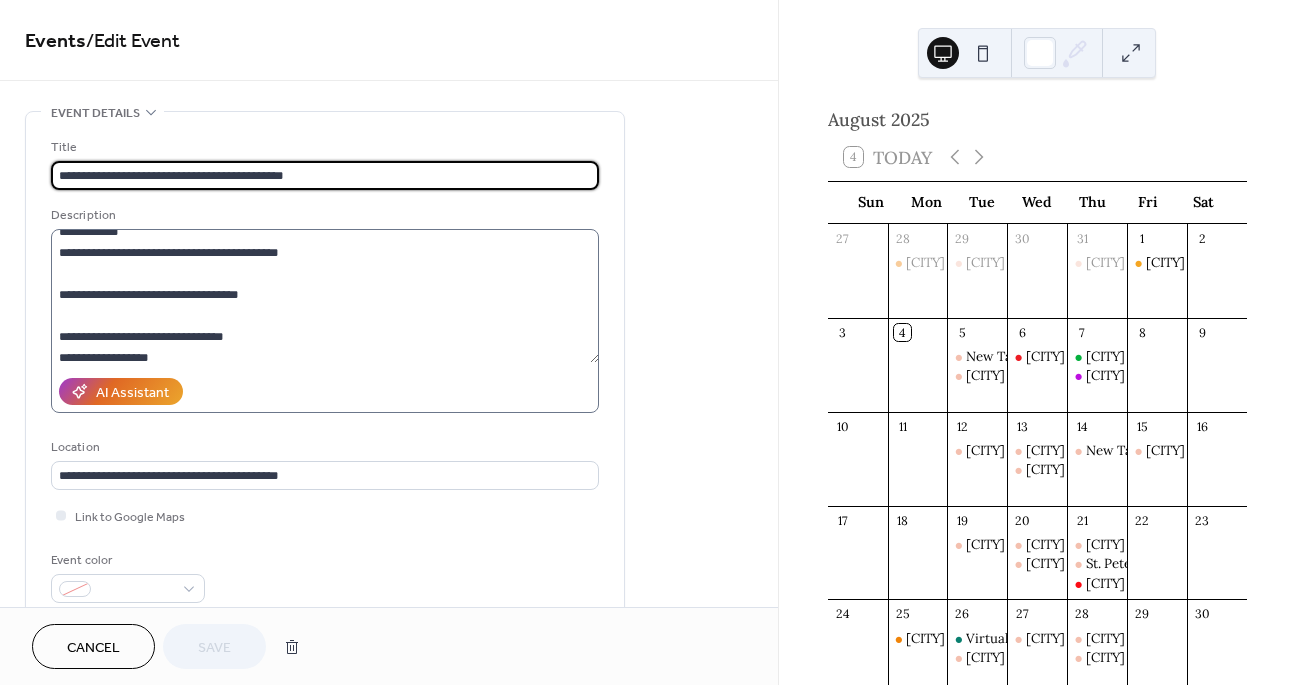 scroll, scrollTop: 105, scrollLeft: 0, axis: vertical 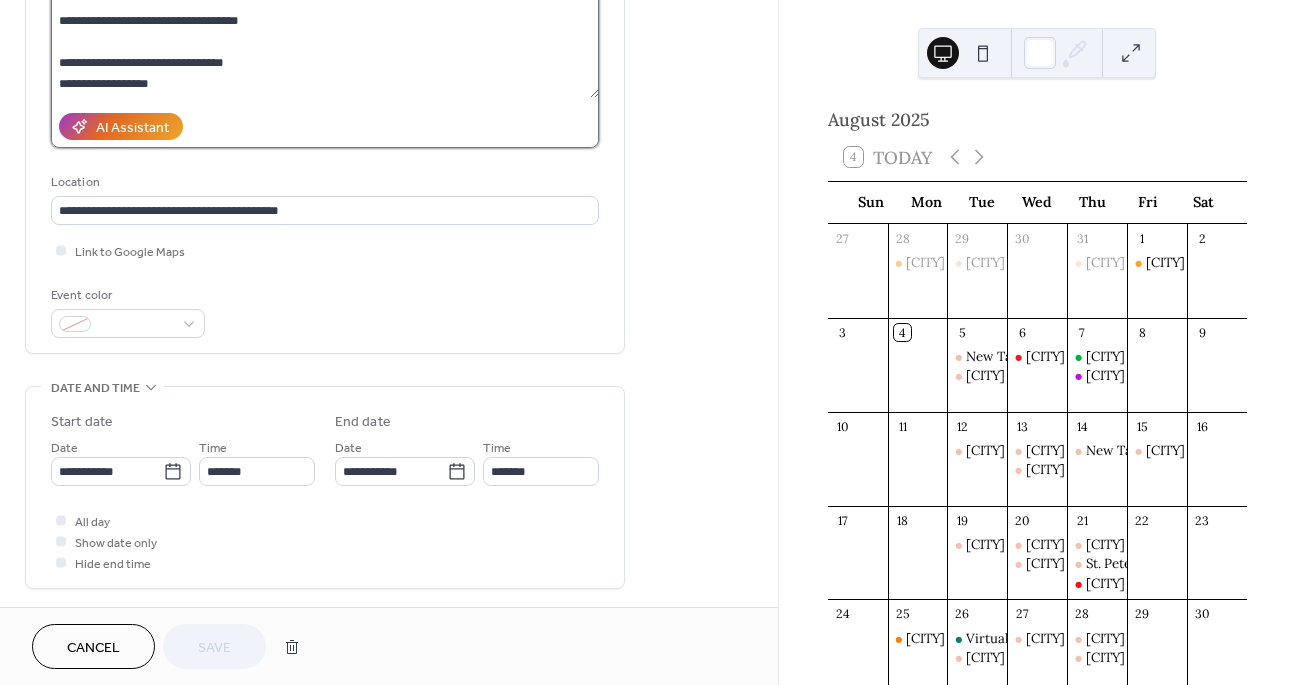 click on "**********" at bounding box center (325, 31) 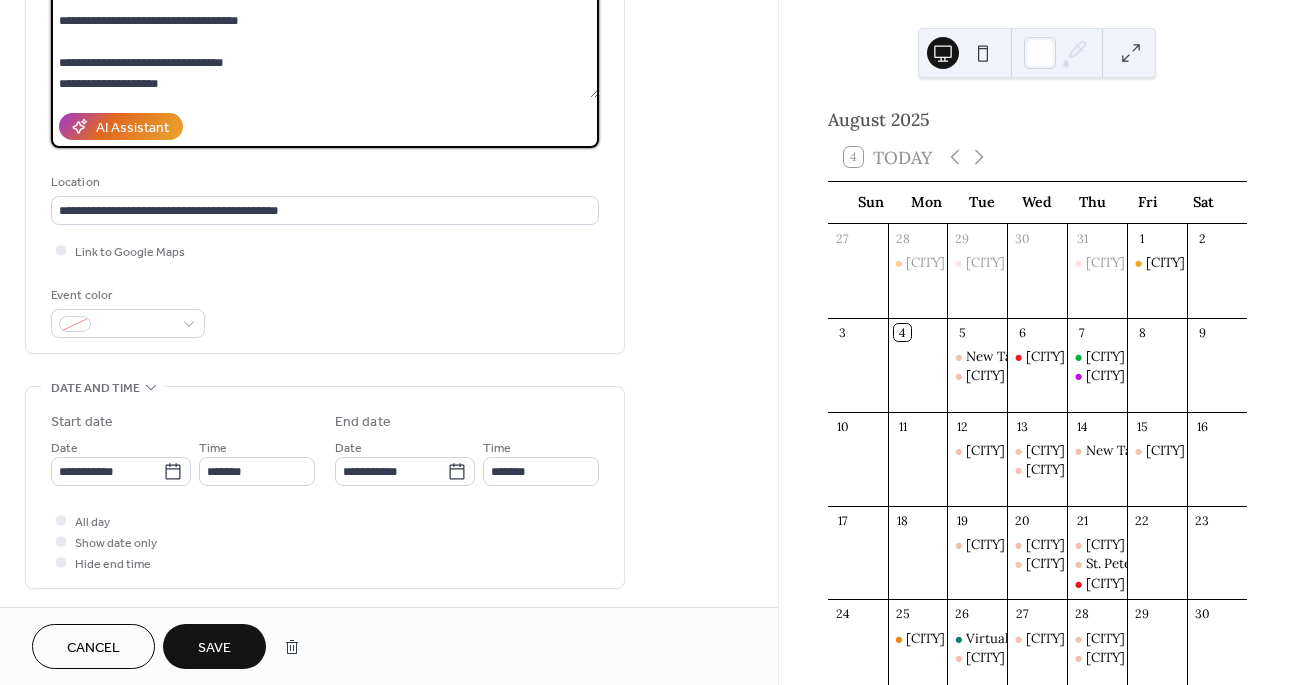 paste on "**********" 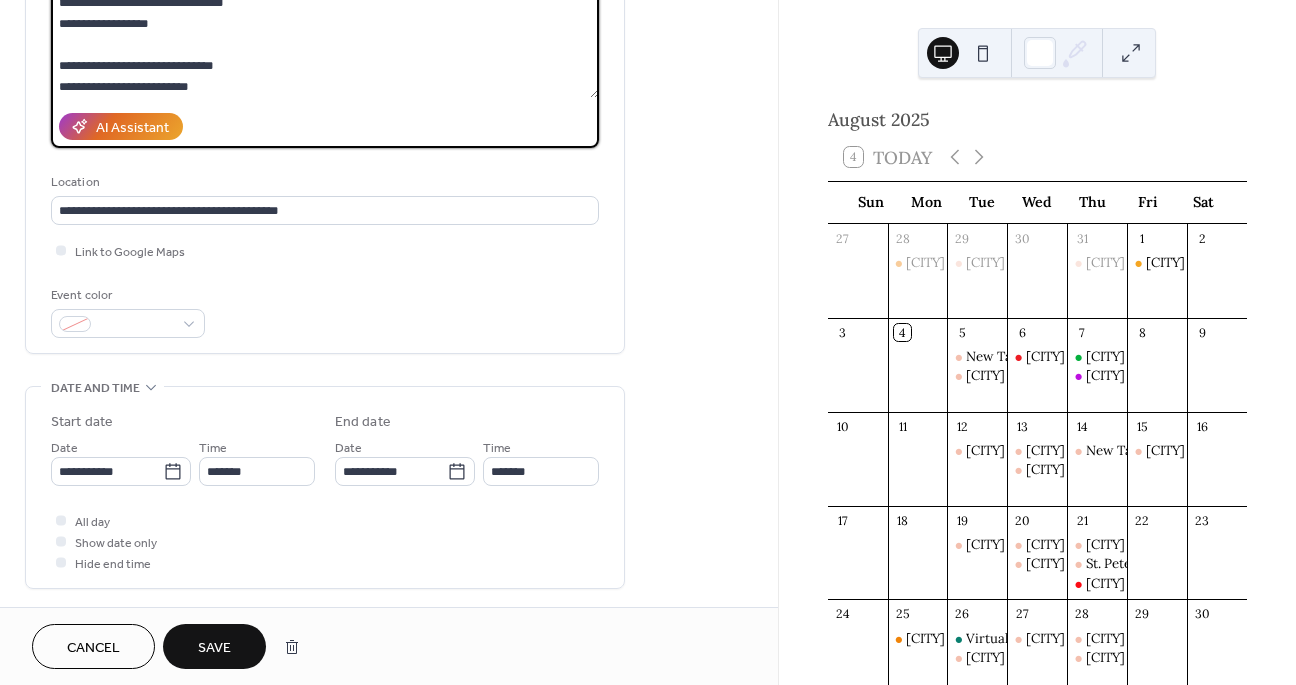 scroll, scrollTop: 165, scrollLeft: 0, axis: vertical 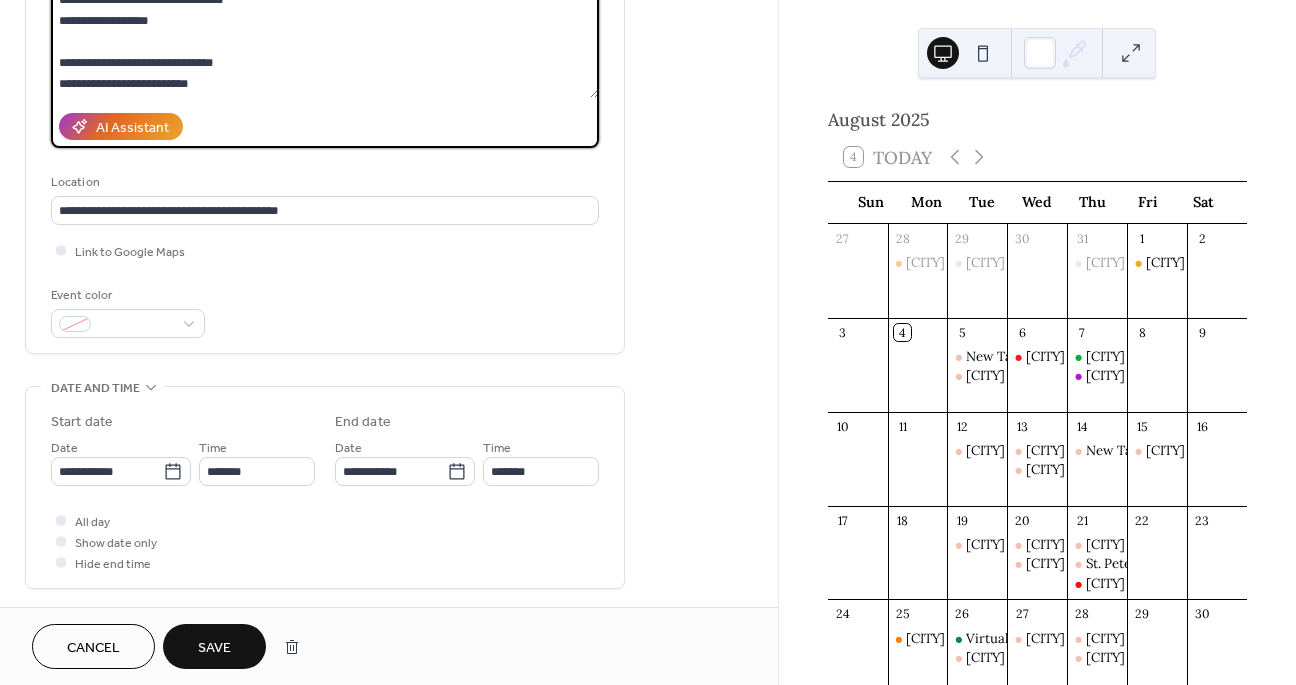 type on "**********" 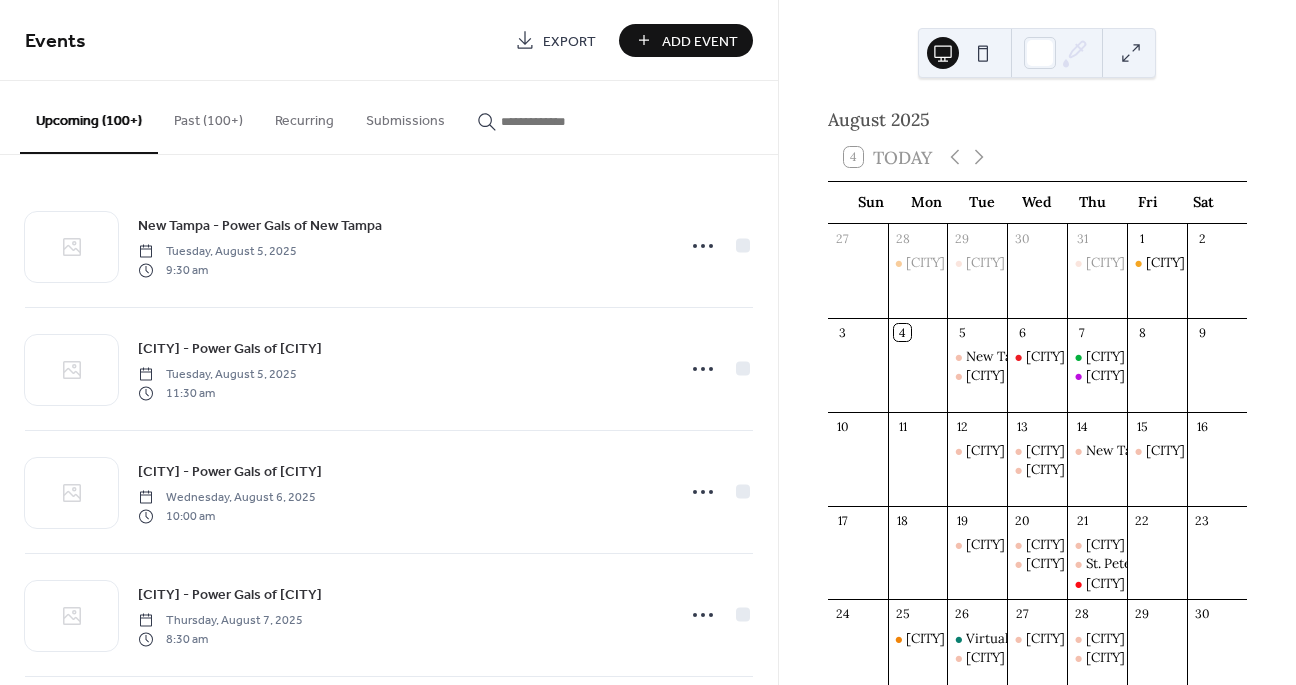 click at bounding box center (561, 121) 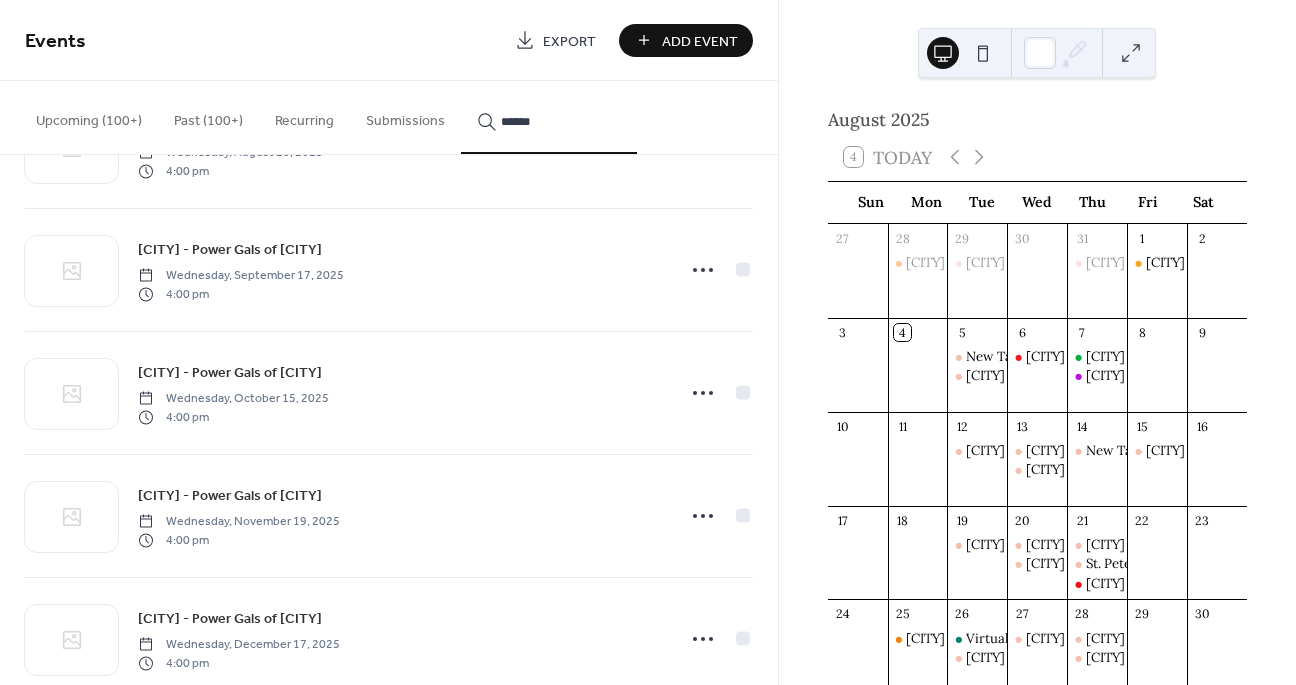 scroll, scrollTop: 1866, scrollLeft: 0, axis: vertical 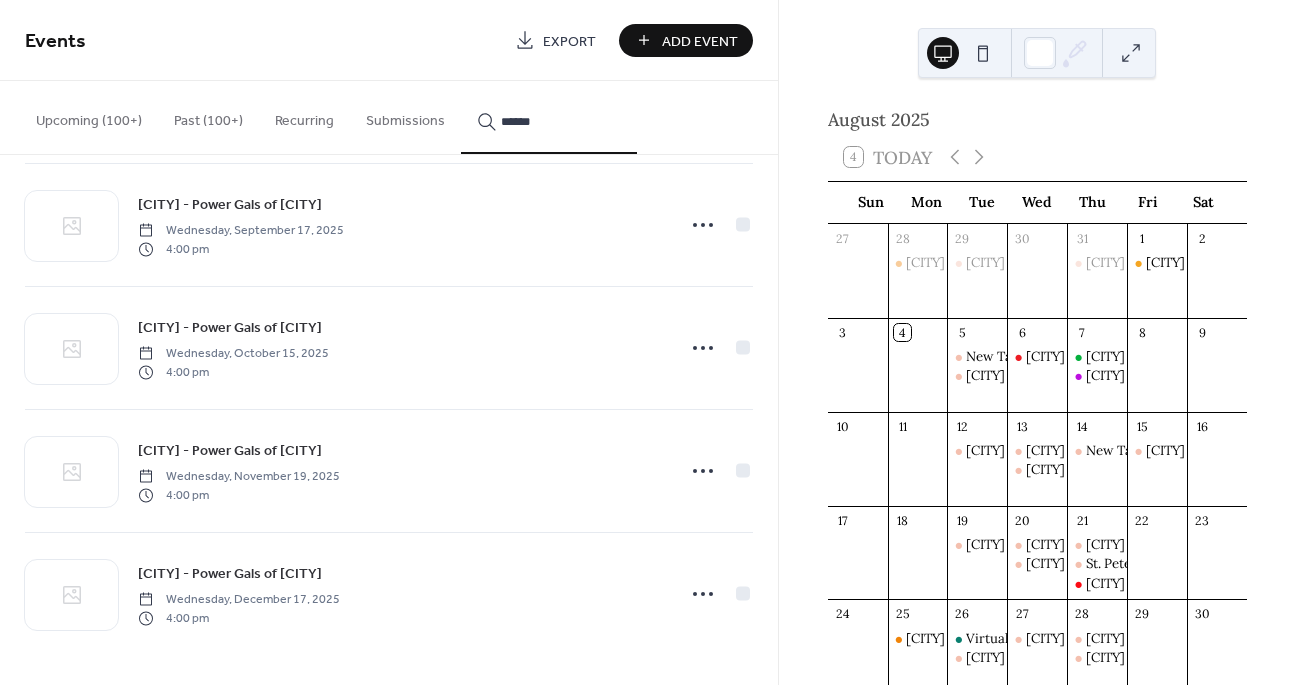 type on "******" 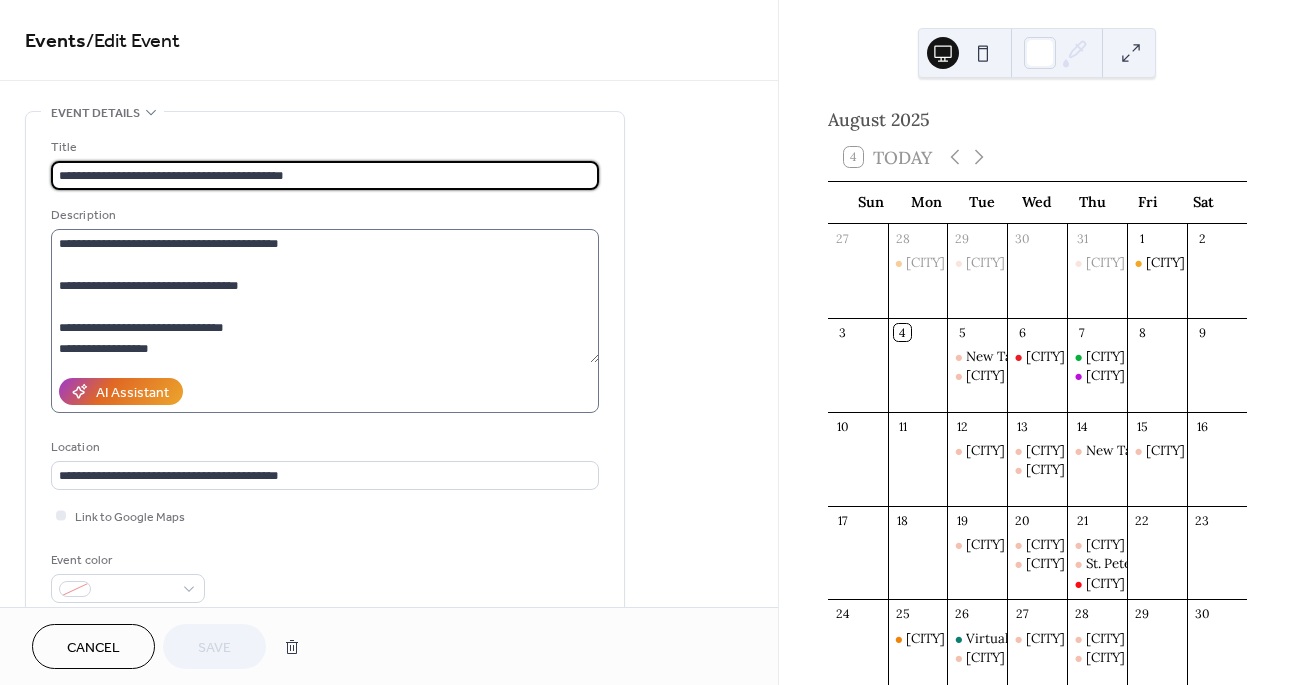 scroll, scrollTop: 105, scrollLeft: 0, axis: vertical 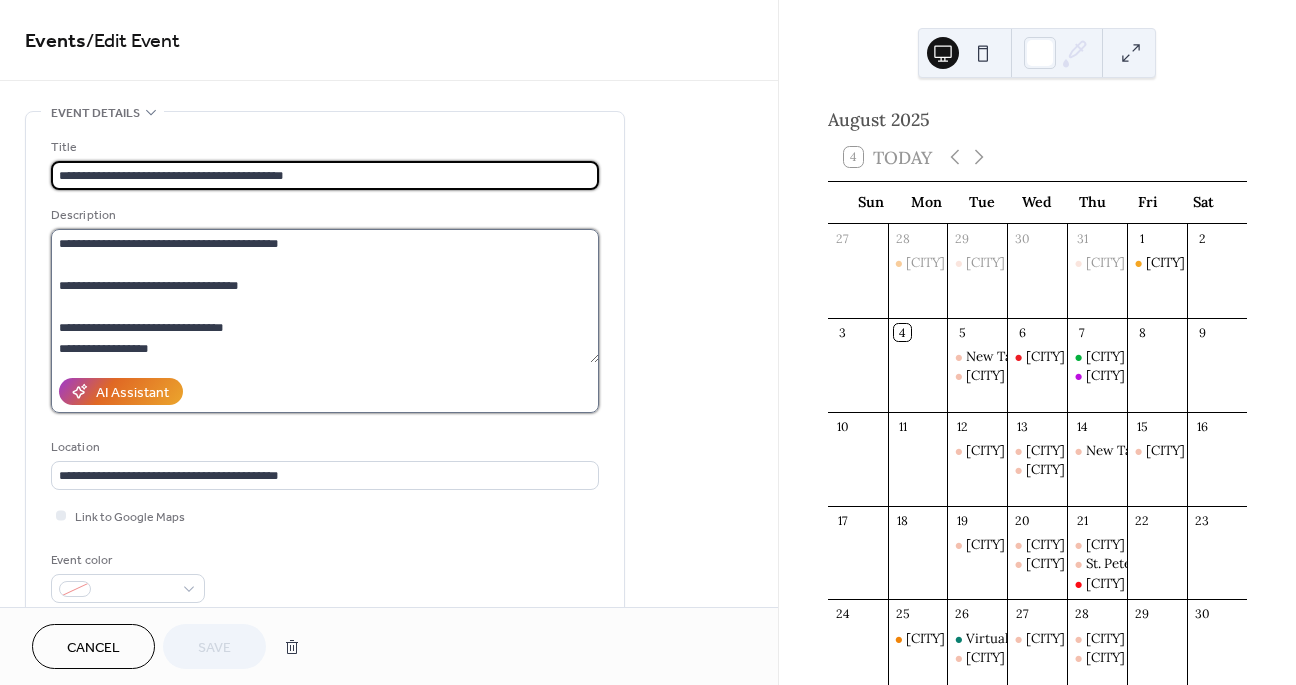 click on "**********" at bounding box center [325, 296] 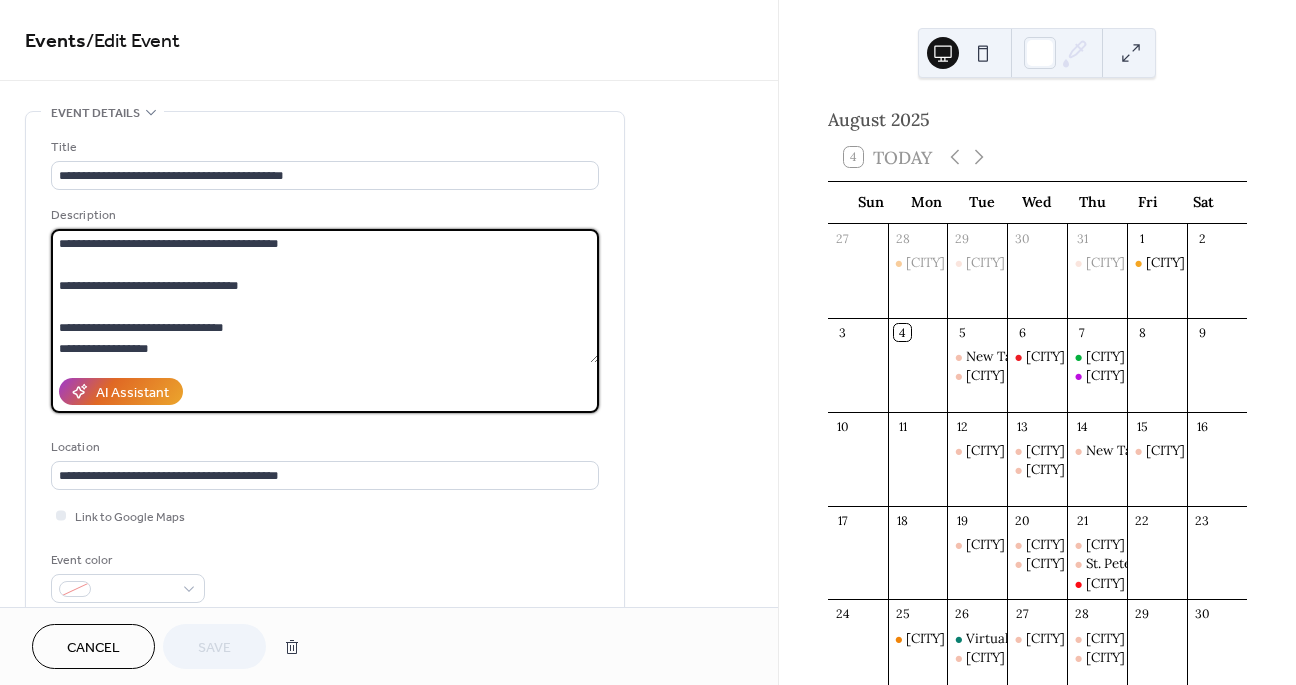 click on "**********" at bounding box center (325, 296) 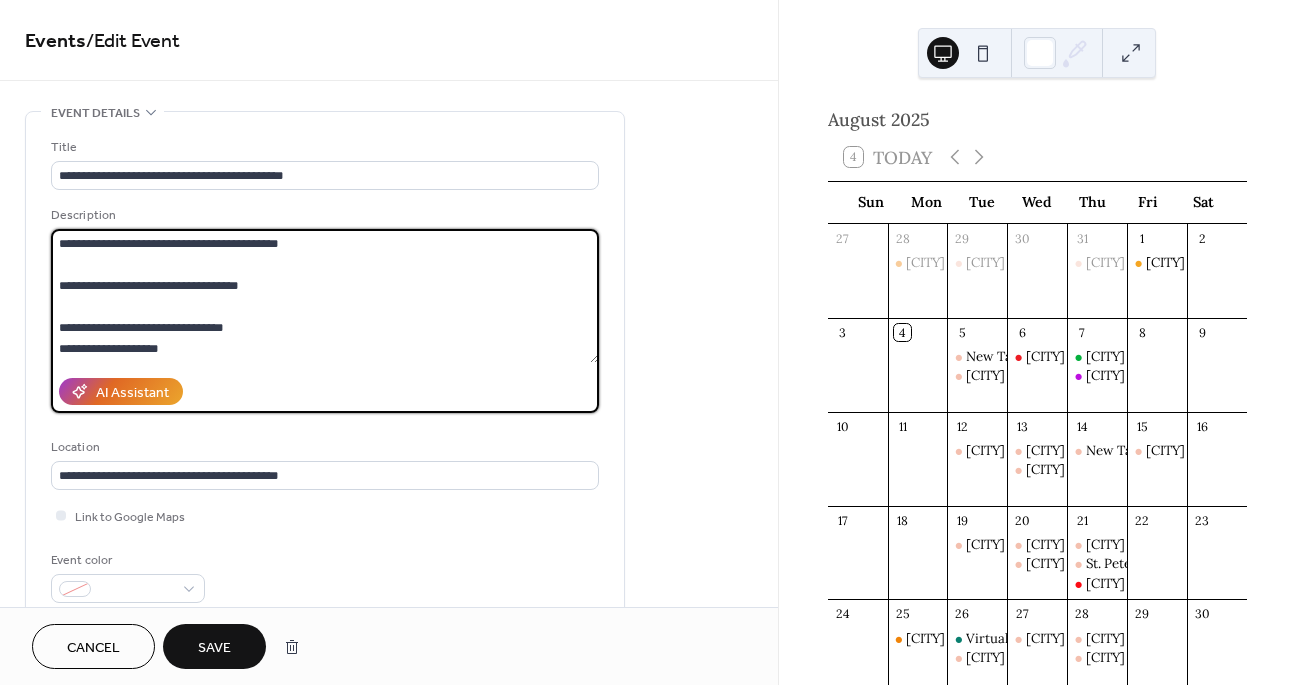 paste on "**********" 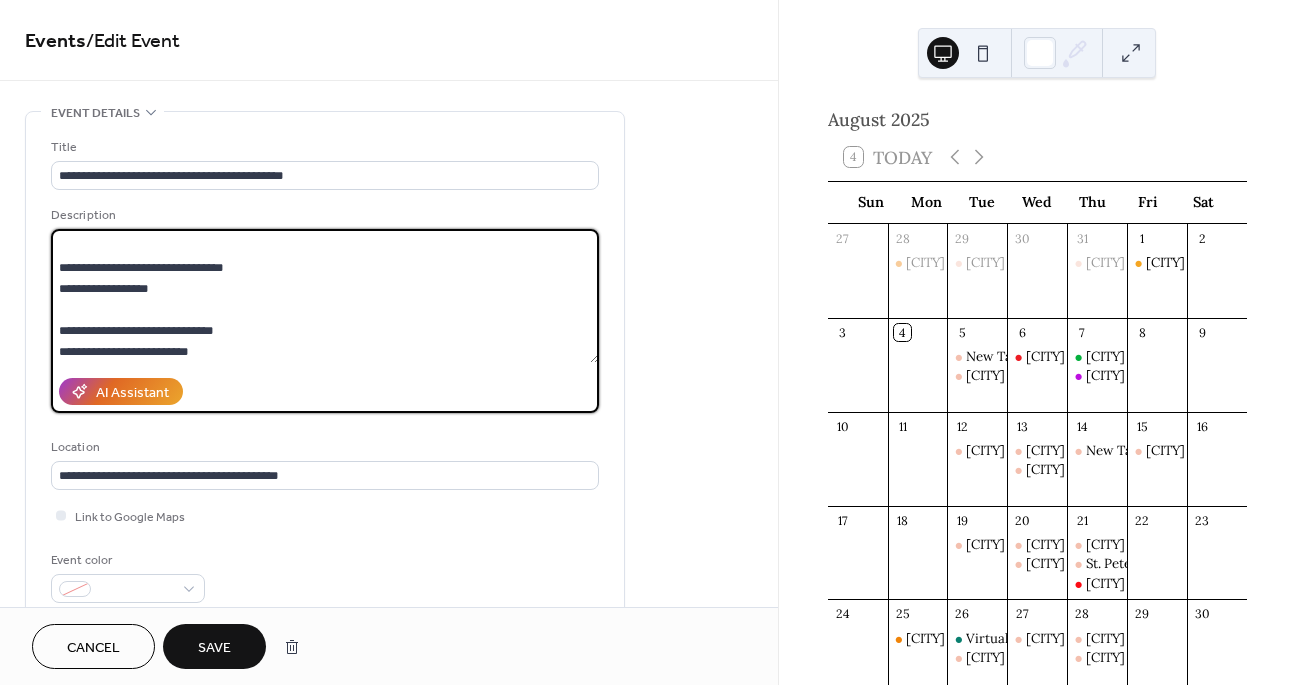 scroll, scrollTop: 165, scrollLeft: 0, axis: vertical 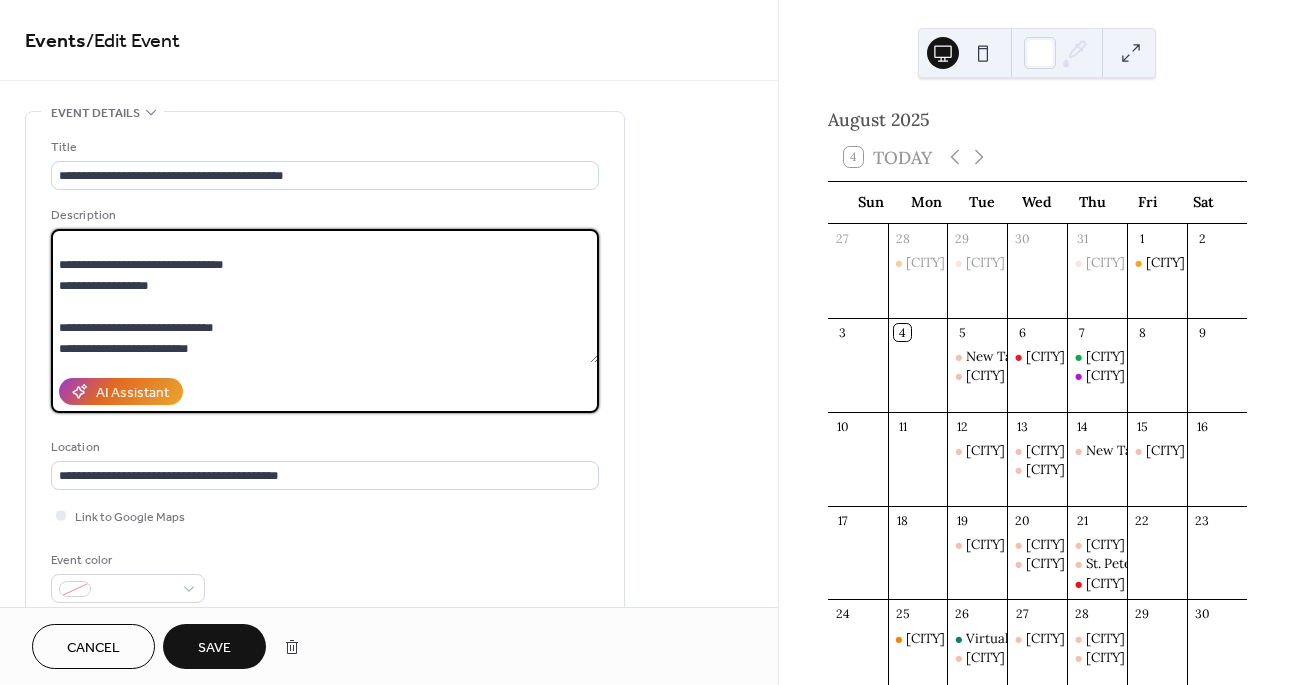 type on "**********" 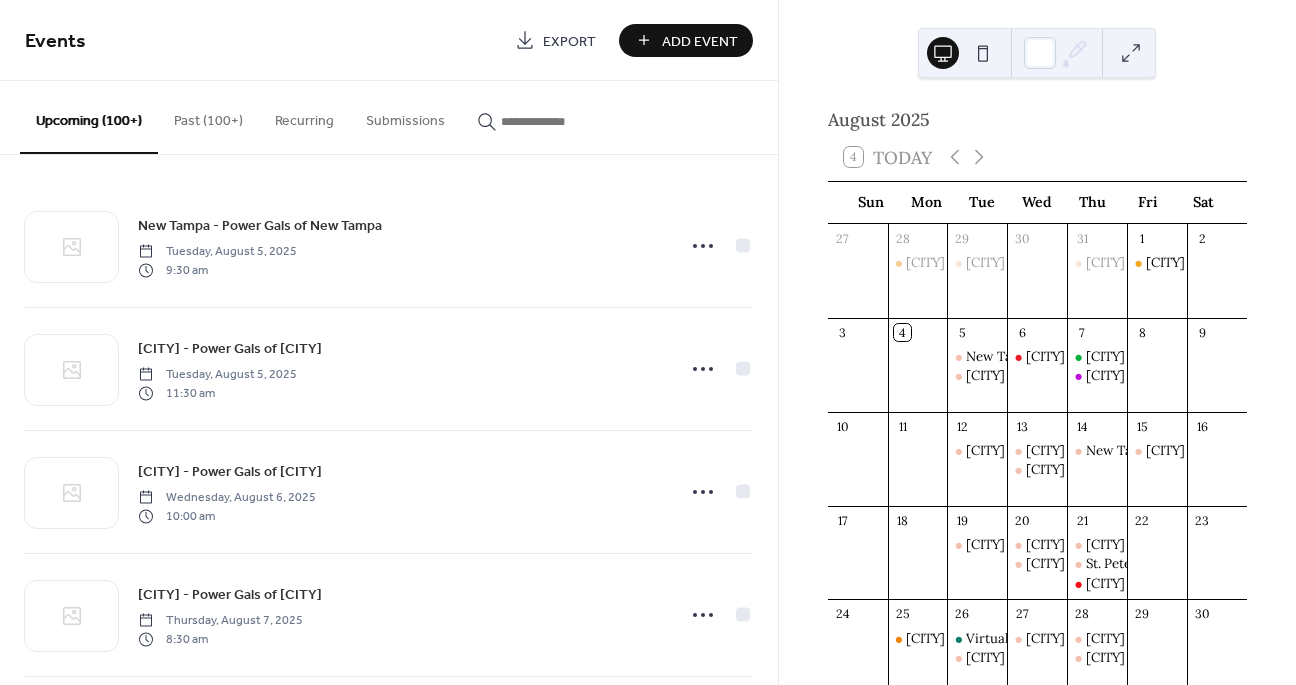 click at bounding box center [561, 121] 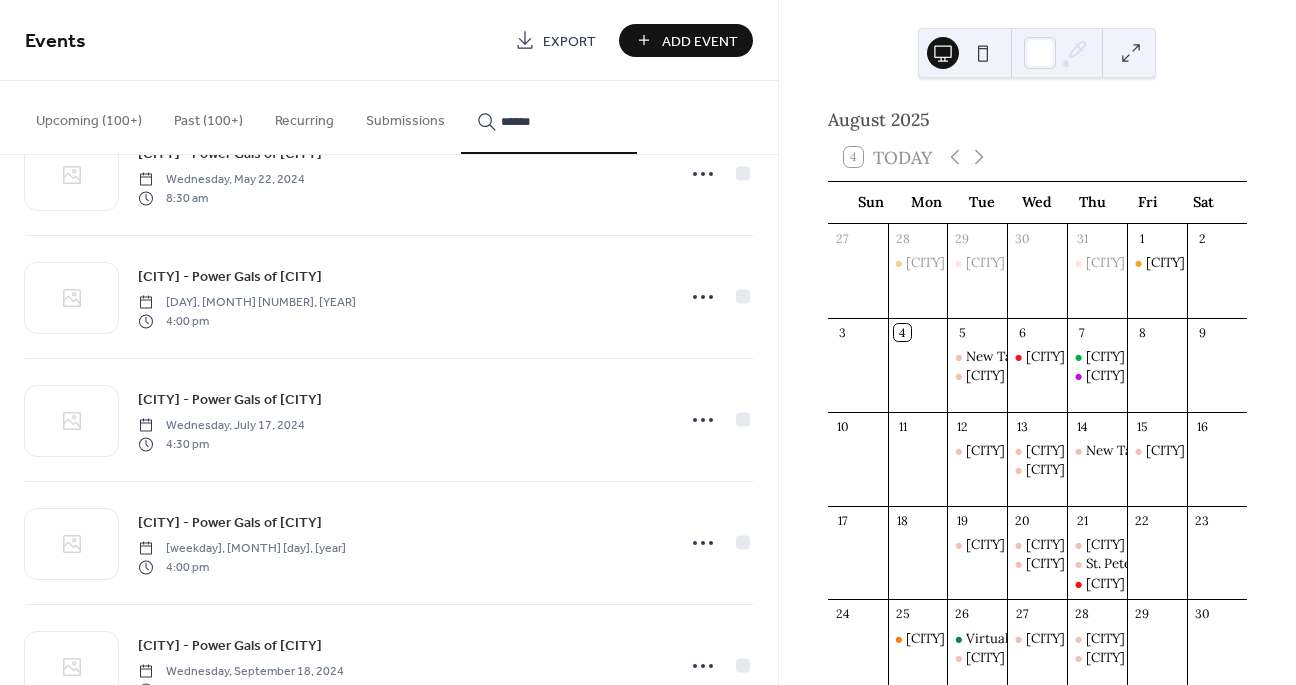 scroll, scrollTop: 3766, scrollLeft: 0, axis: vertical 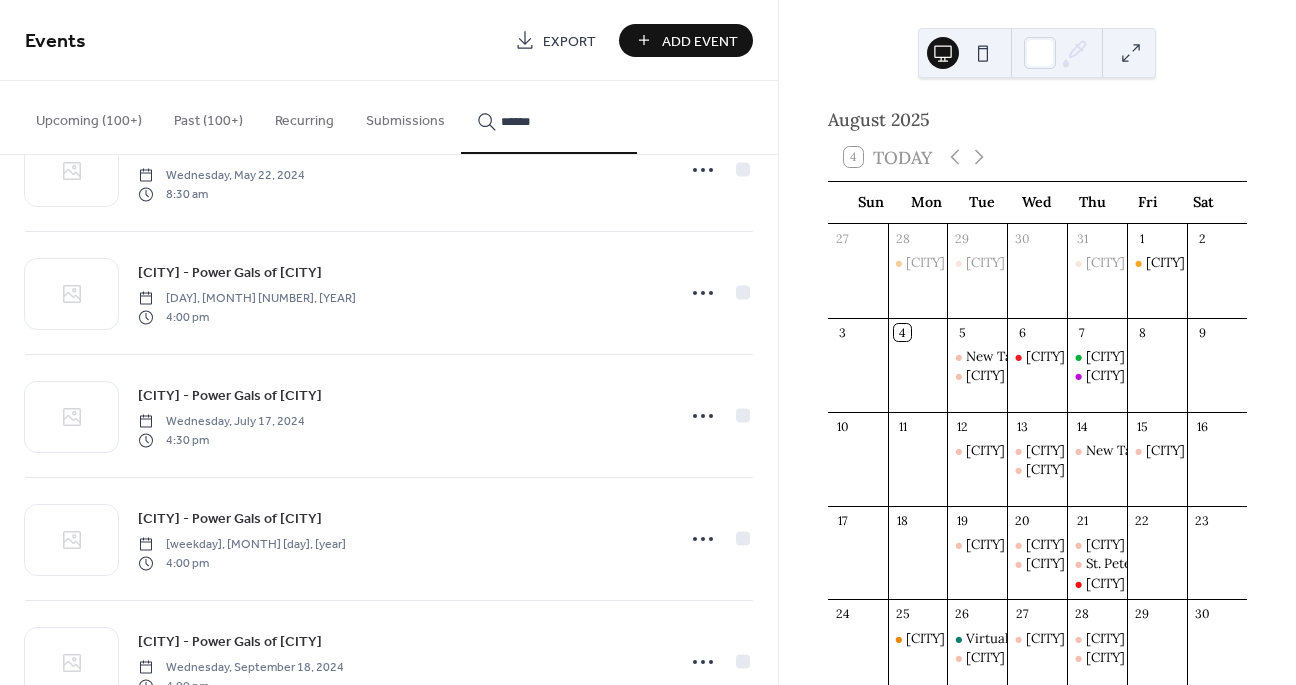 type on "******" 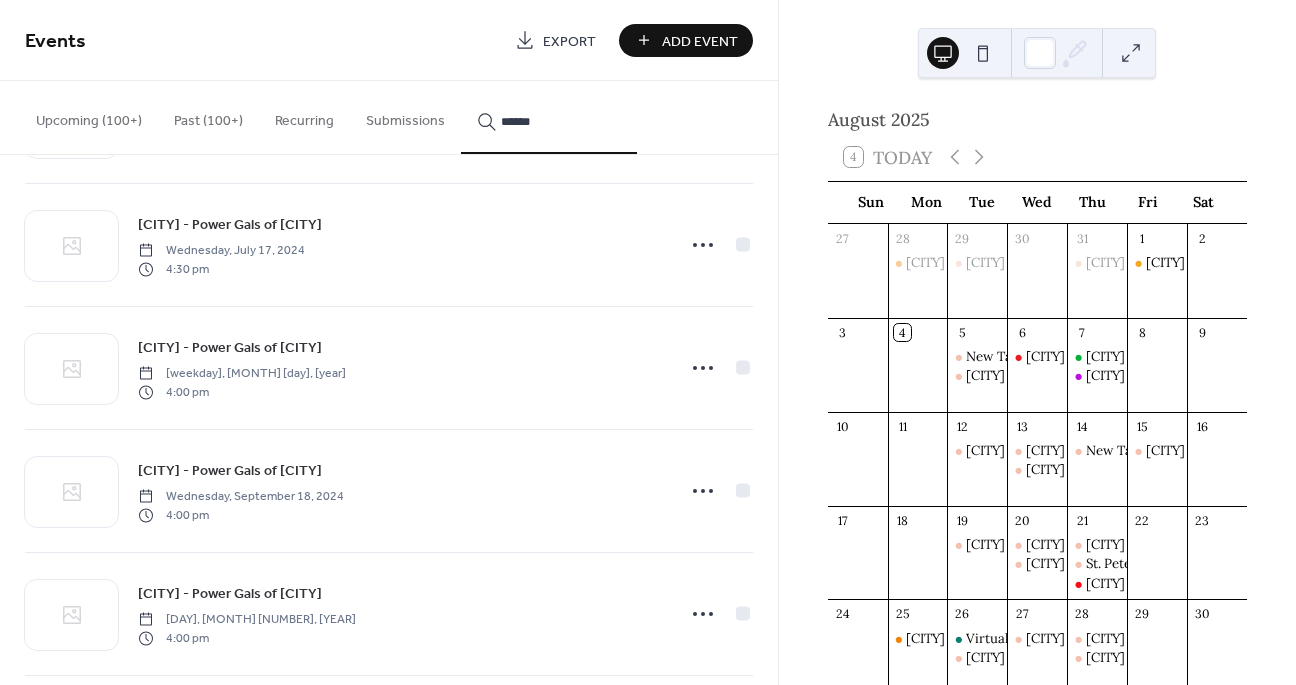 scroll, scrollTop: 4308, scrollLeft: 0, axis: vertical 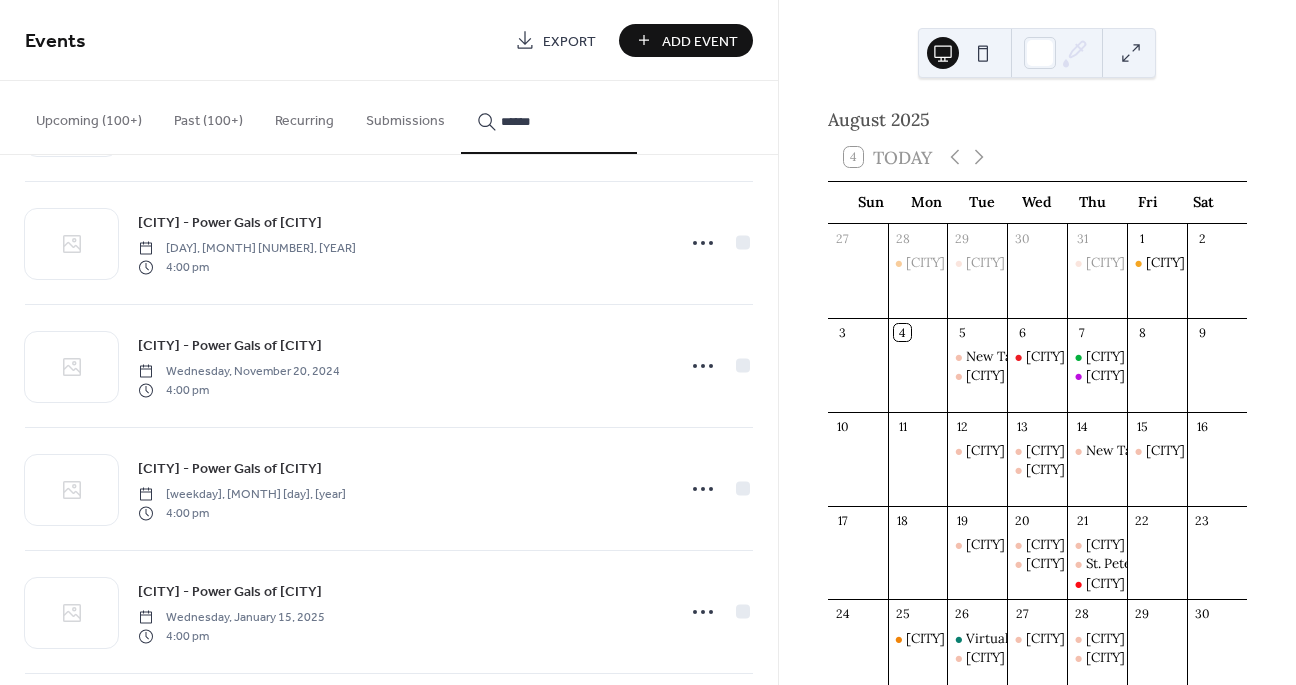 click on "[CITY] - Power Gals of [CITY]" at bounding box center [230, 223] 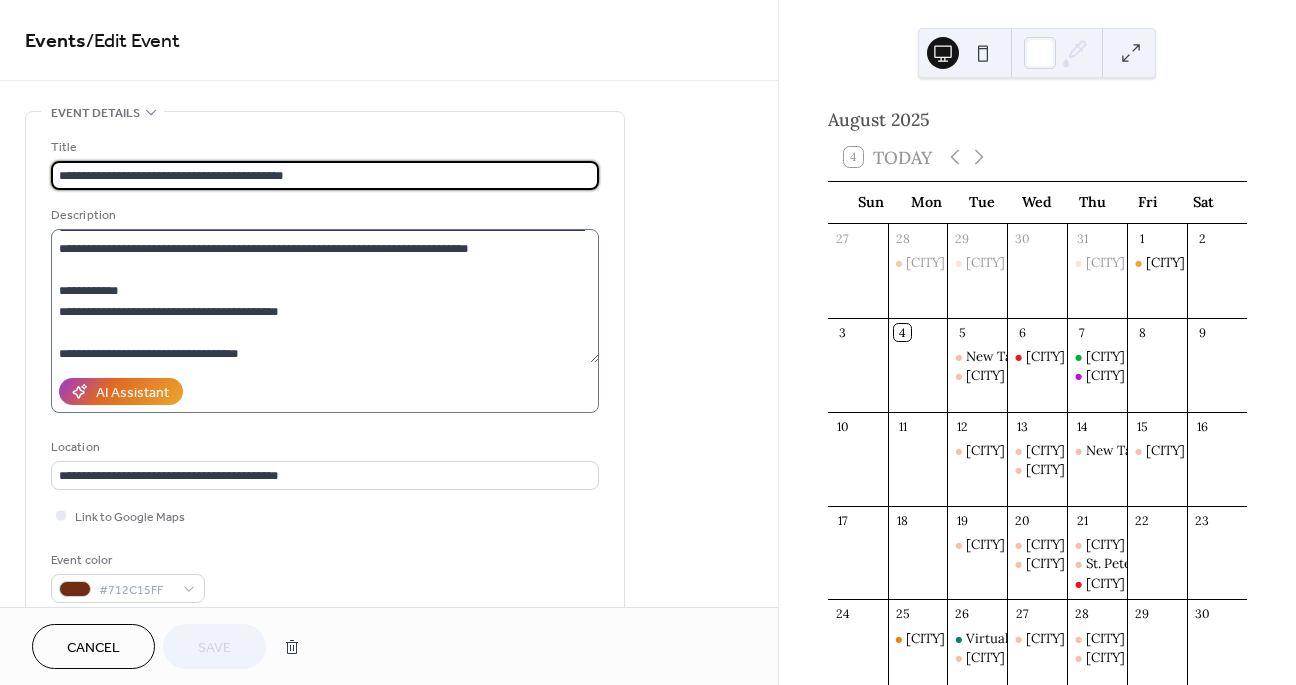 scroll, scrollTop: 63, scrollLeft: 0, axis: vertical 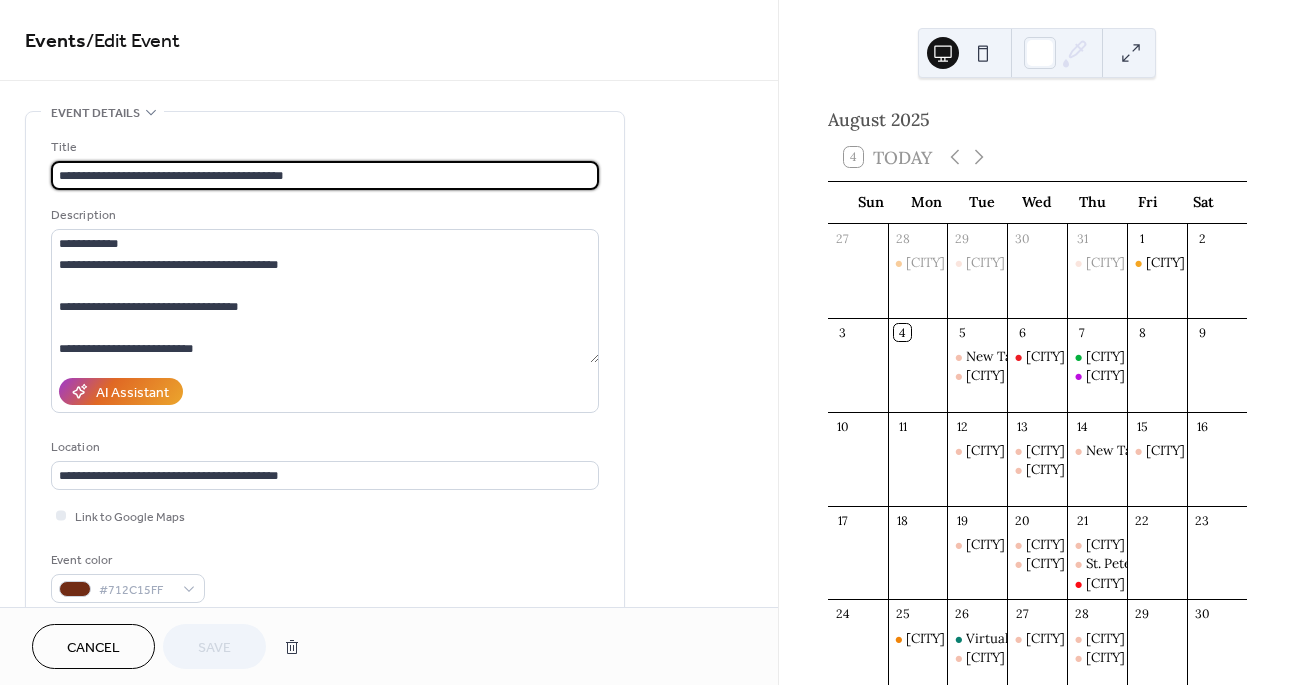 click on "Cancel" at bounding box center (93, 648) 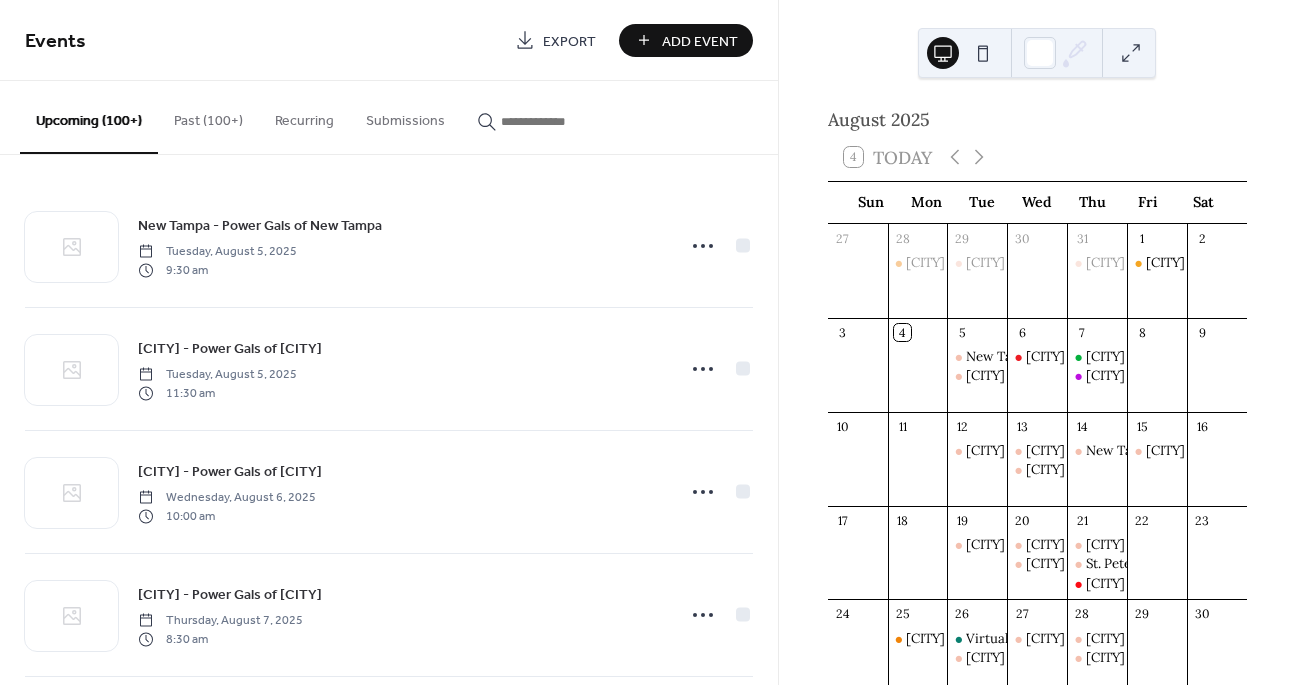 click at bounding box center (561, 121) 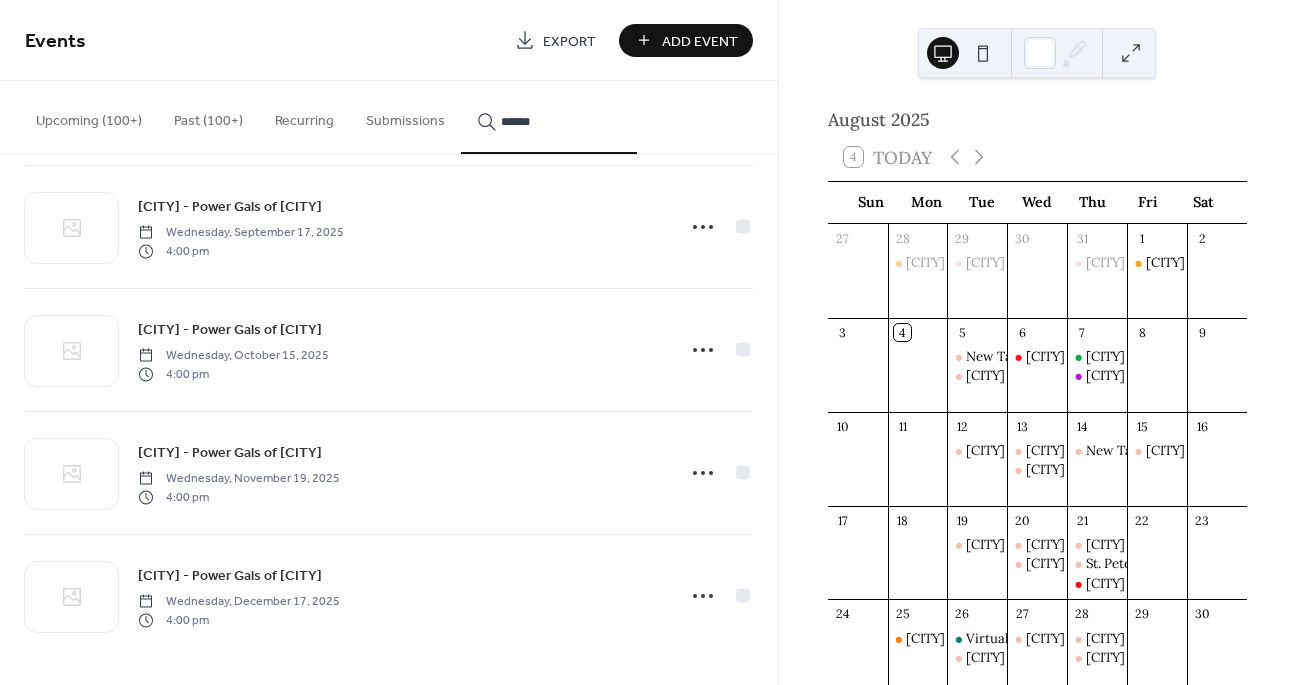 scroll, scrollTop: 1866, scrollLeft: 0, axis: vertical 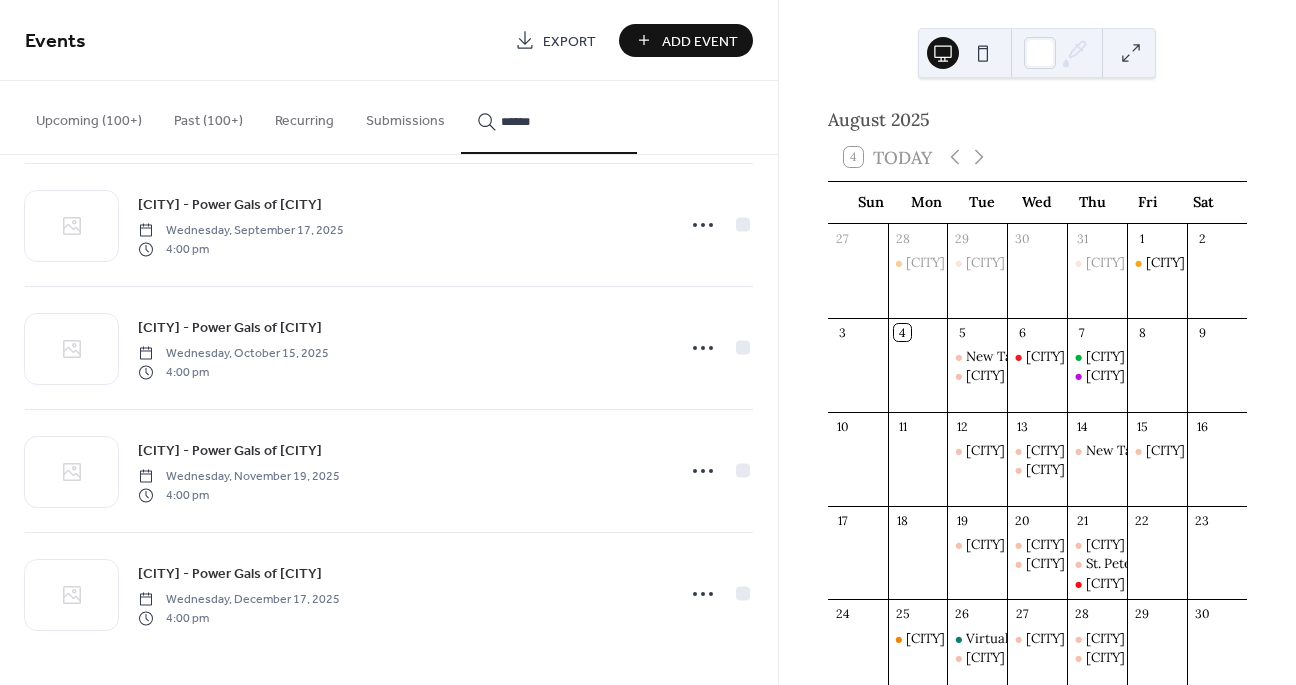 type on "******" 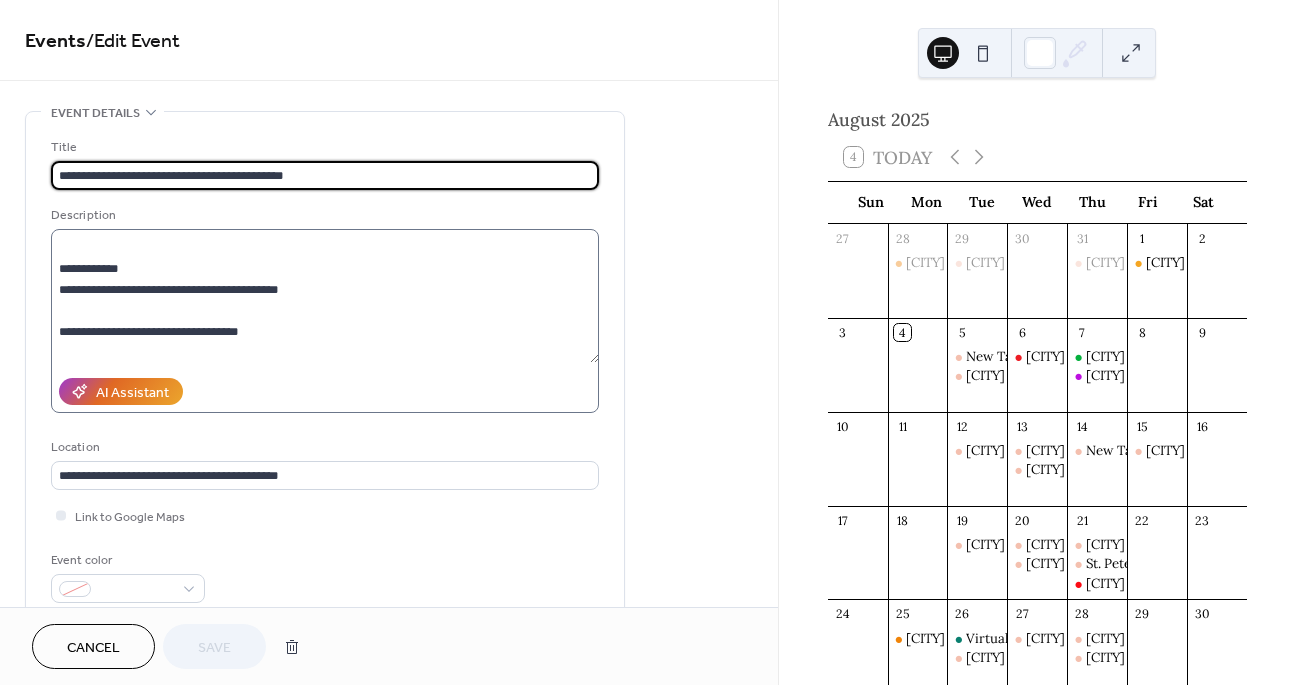 scroll, scrollTop: 168, scrollLeft: 0, axis: vertical 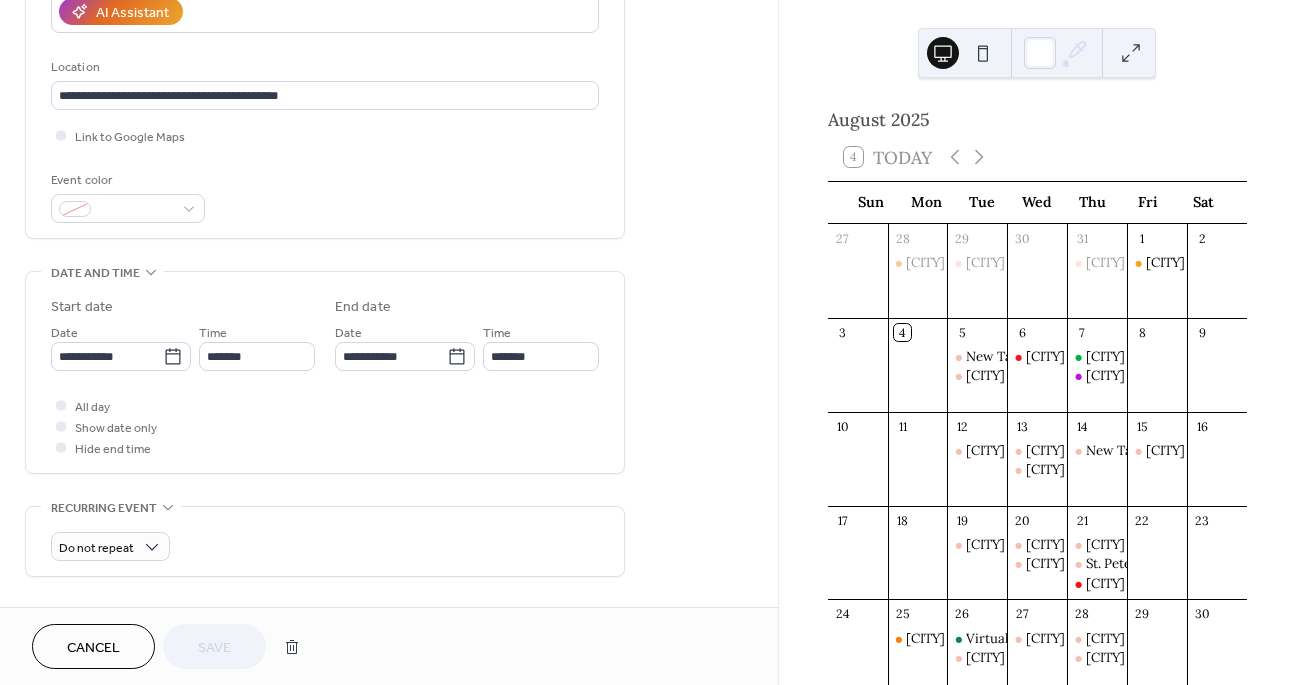click on "Cancel" at bounding box center [93, 648] 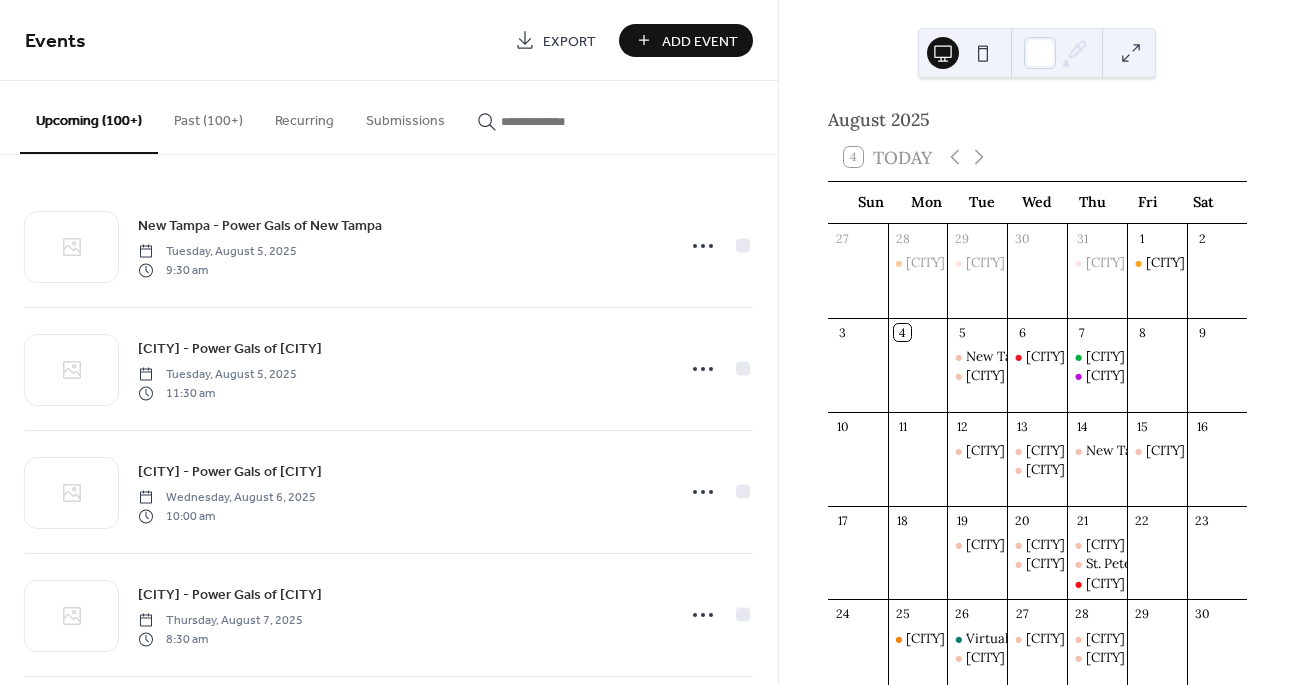 drag, startPoint x: 510, startPoint y: 109, endPoint x: 517, endPoint y: 122, distance: 14.764823 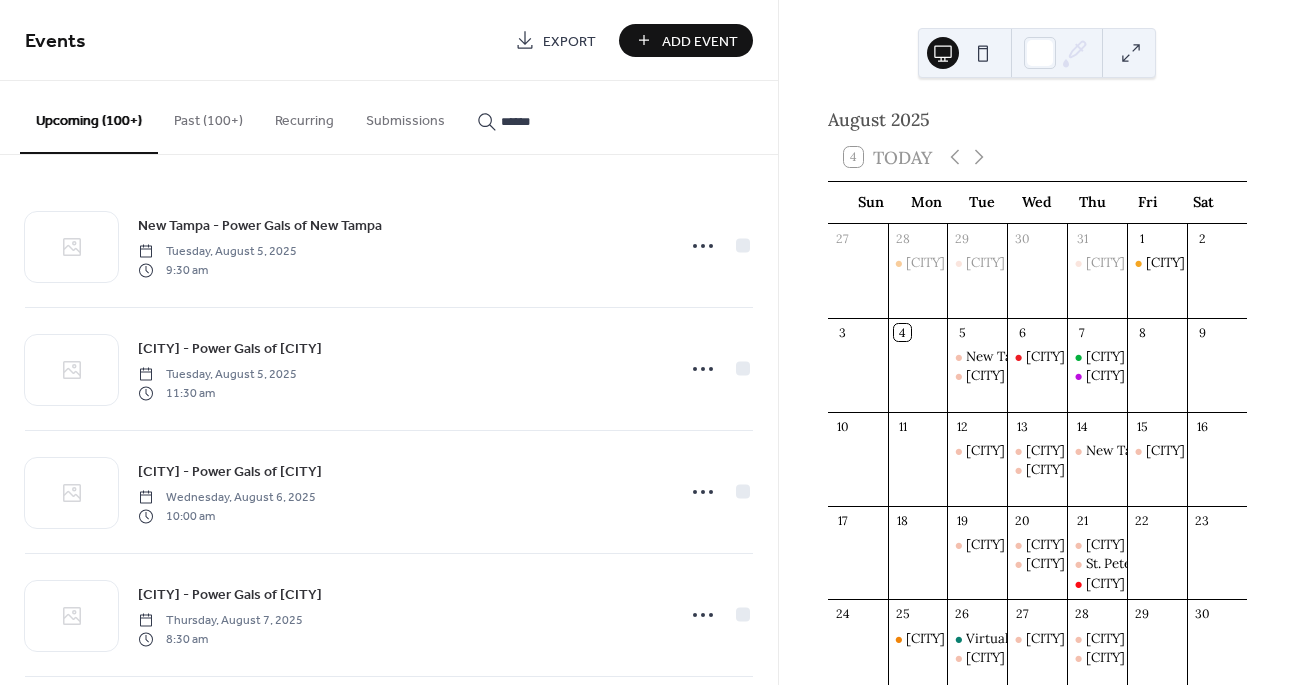 click on "******" at bounding box center [549, 116] 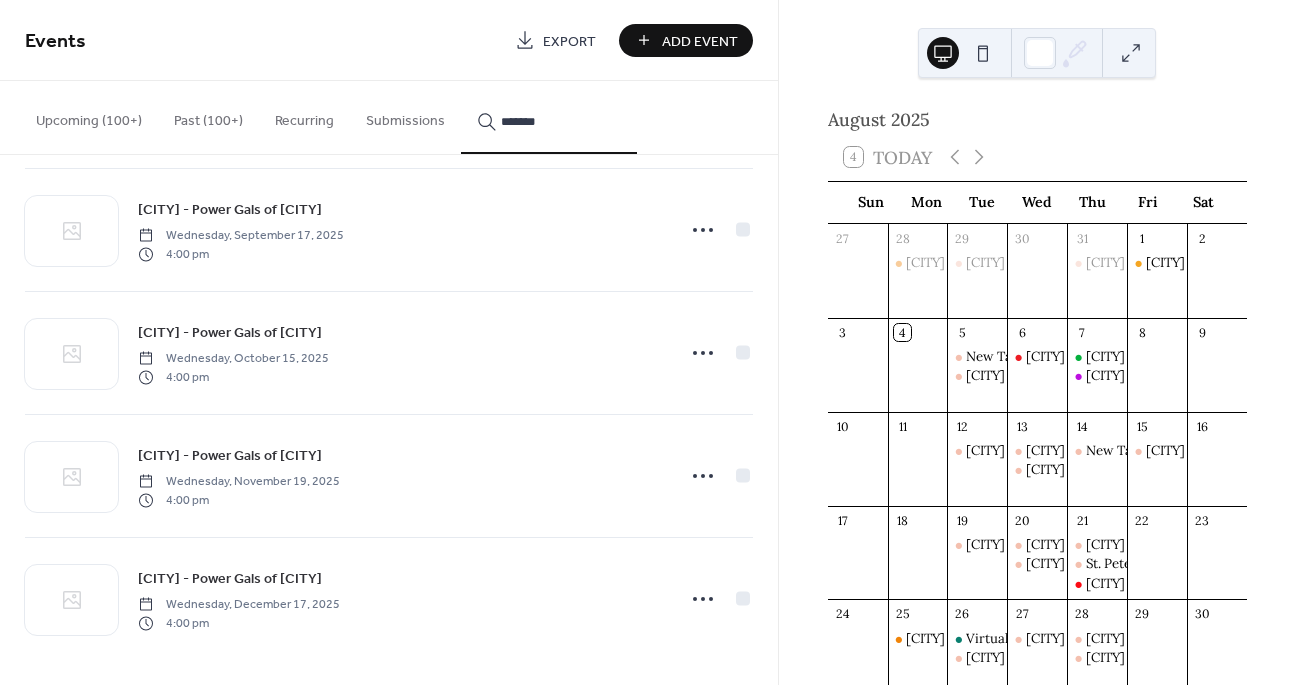 scroll, scrollTop: 1866, scrollLeft: 0, axis: vertical 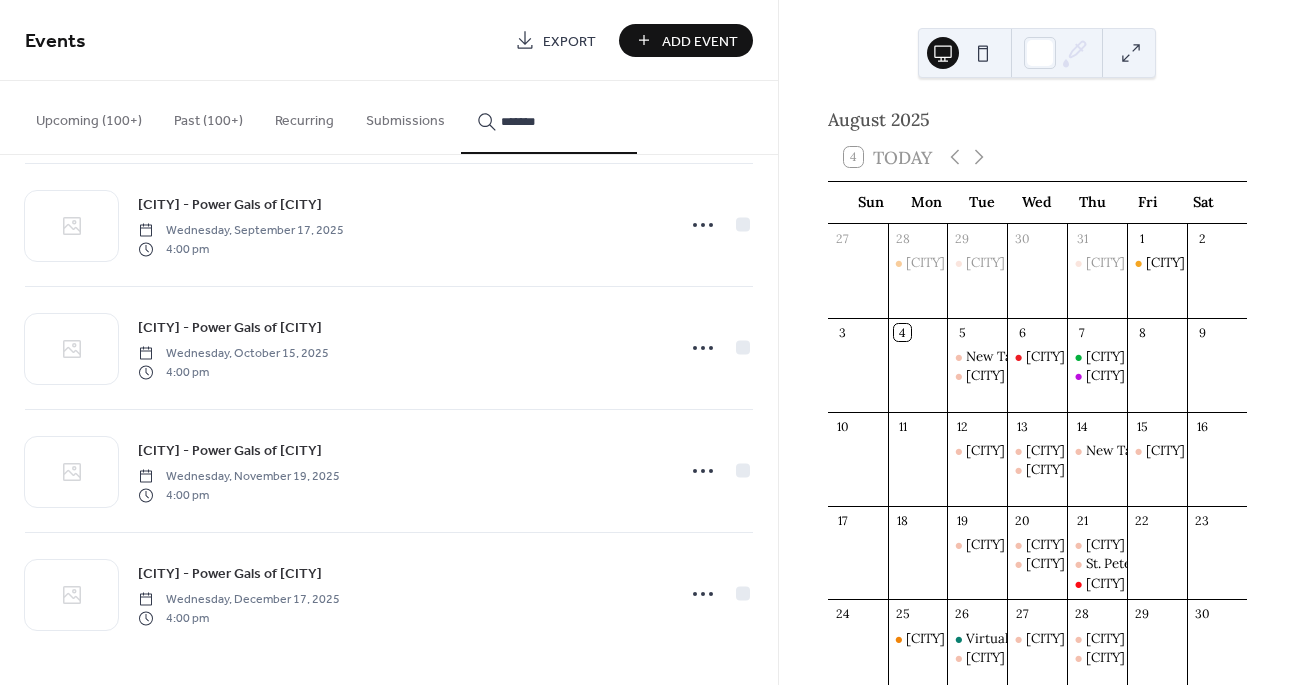 type on "******" 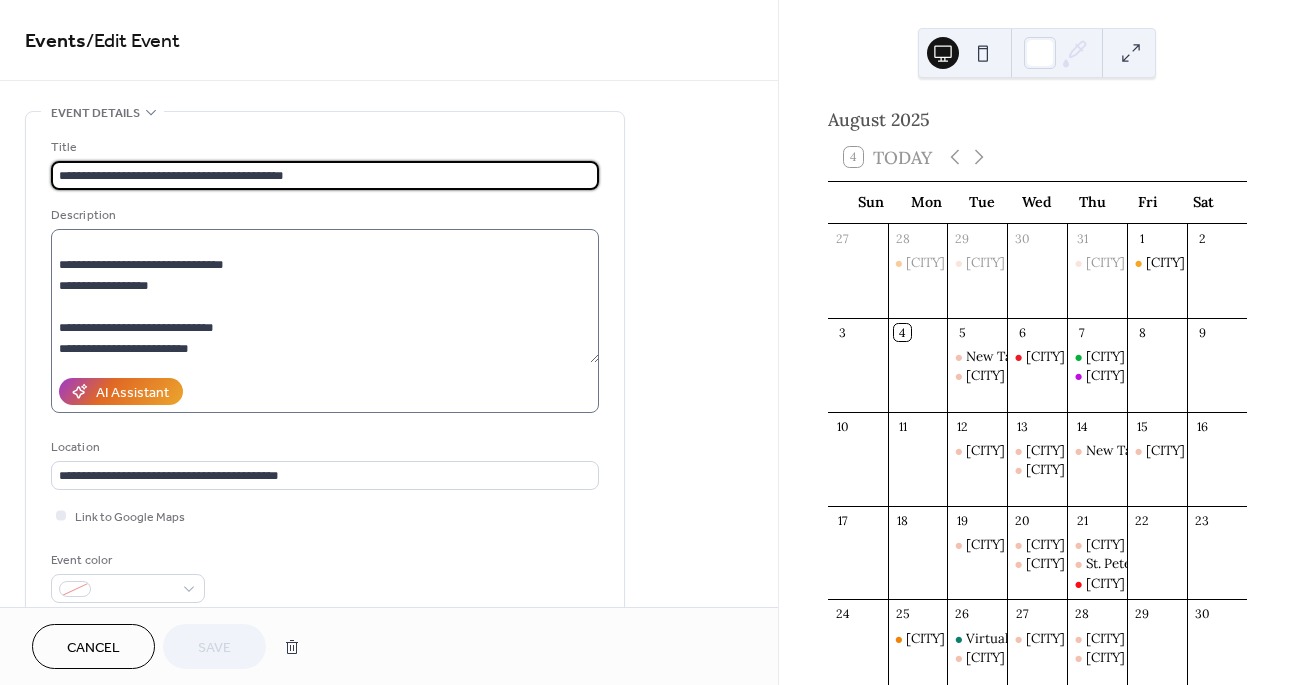 scroll, scrollTop: 168, scrollLeft: 0, axis: vertical 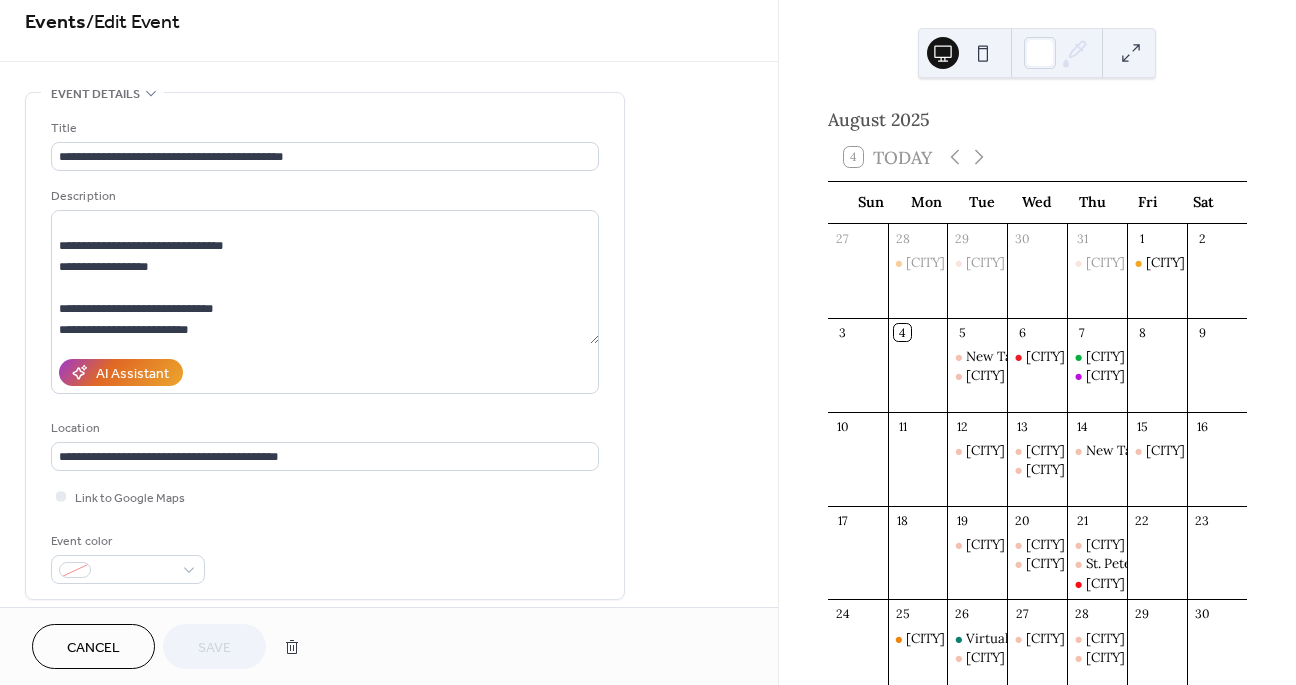 click on "Cancel" at bounding box center [93, 648] 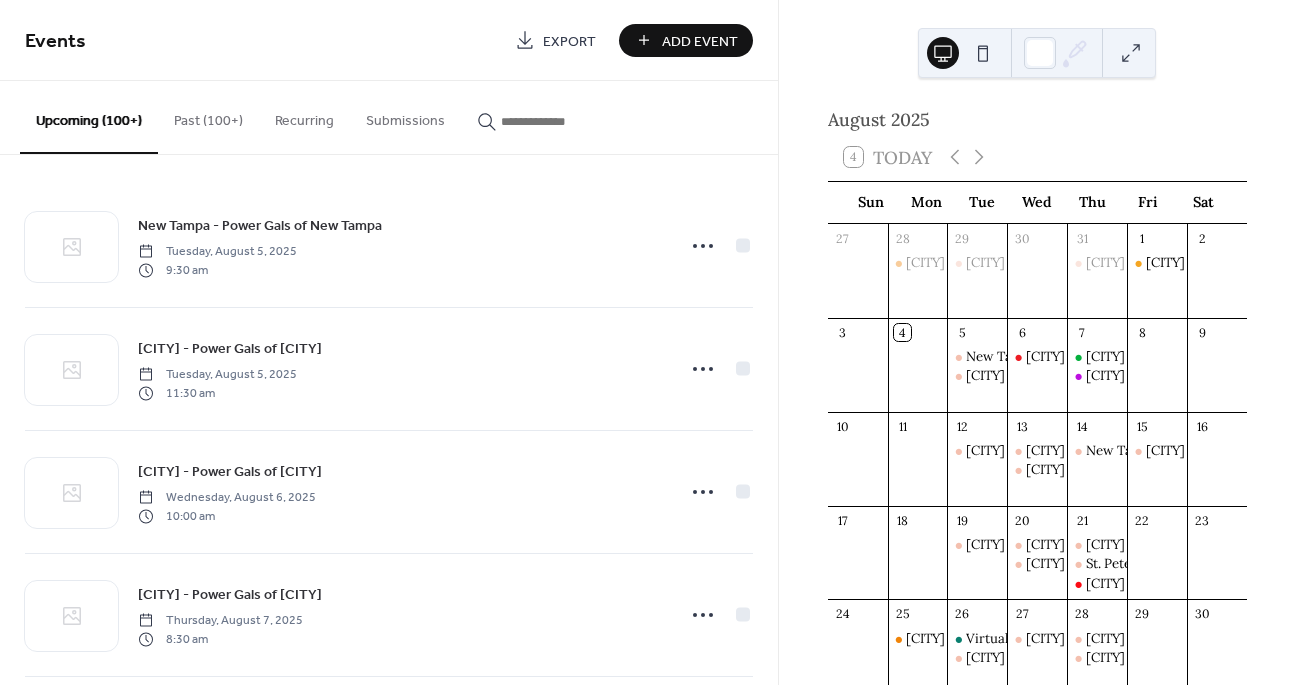 click at bounding box center (561, 121) 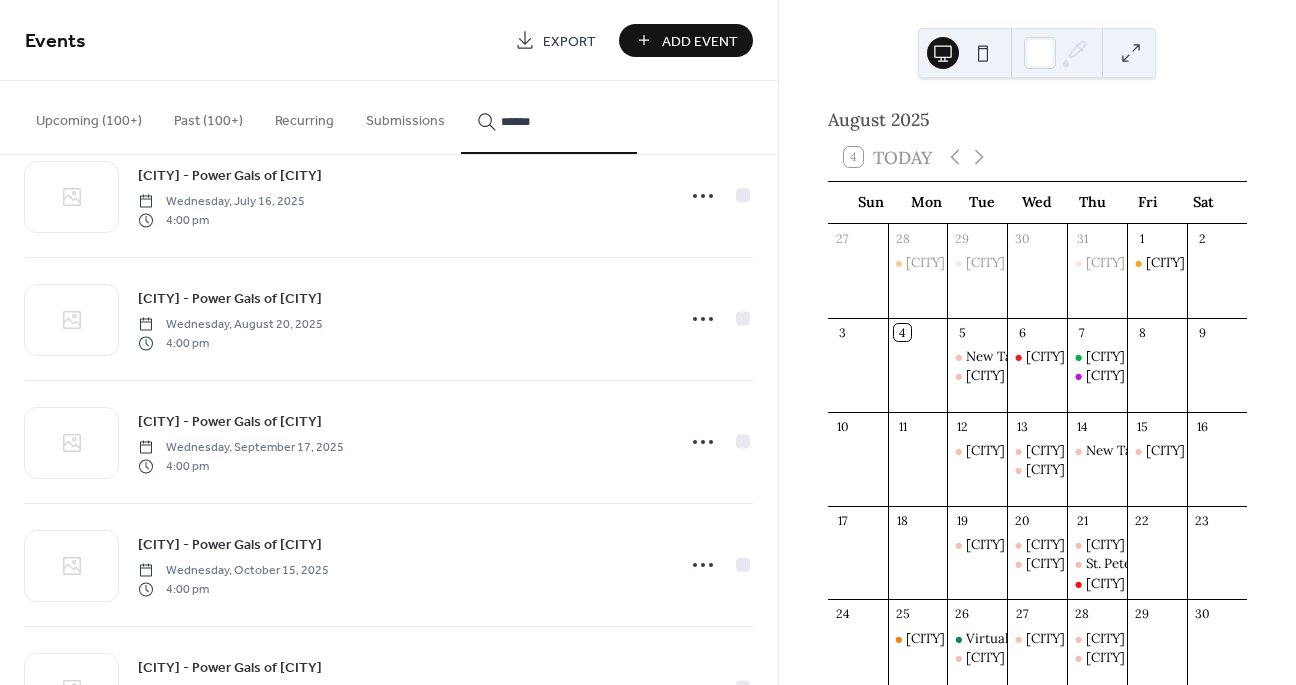 scroll, scrollTop: 1866, scrollLeft: 0, axis: vertical 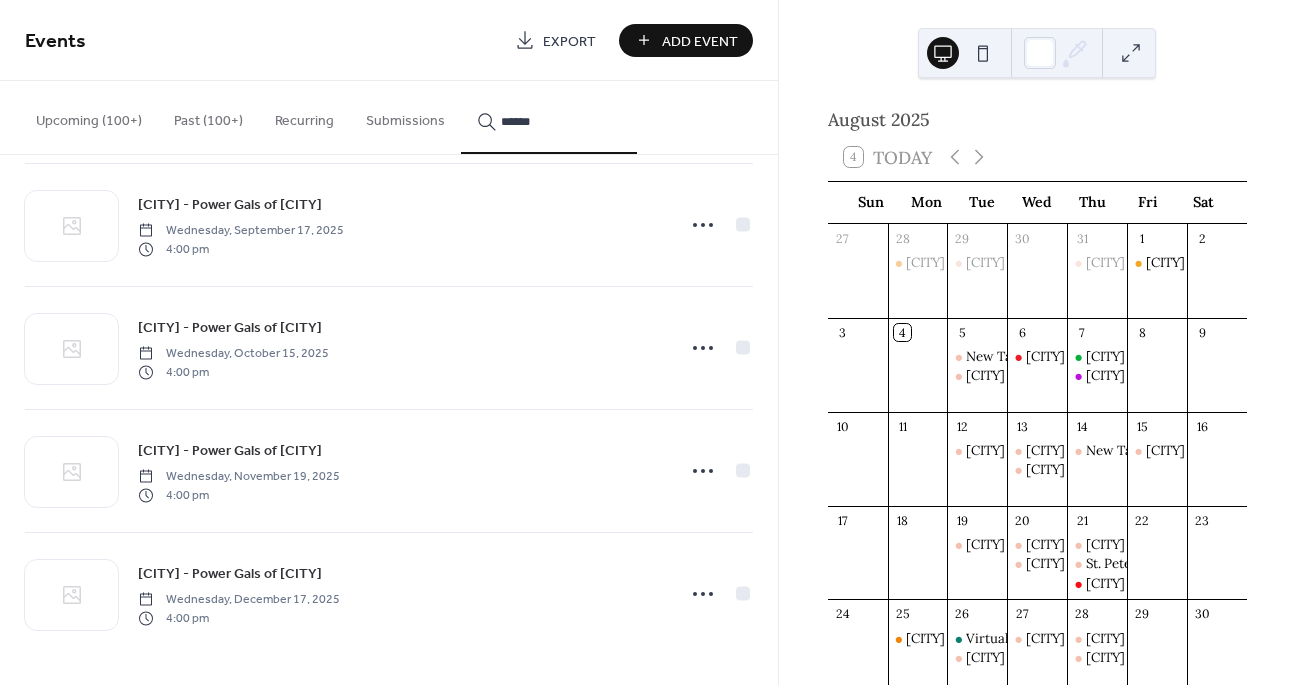 type on "******" 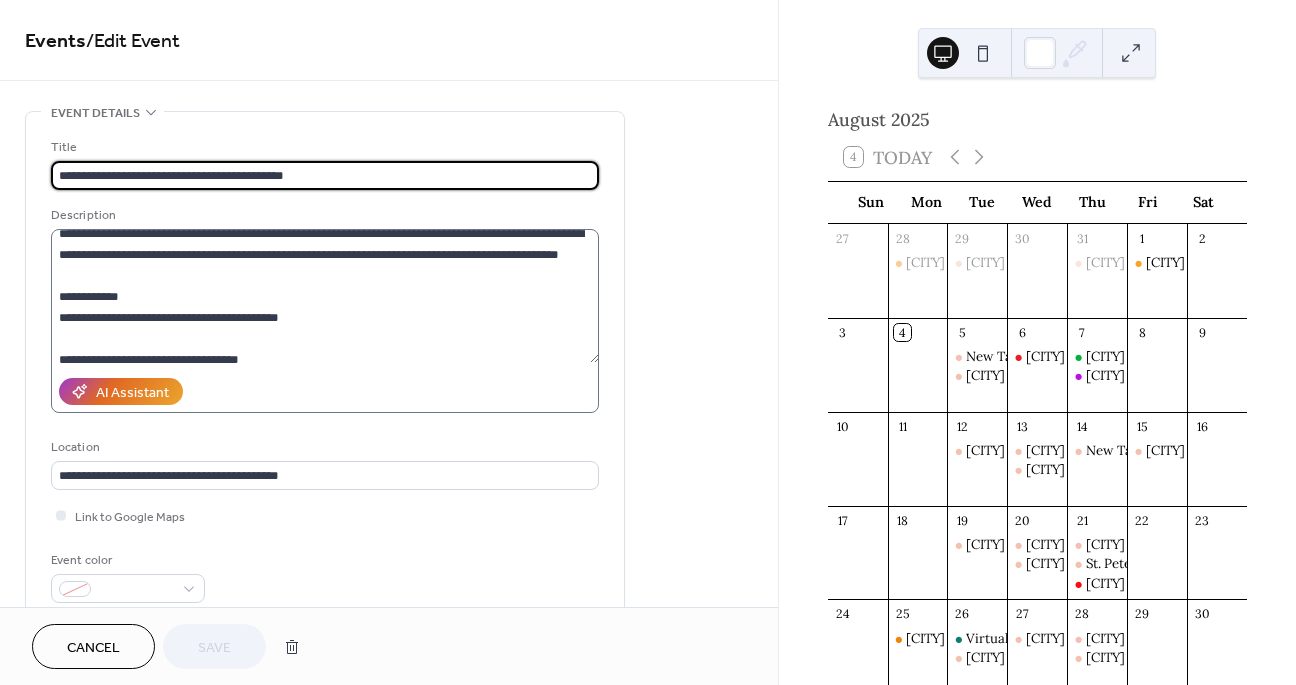 scroll, scrollTop: 105, scrollLeft: 0, axis: vertical 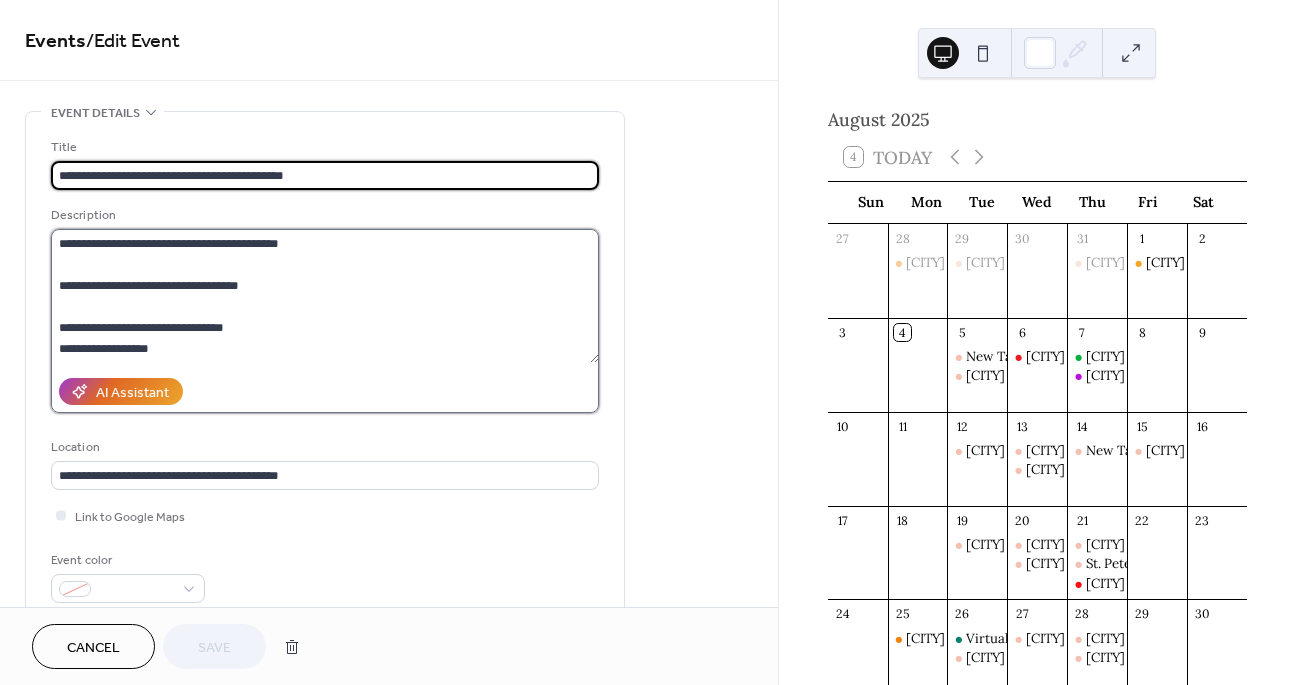 click on "**********" at bounding box center [325, 296] 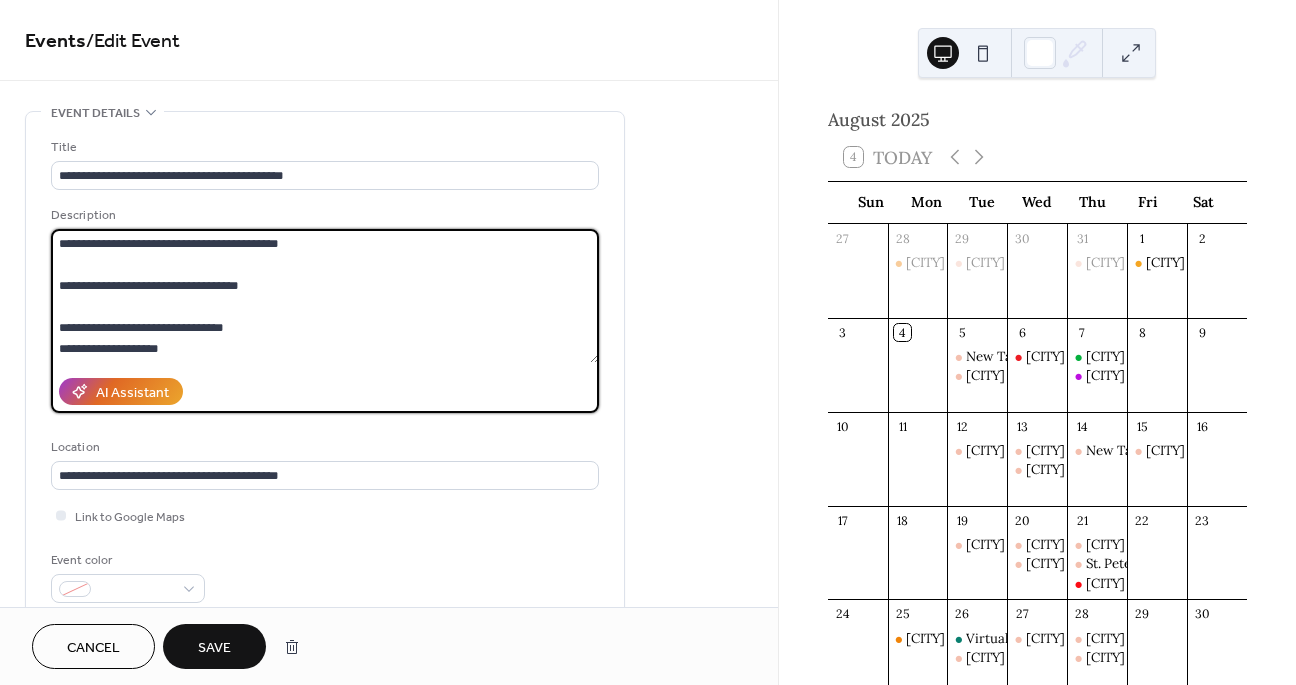 paste on "**********" 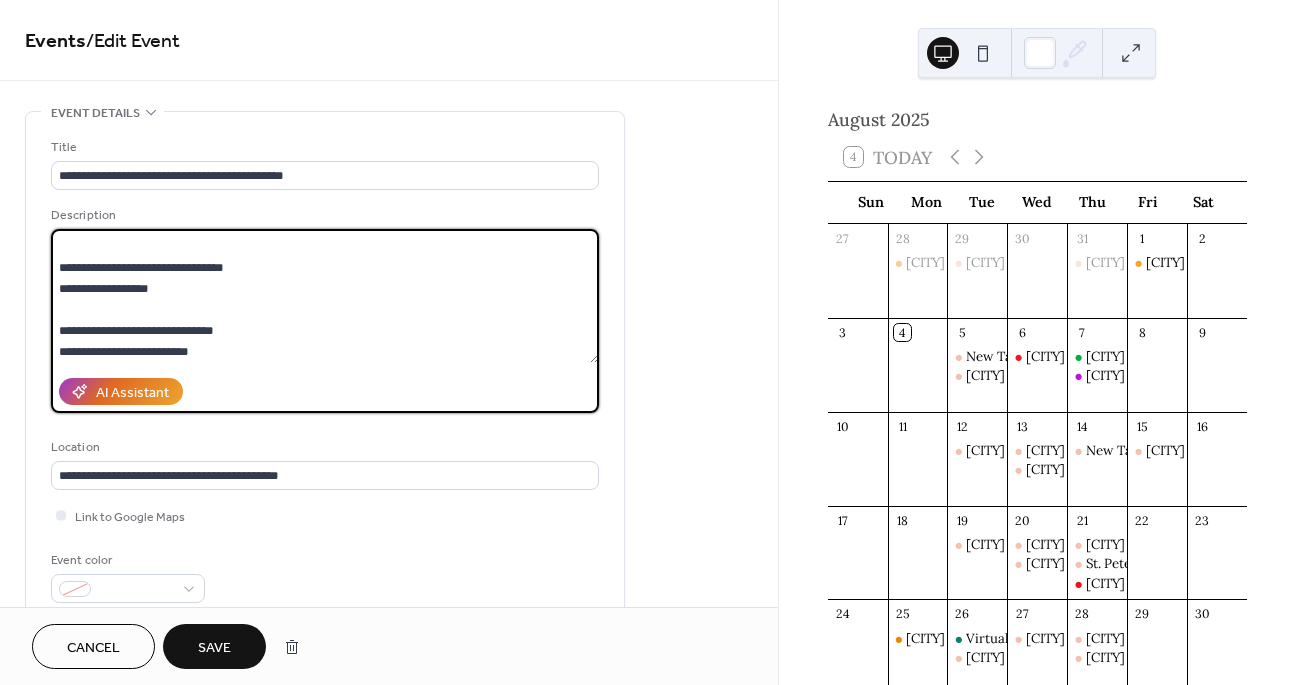scroll, scrollTop: 165, scrollLeft: 0, axis: vertical 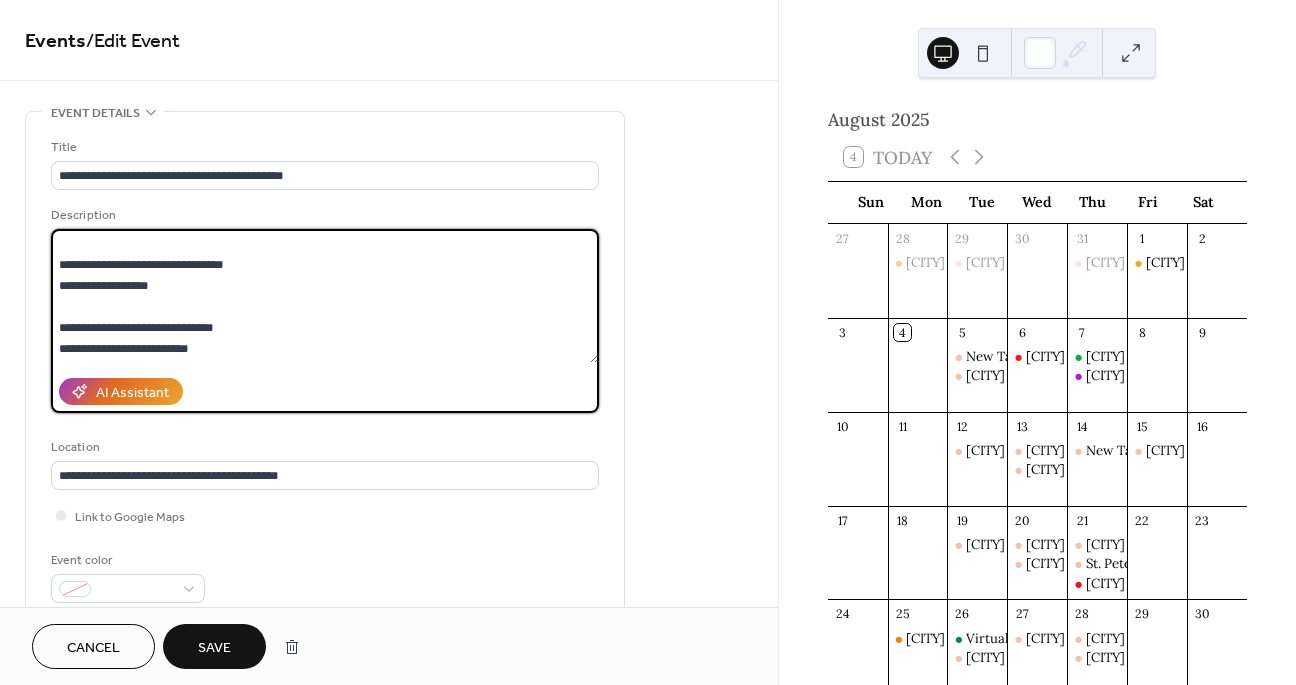 type on "**********" 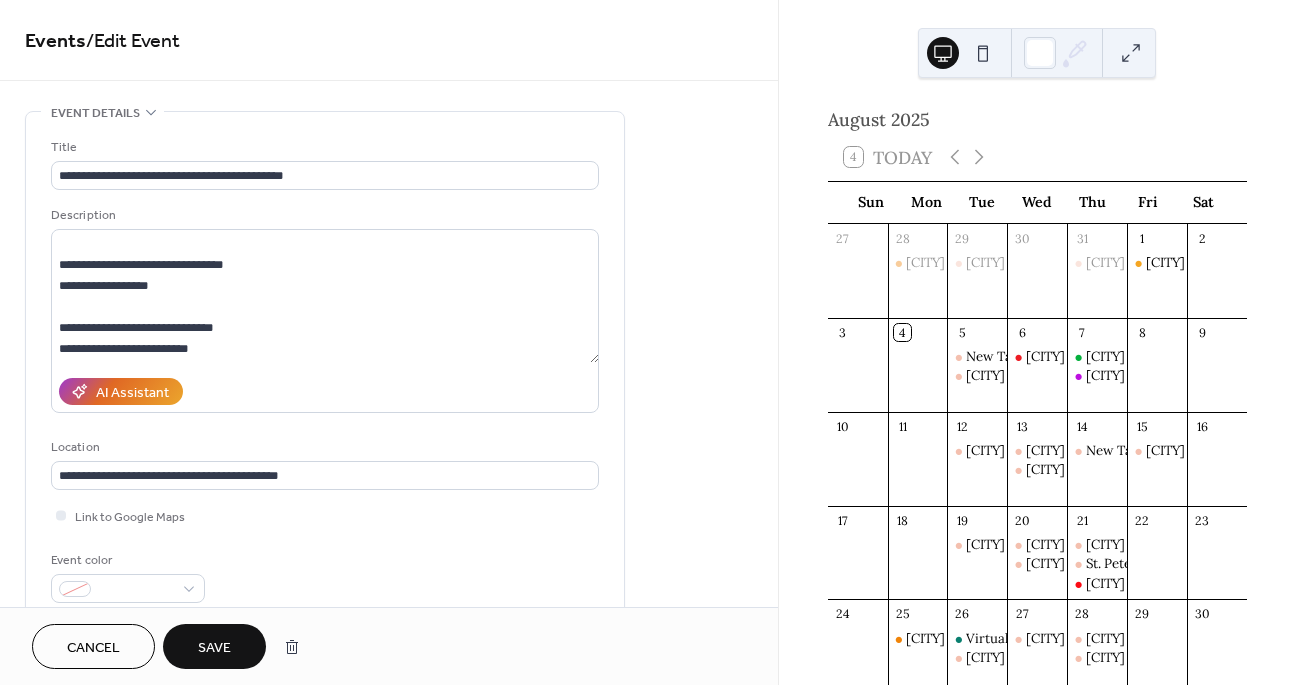 click on "Save" at bounding box center [214, 648] 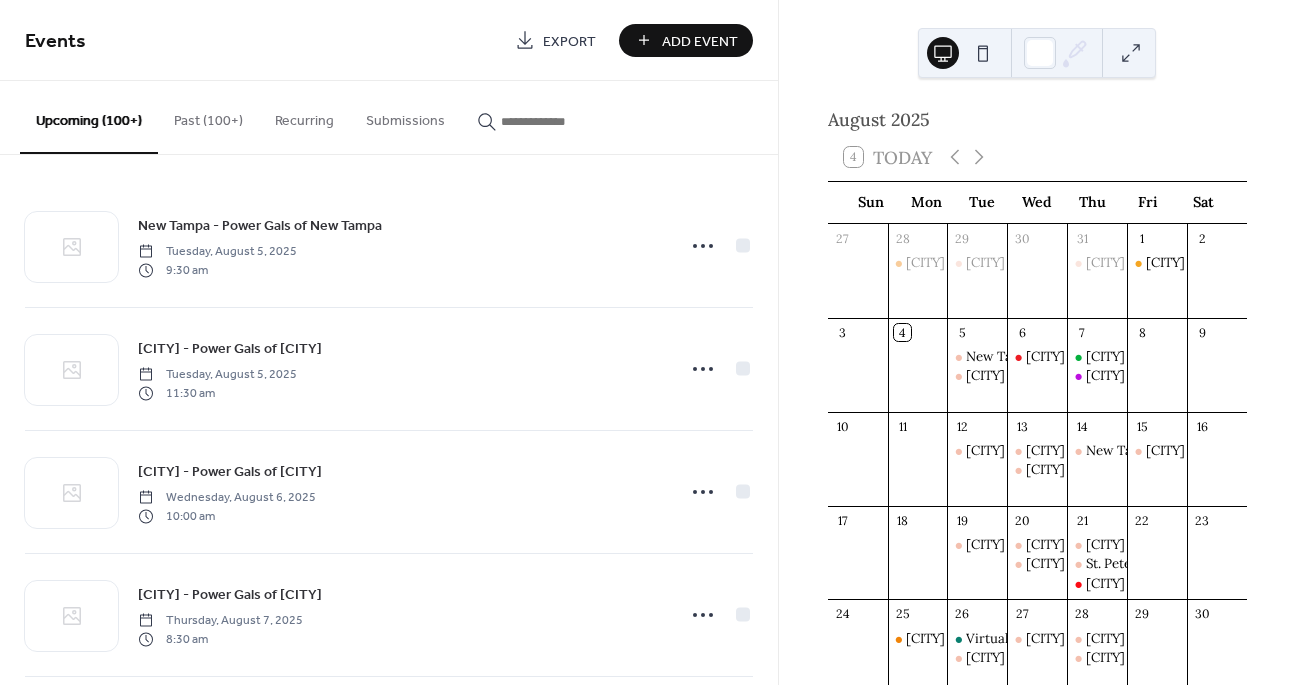 click at bounding box center (561, 121) 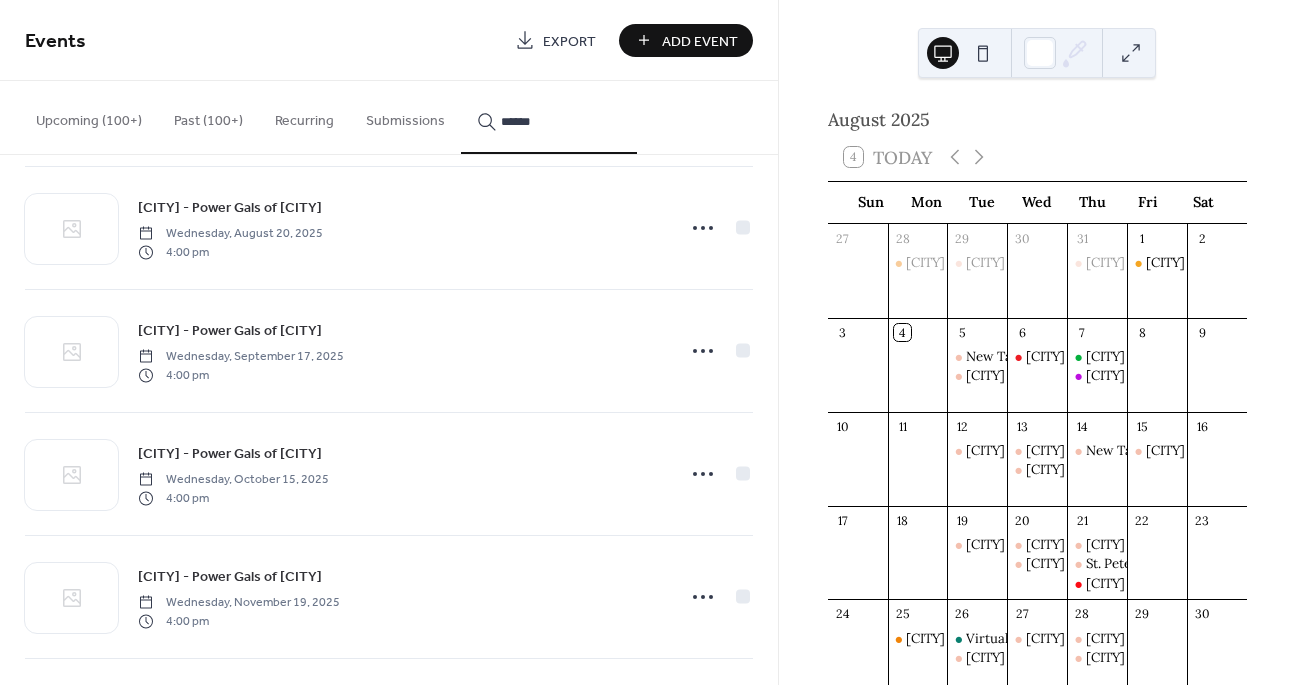 scroll, scrollTop: 1866, scrollLeft: 0, axis: vertical 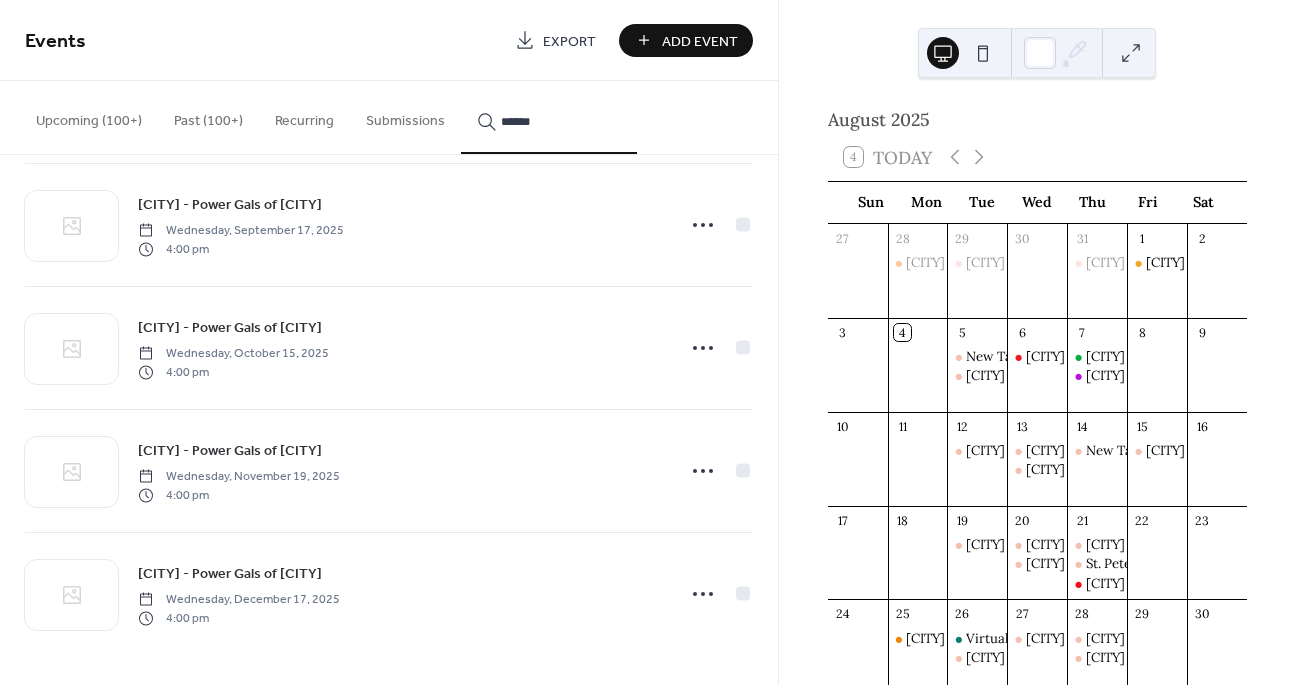 type on "******" 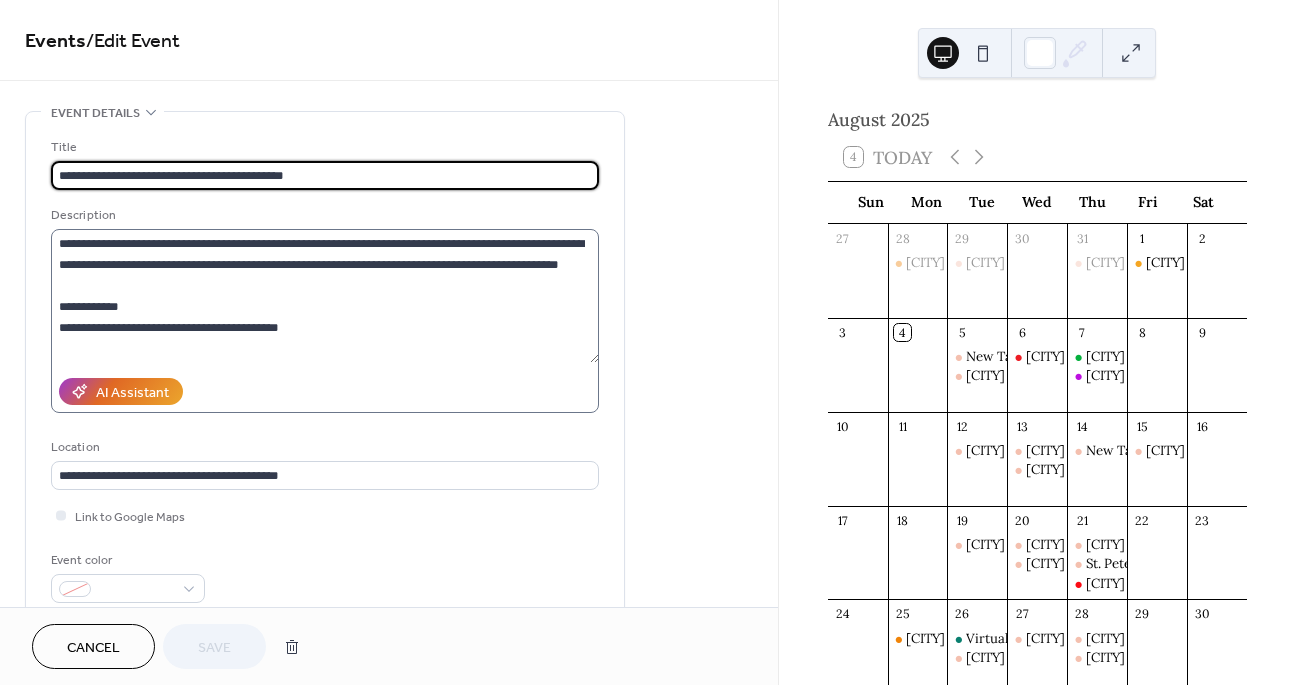 scroll, scrollTop: 105, scrollLeft: 0, axis: vertical 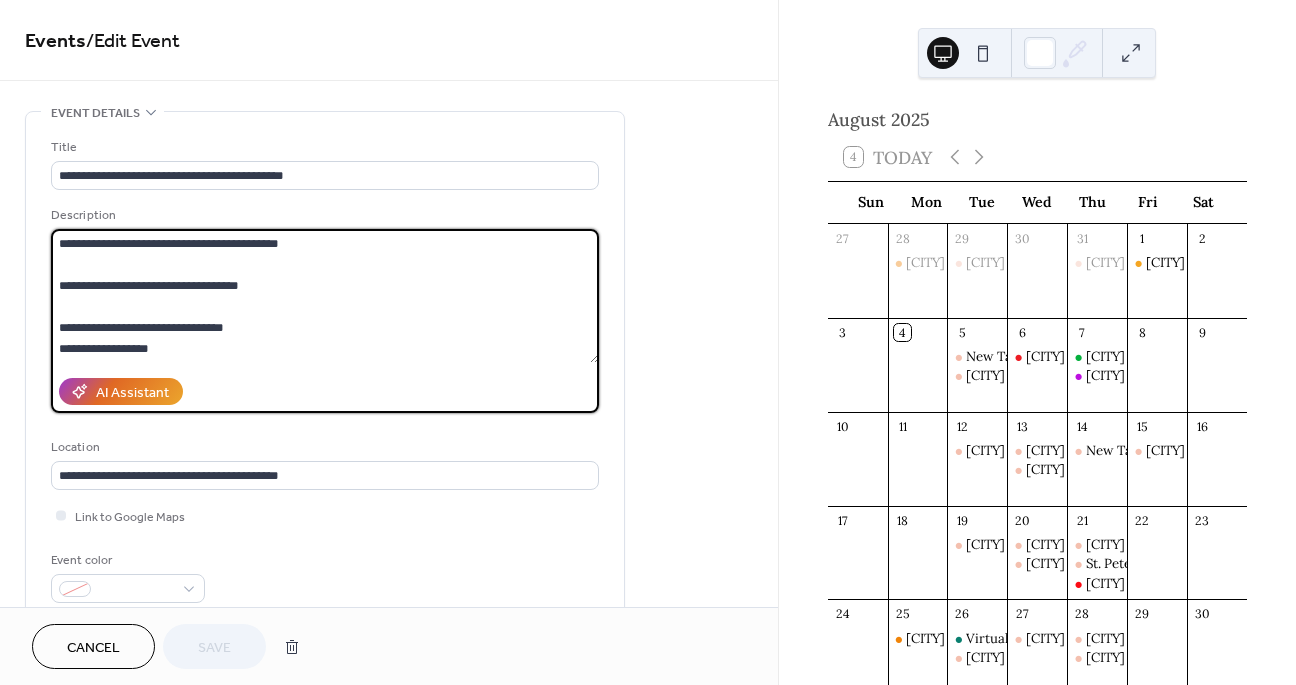 click on "**********" at bounding box center (325, 296) 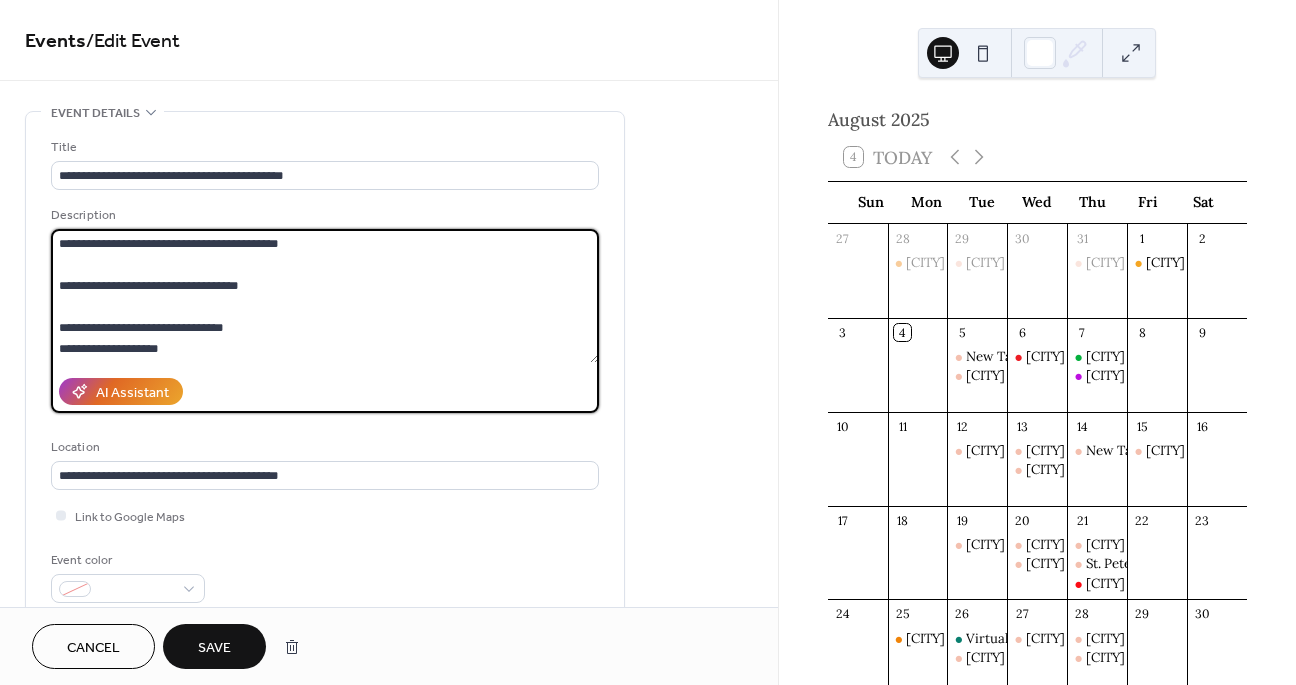 paste on "**********" 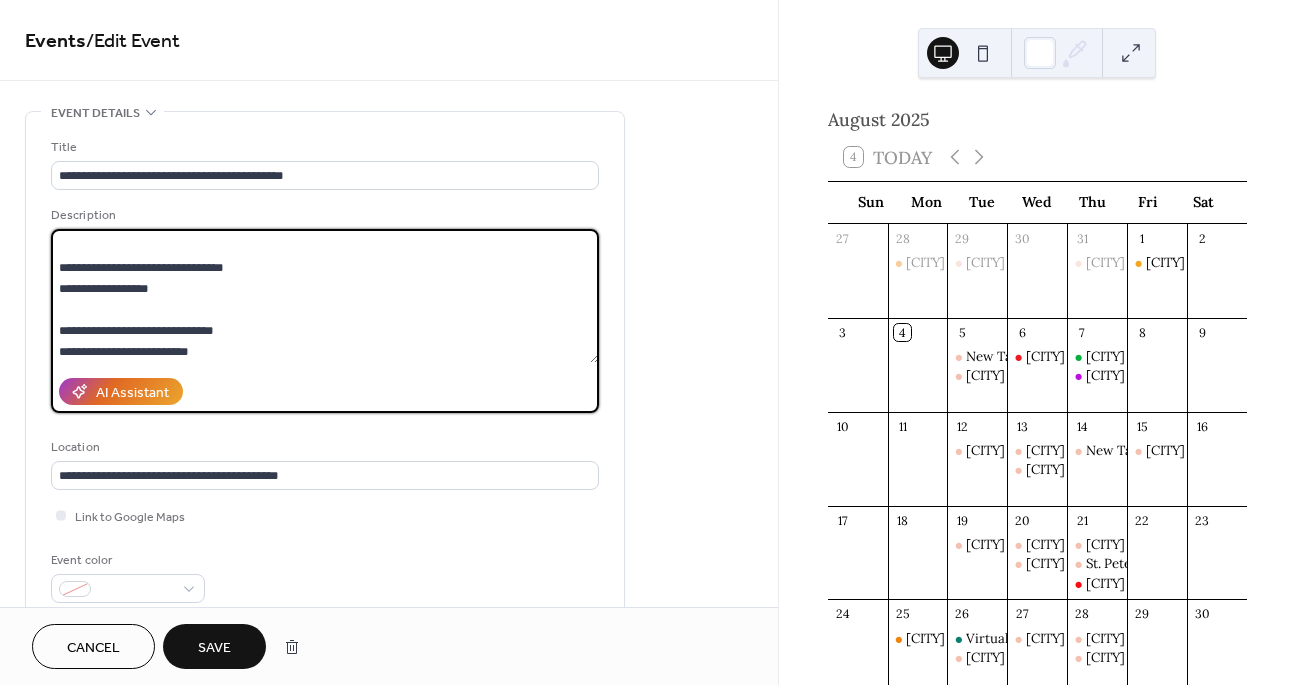 scroll, scrollTop: 165, scrollLeft: 0, axis: vertical 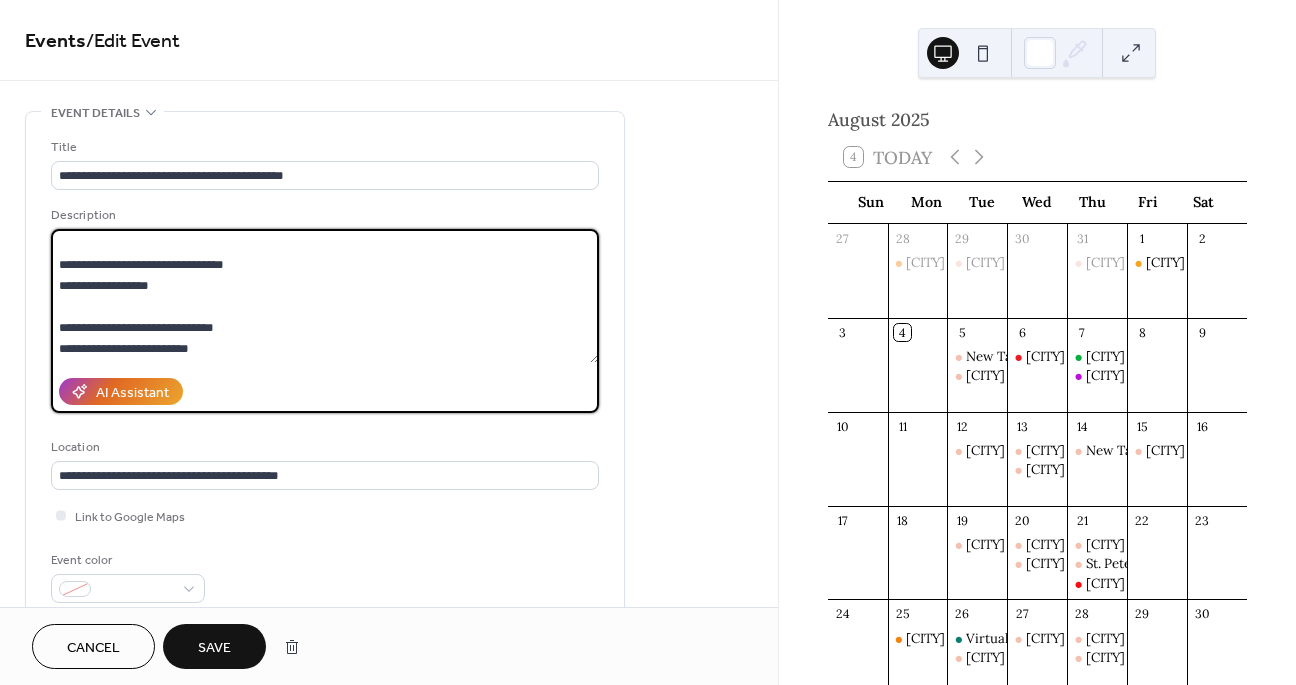 type on "**********" 